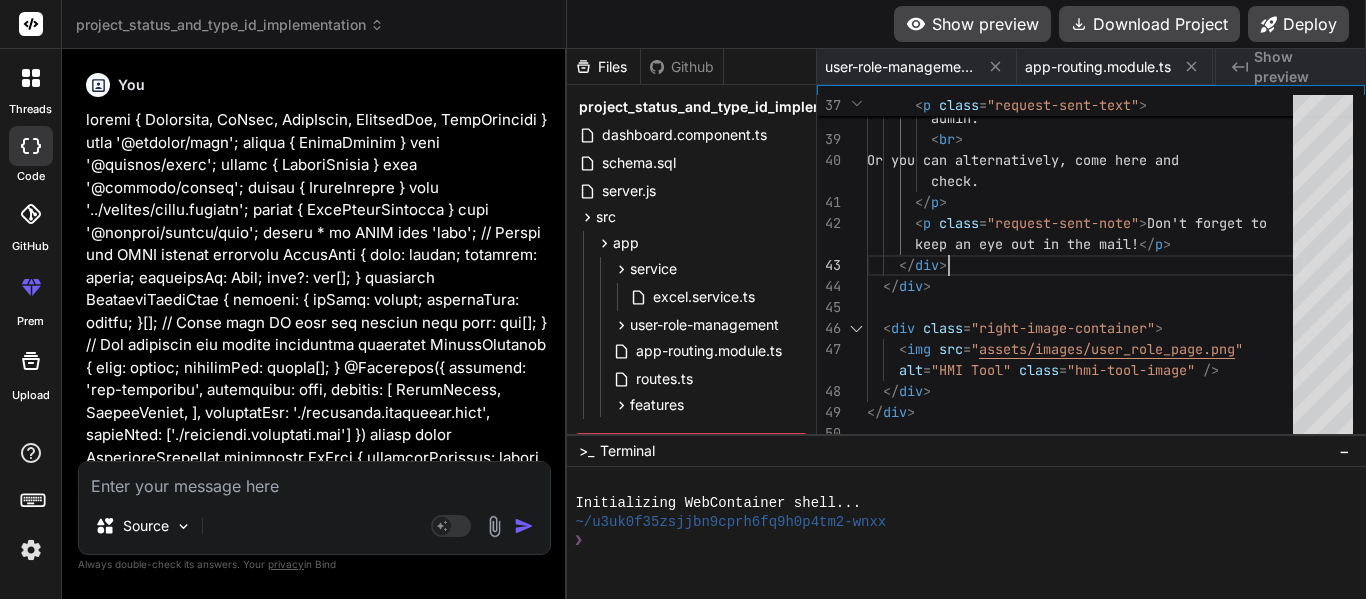 scroll, scrollTop: 0, scrollLeft: 0, axis: both 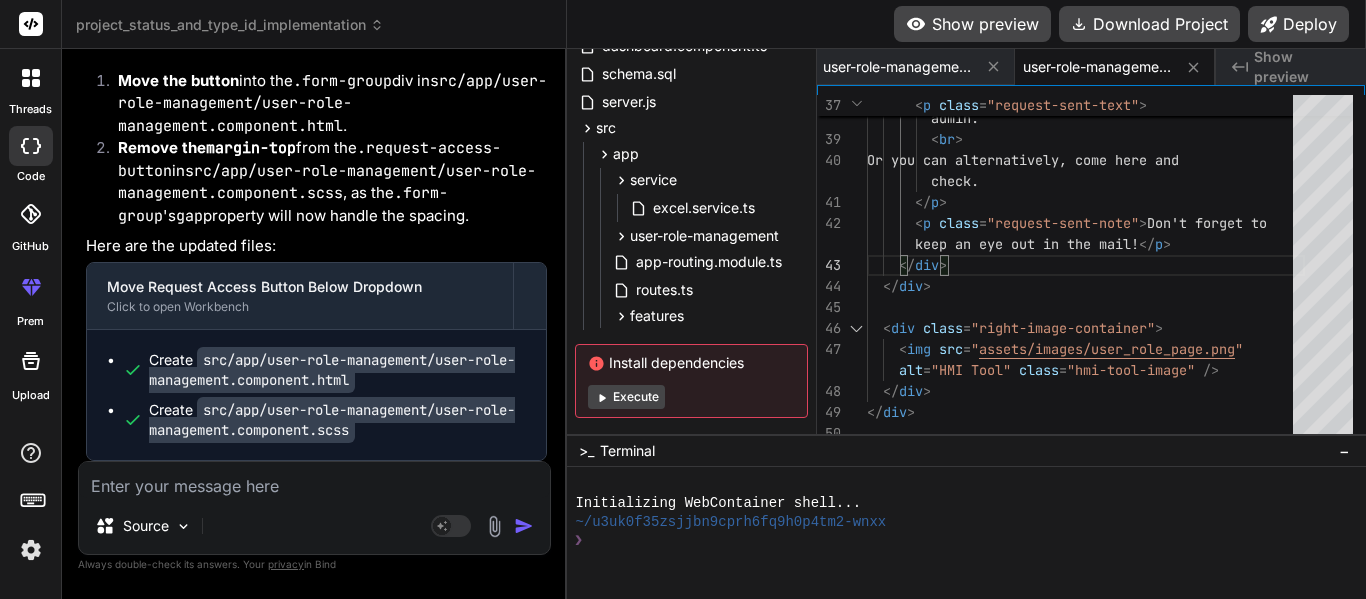 click at bounding box center (314, 480) 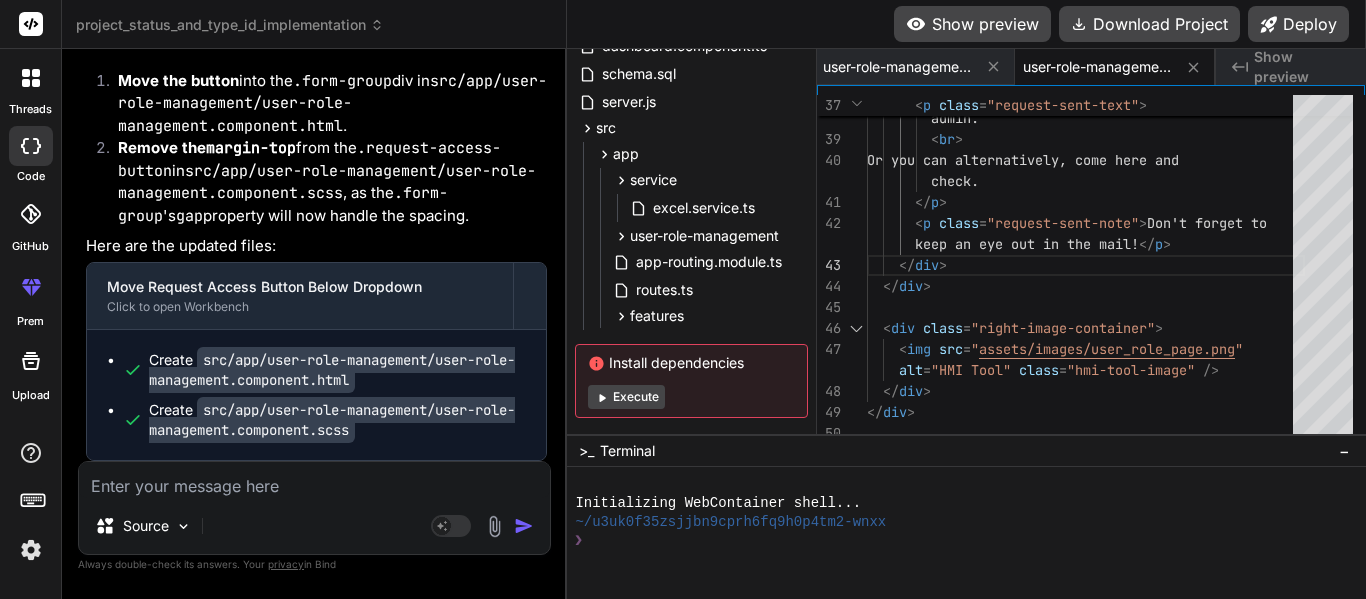type on "T" 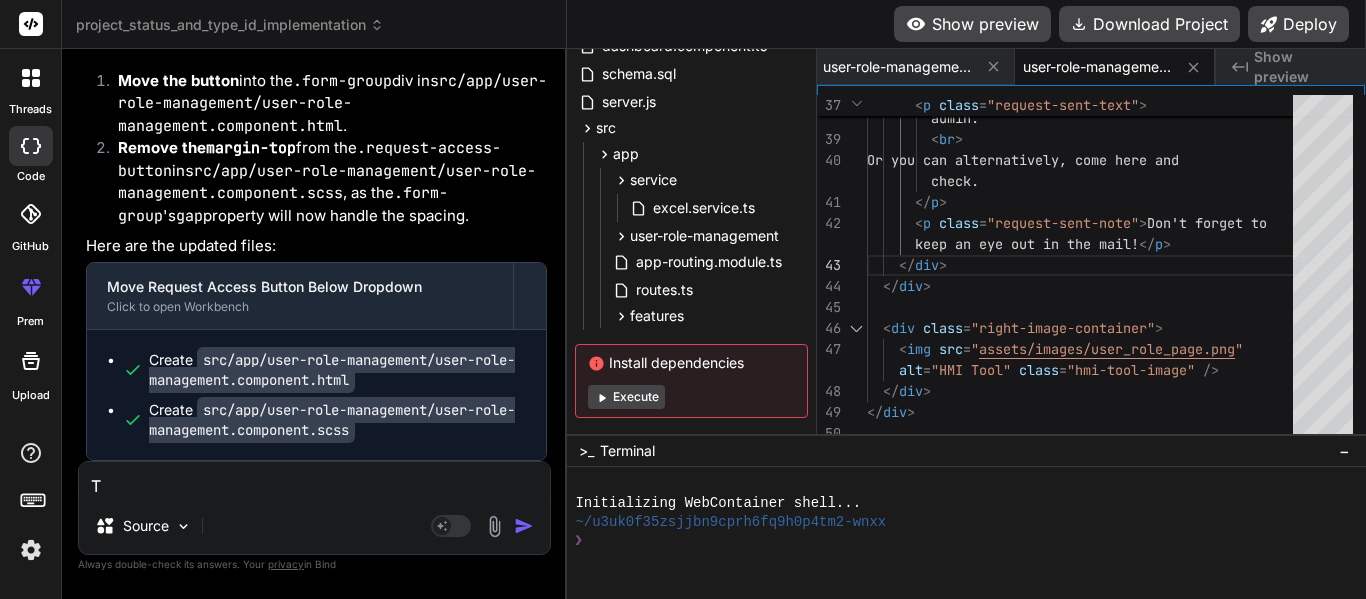 type on "Te" 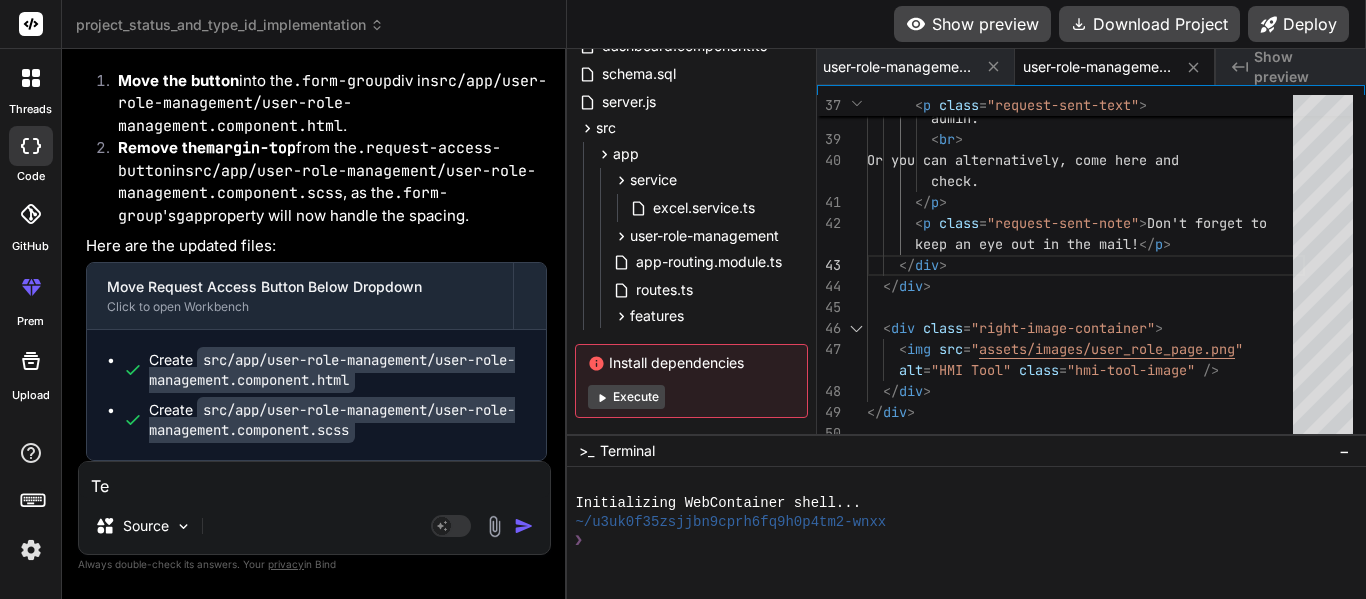 type on "T" 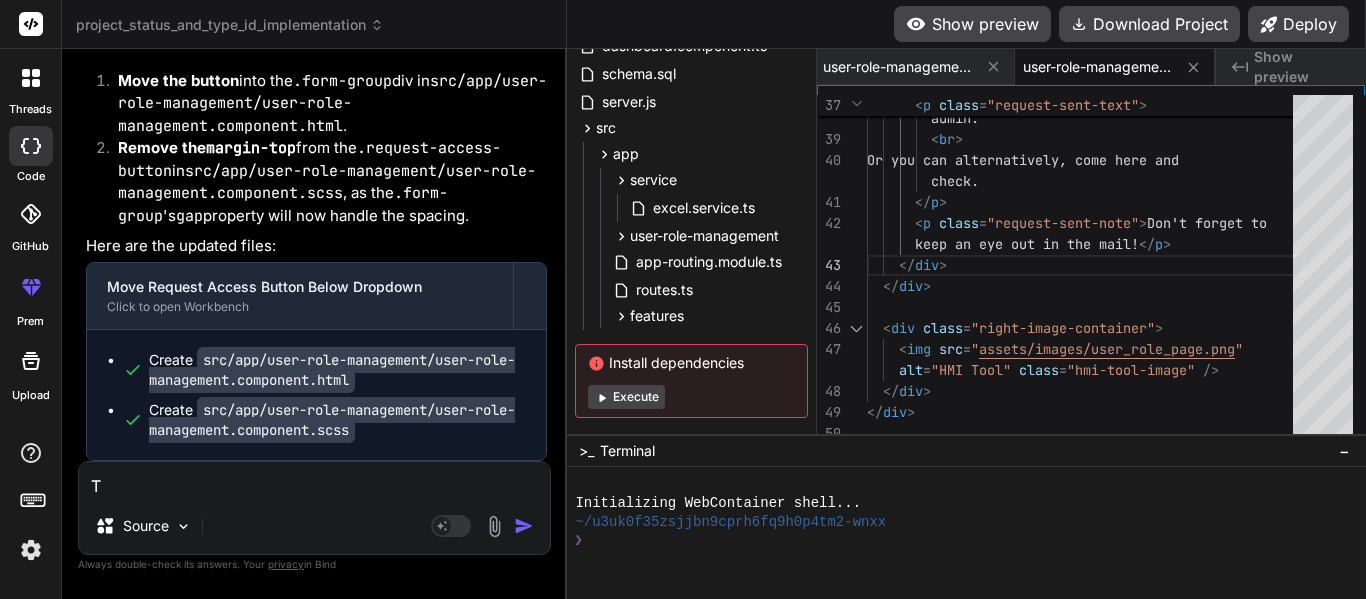 type on "Th" 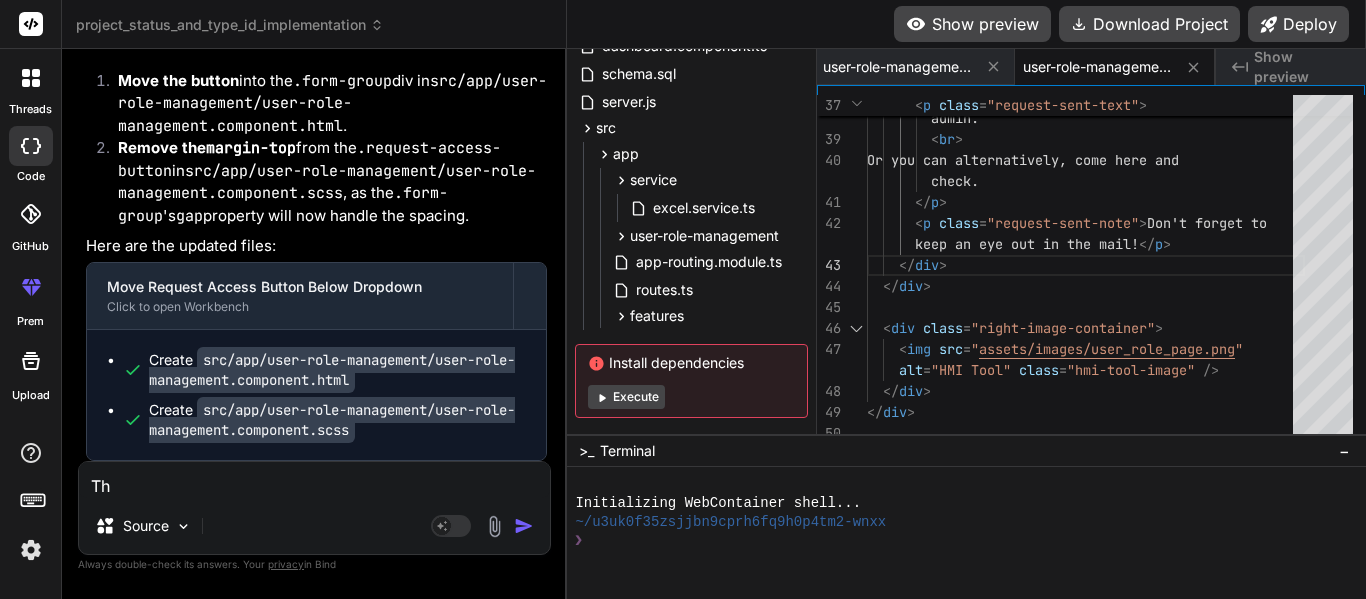 type on "The" 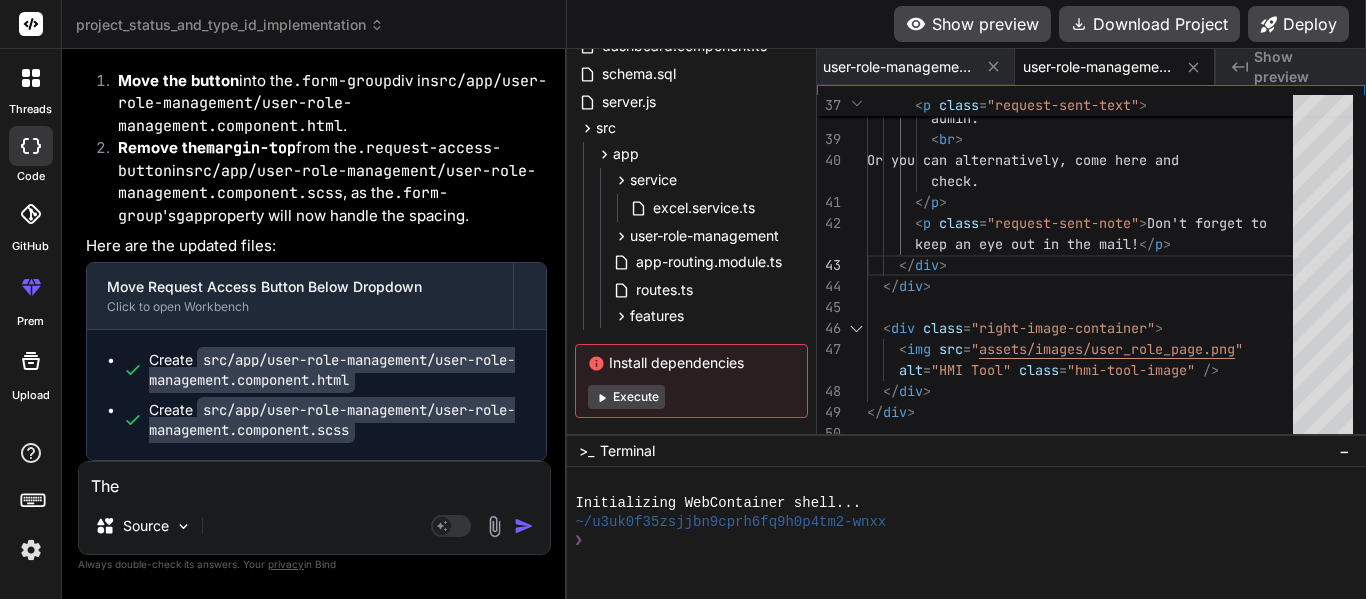 type on "The" 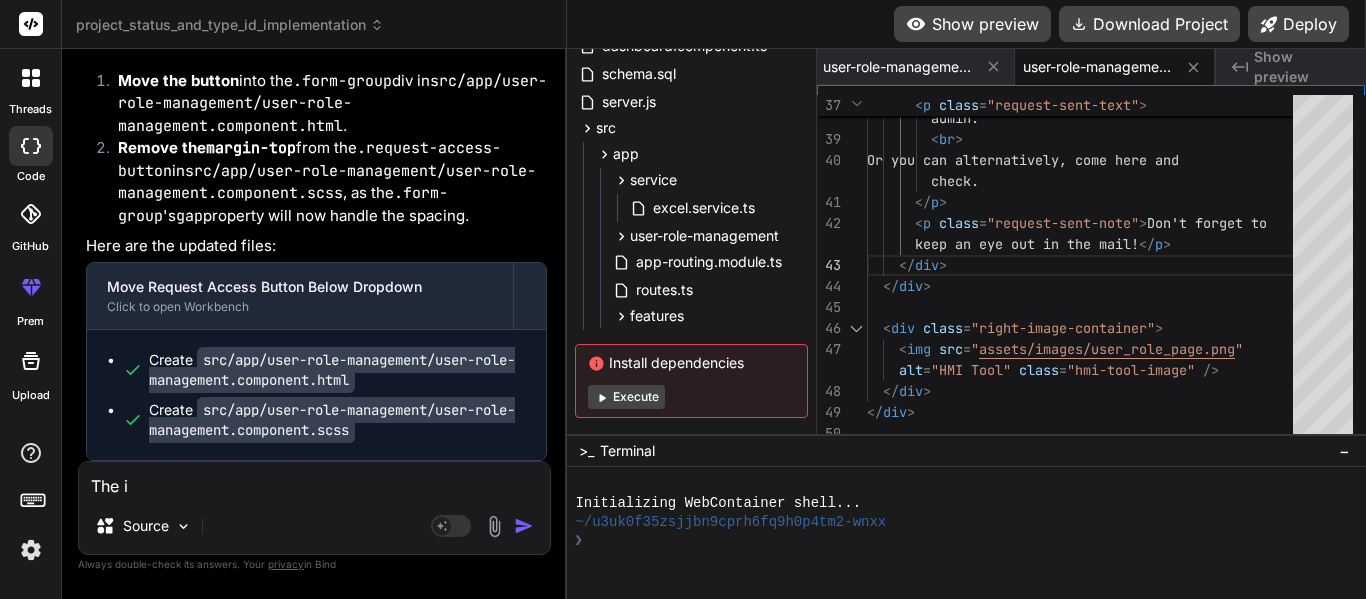 type on "The im" 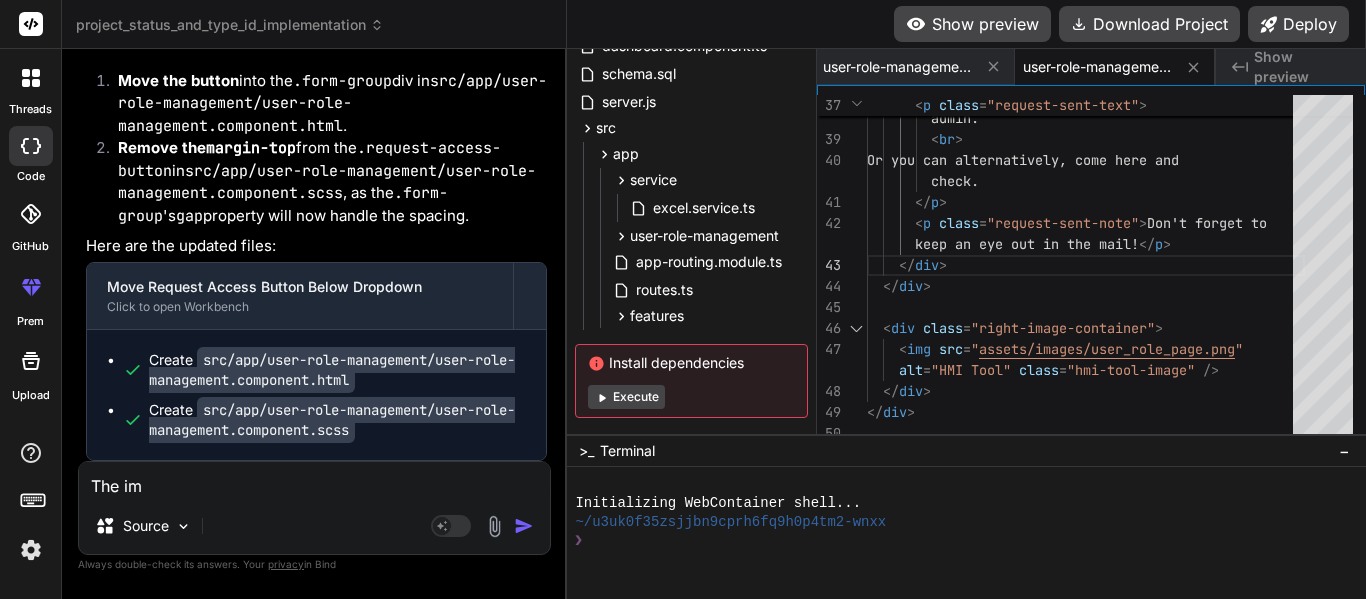 type on "The ima" 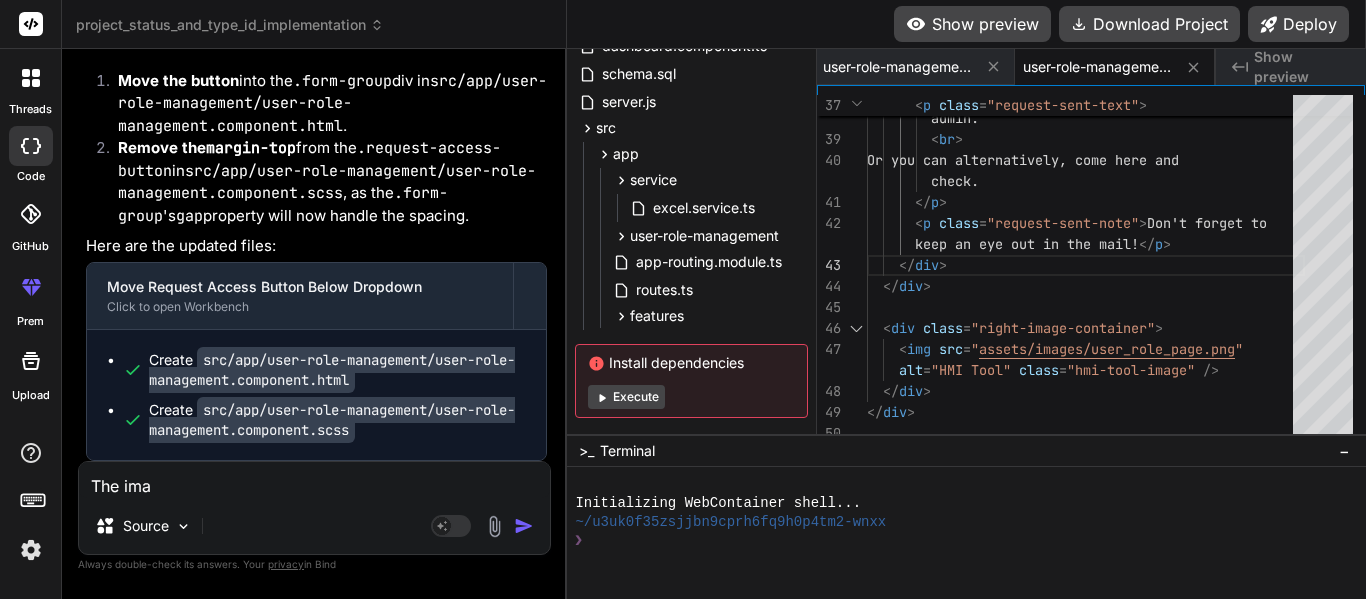 type on "The imag" 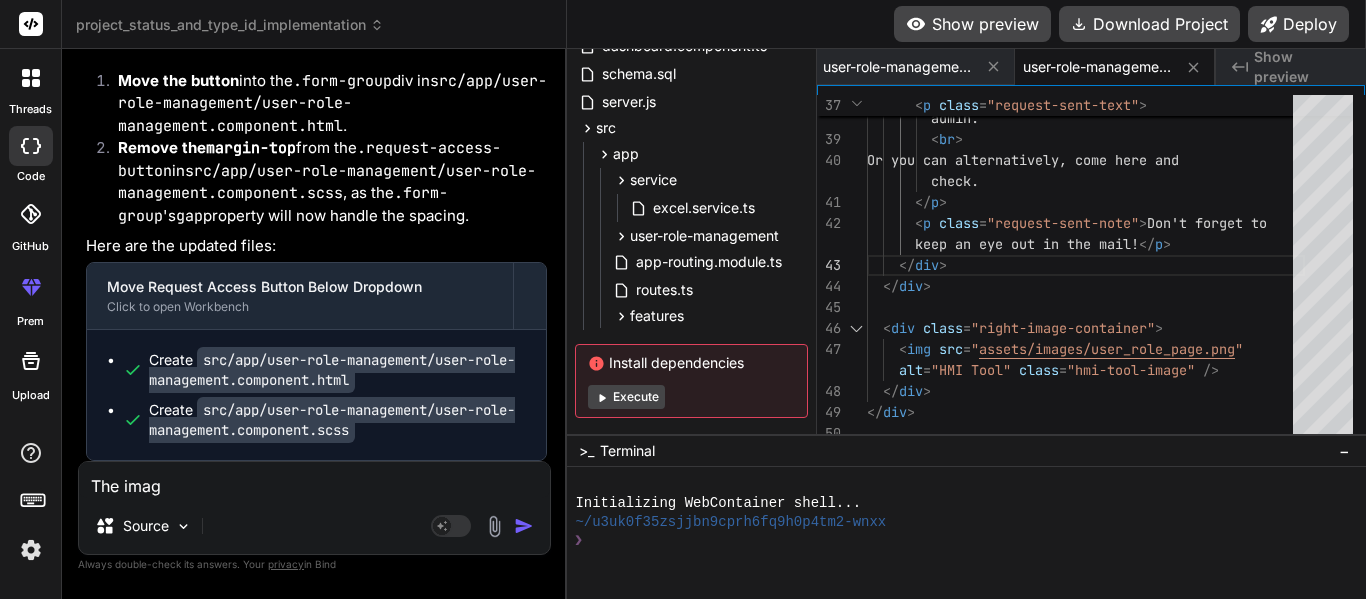 type on "The image" 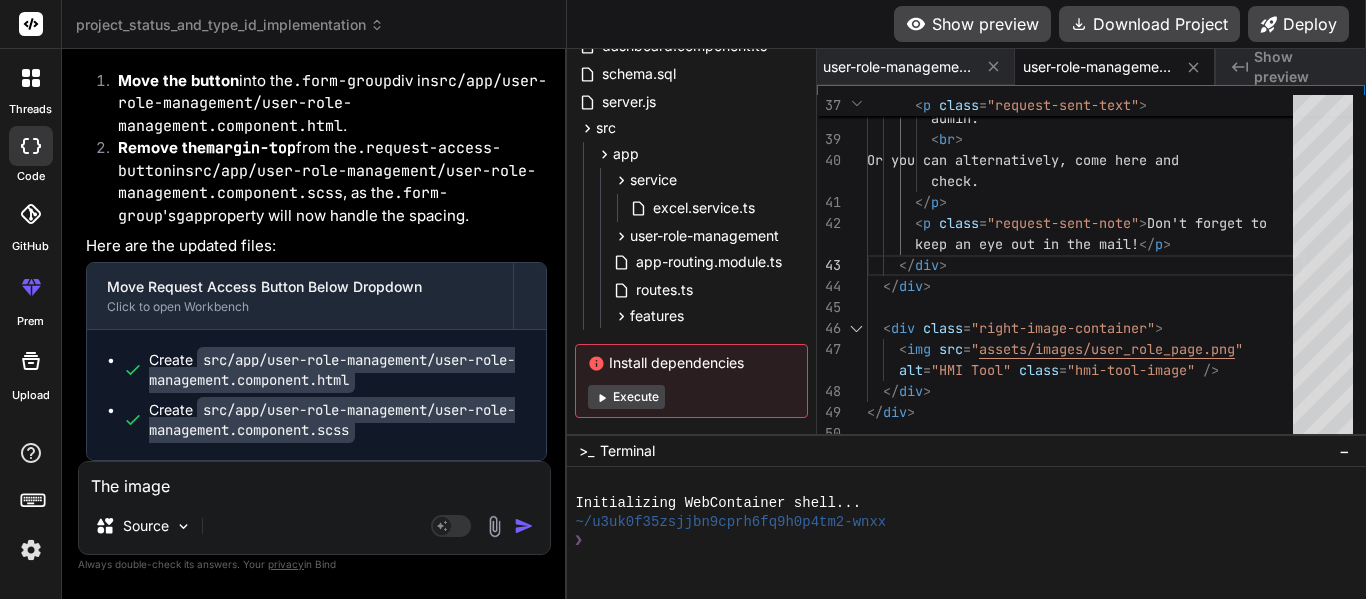 type on "The image" 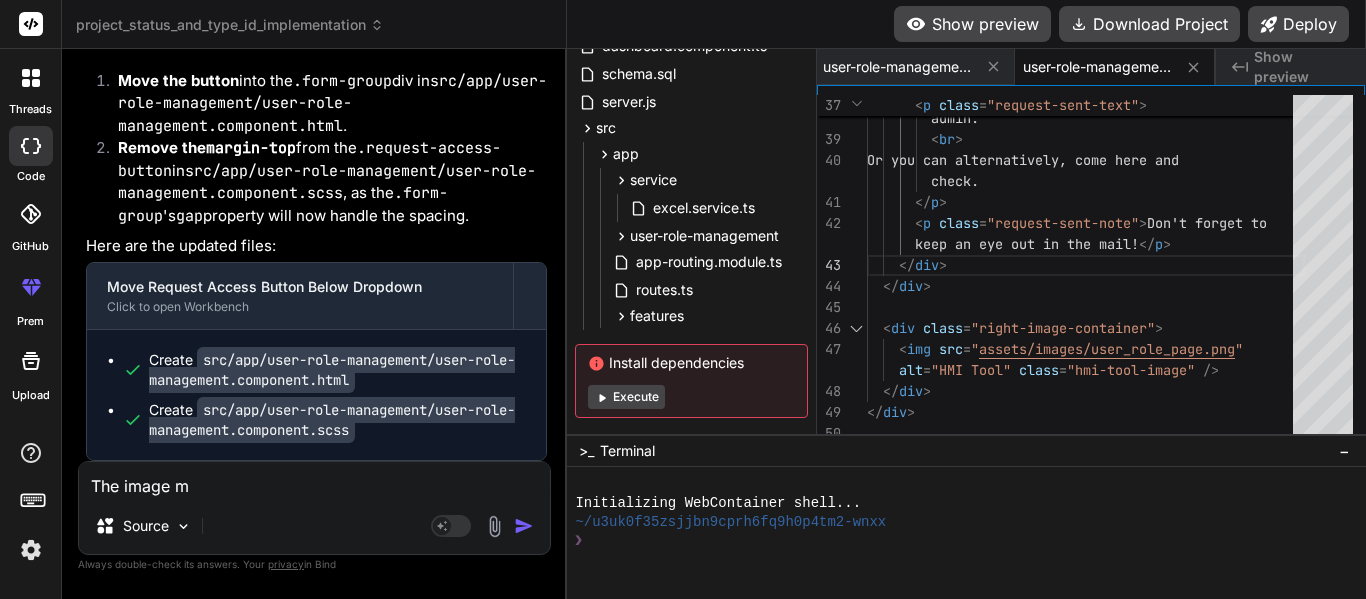 type on "The image mu" 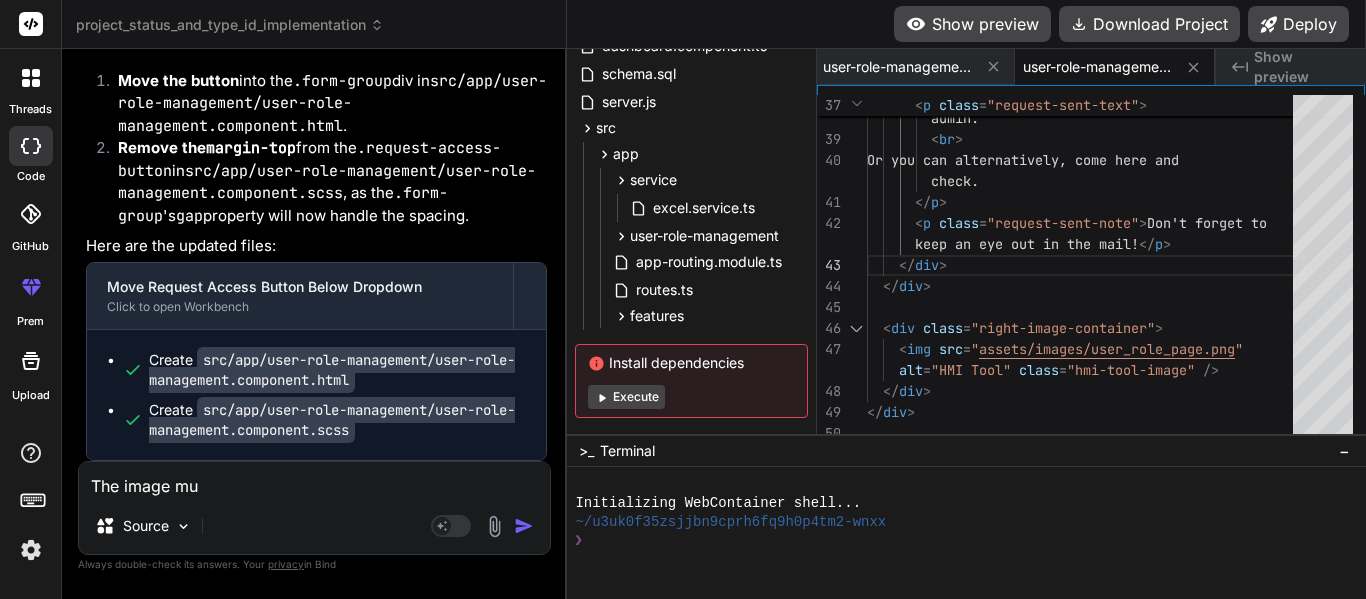 type on "The image mus" 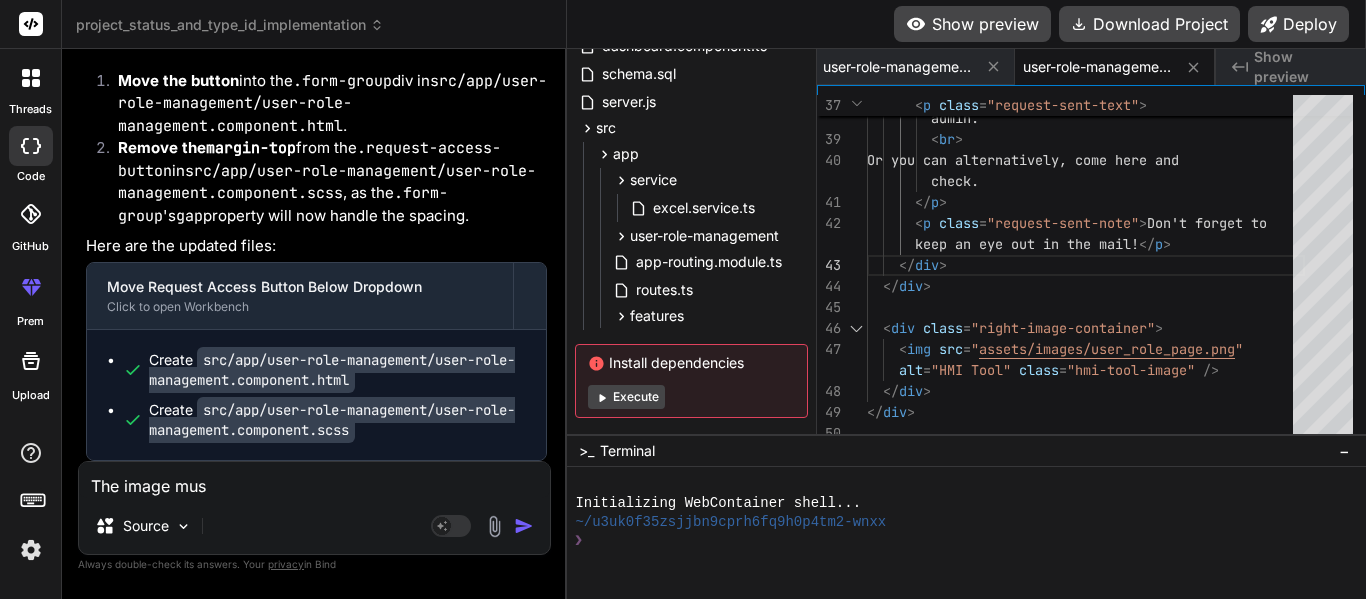 type on "The image must" 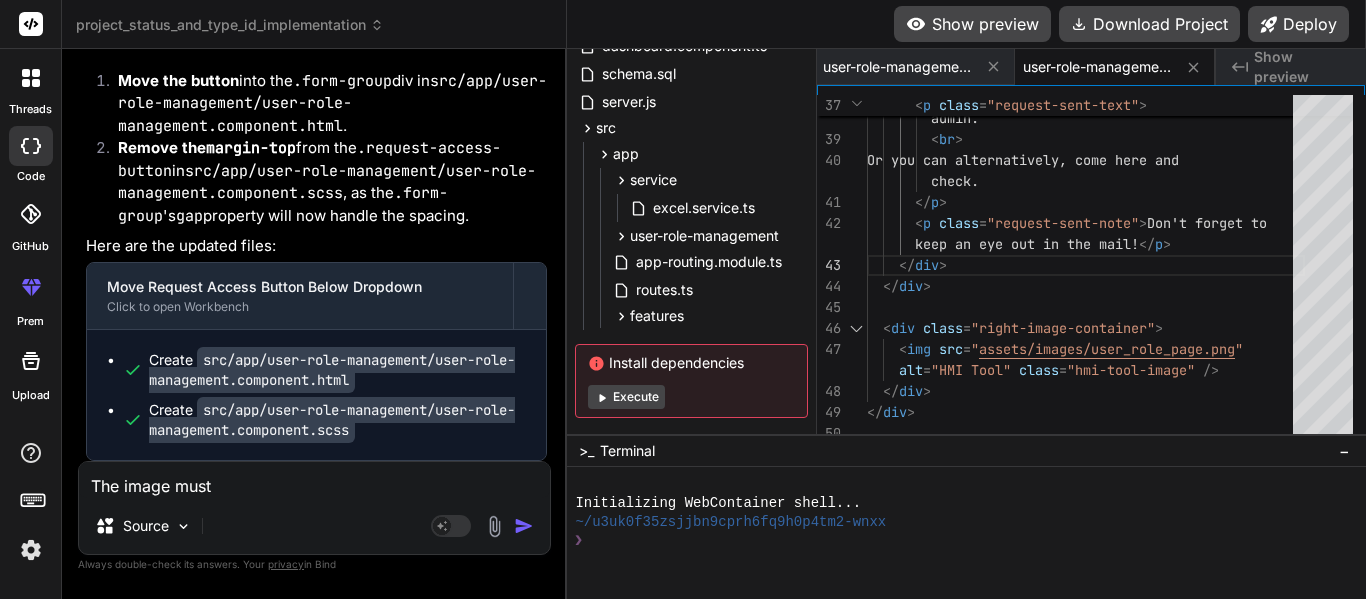 type on "The image must" 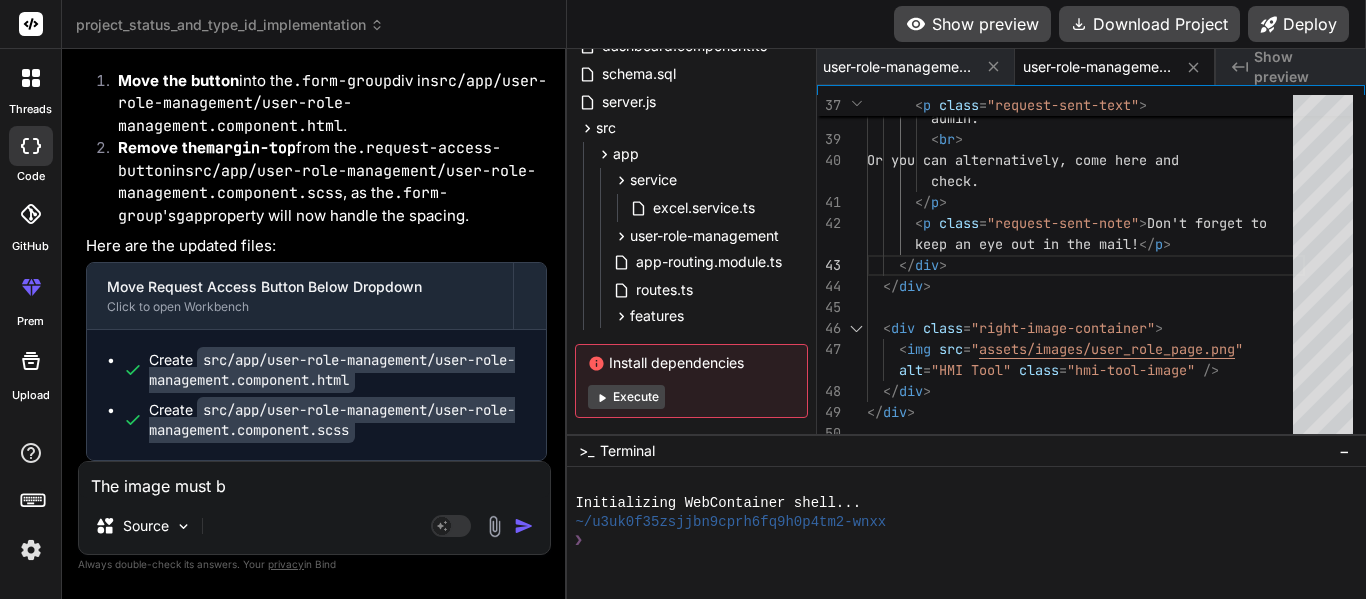 type on "The image must be" 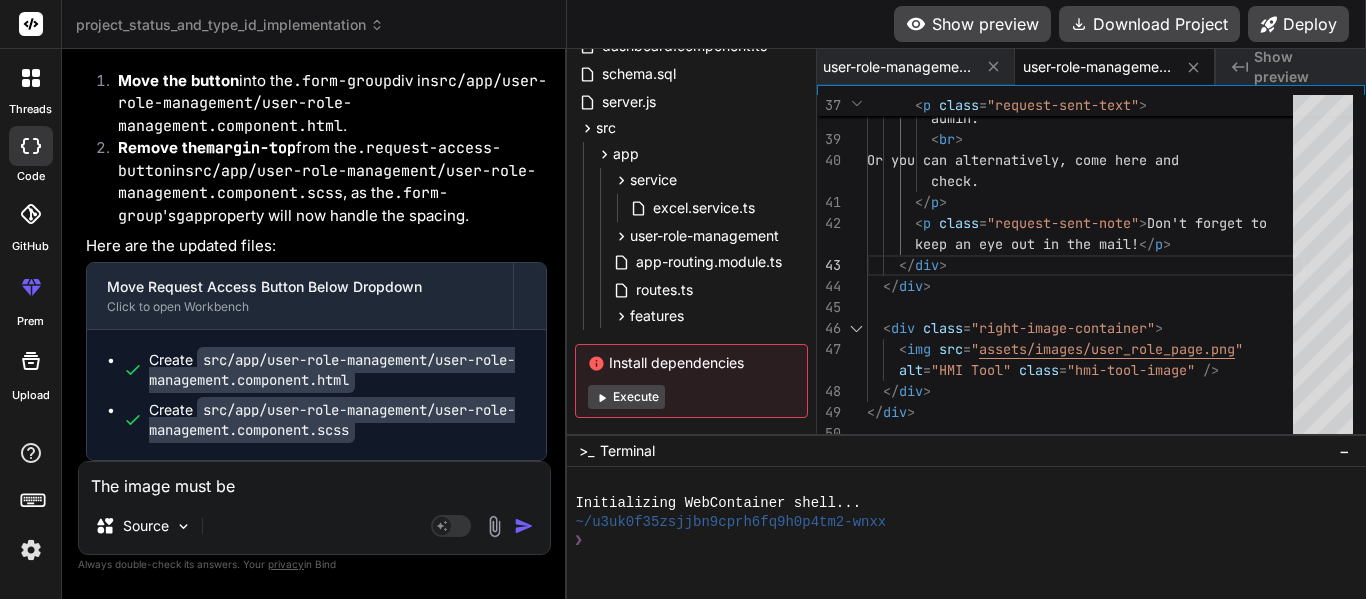 type on "The image must be" 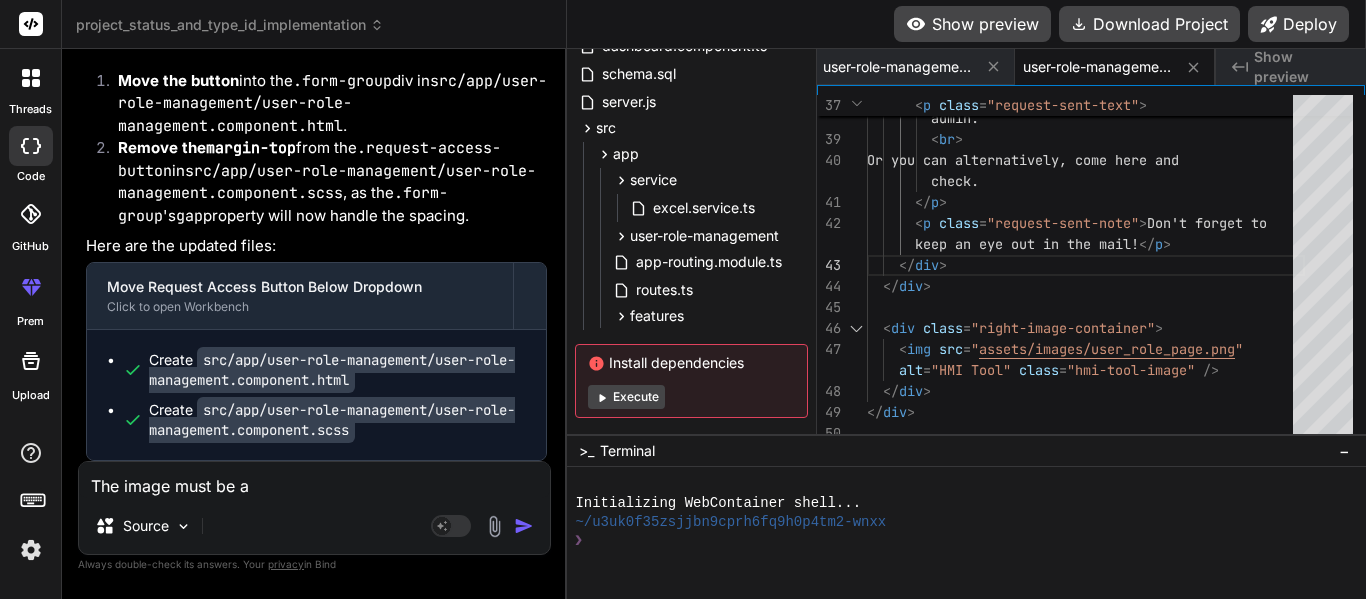 type on "The image must be al" 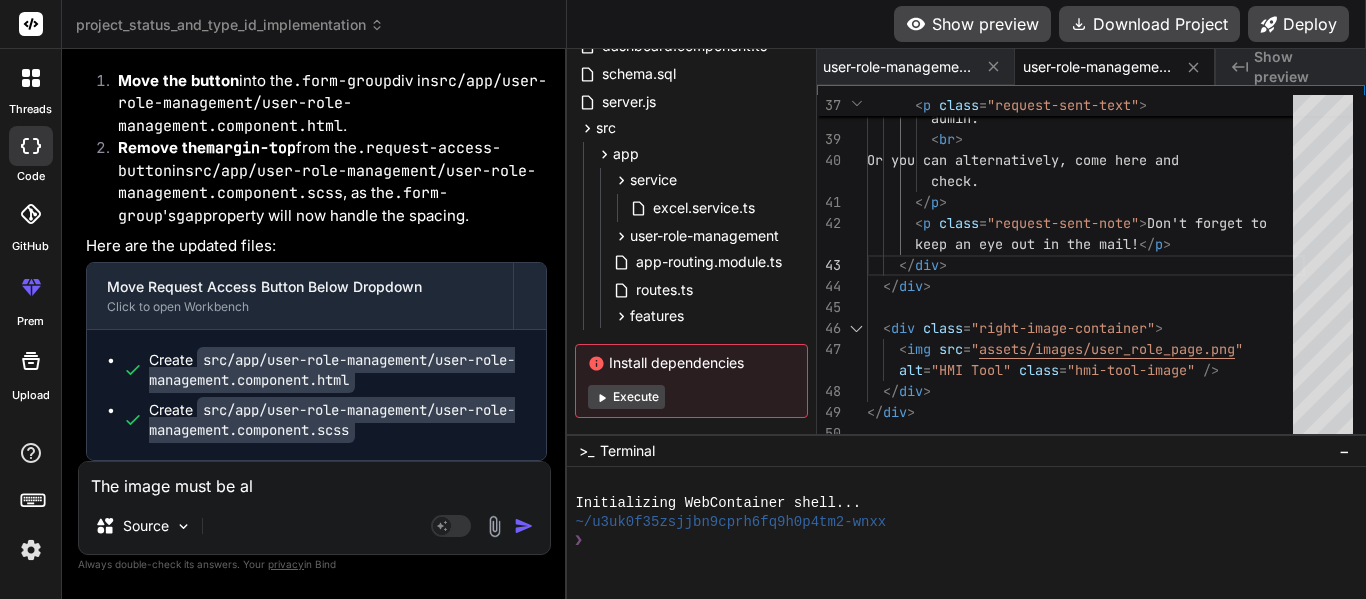 type on "The image must be ali" 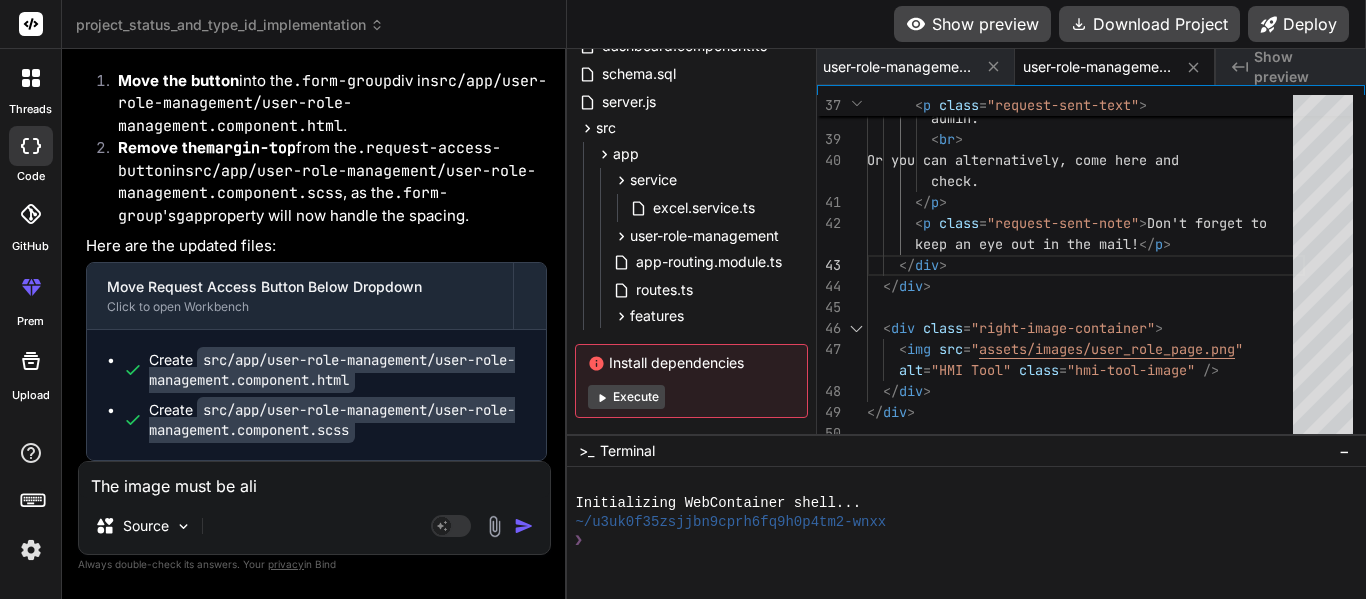 type on "x" 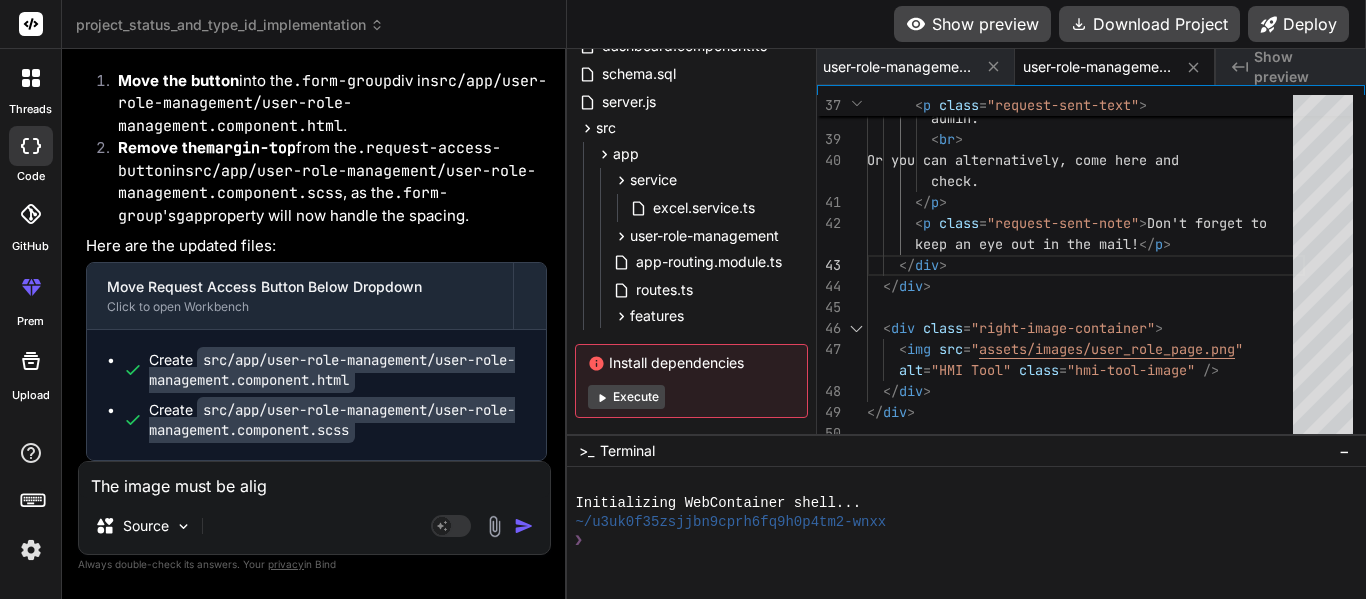type on "The image must be align" 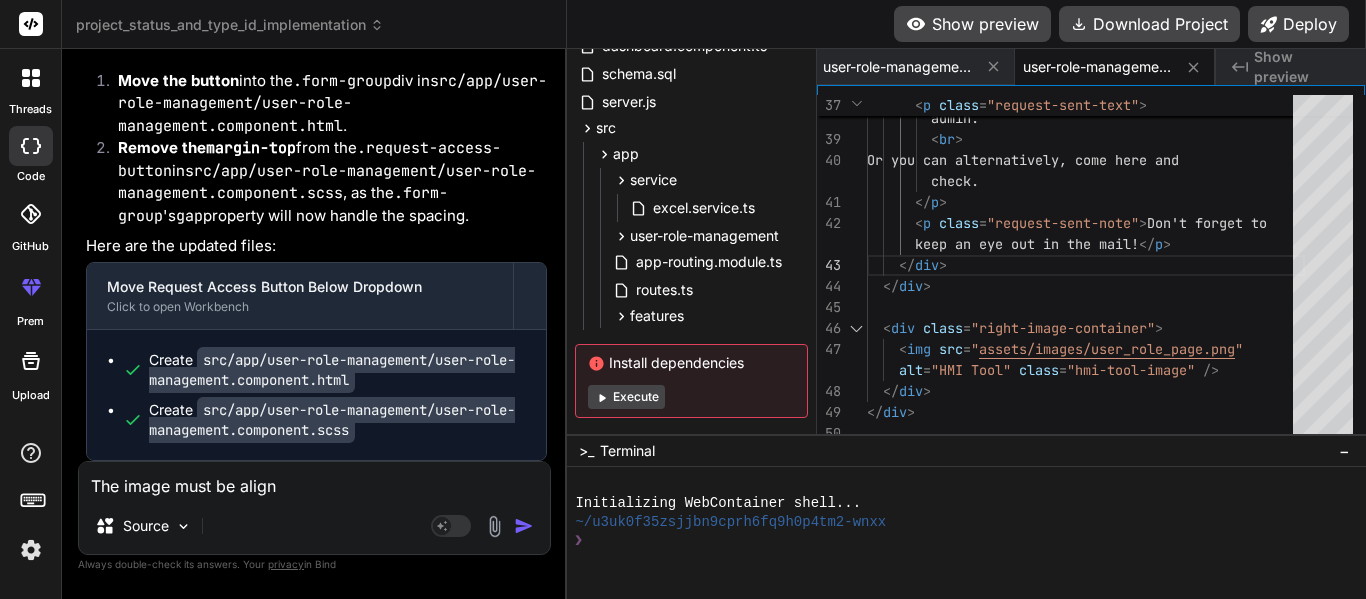 type on "The image must be aligned" 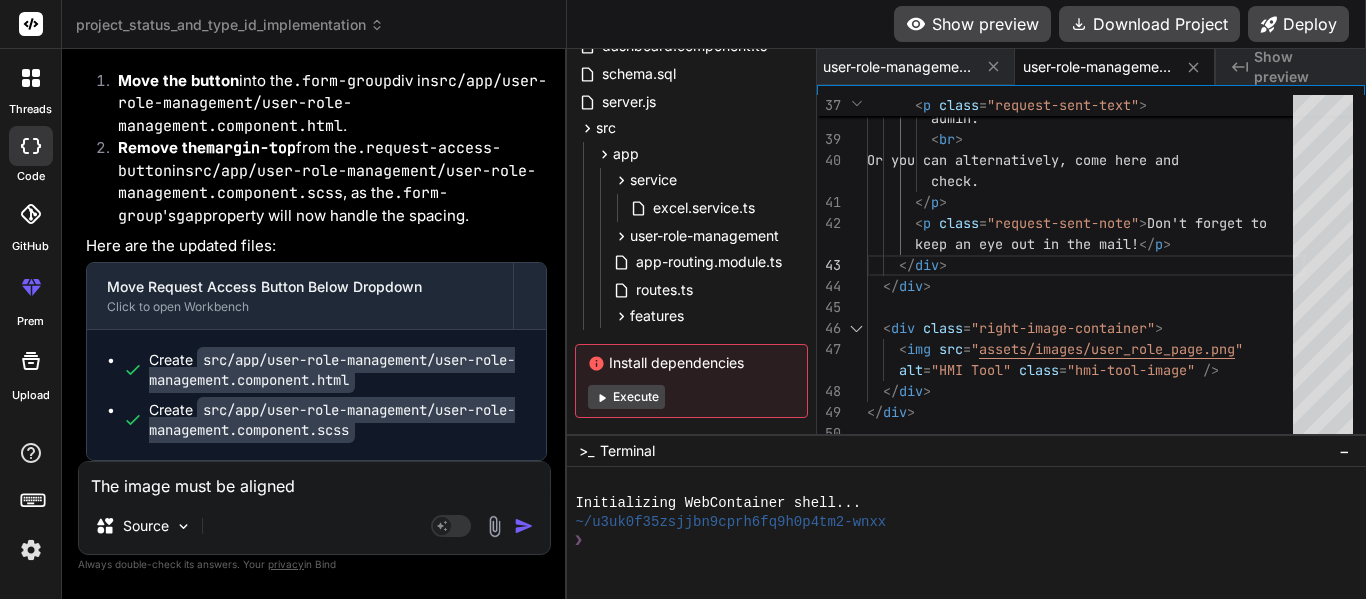 type on "The image must be aligned" 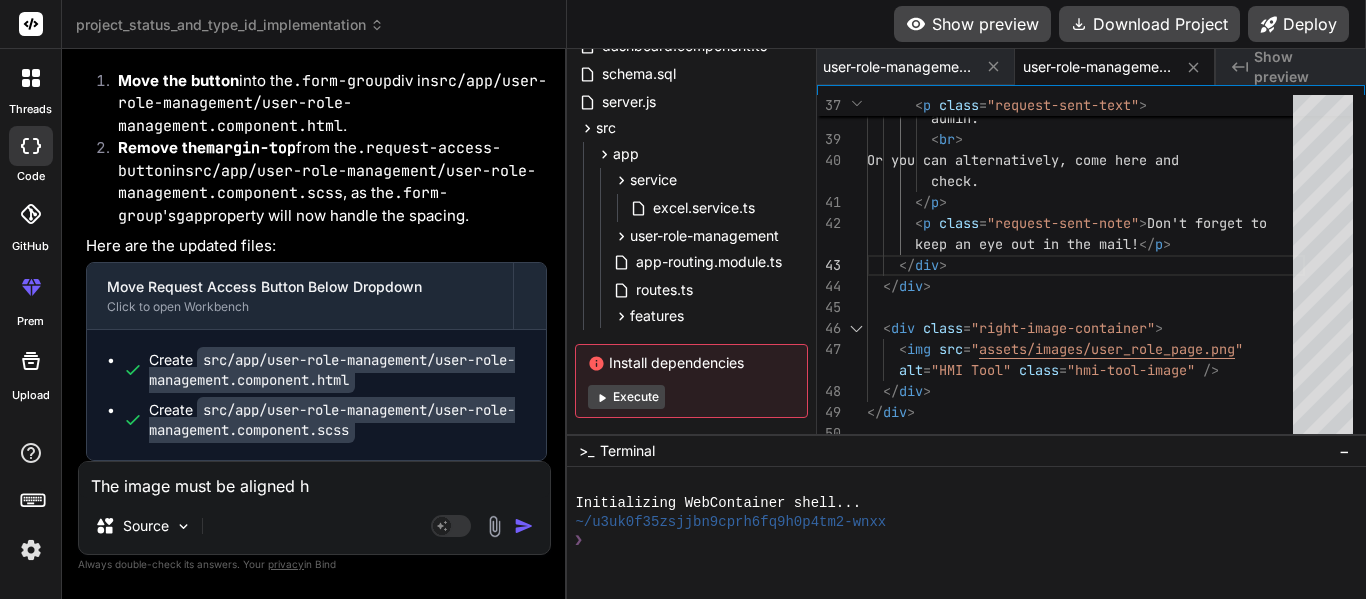 type on "The image must be aligned ho" 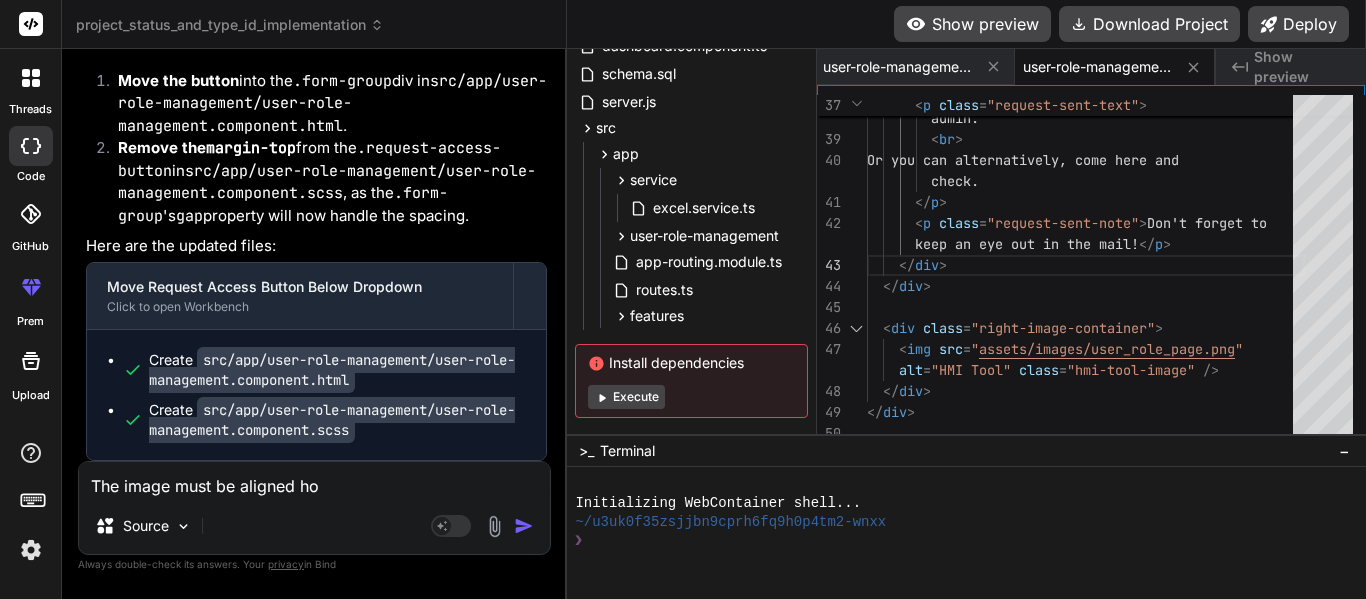 type on "The image must be aligned hor" 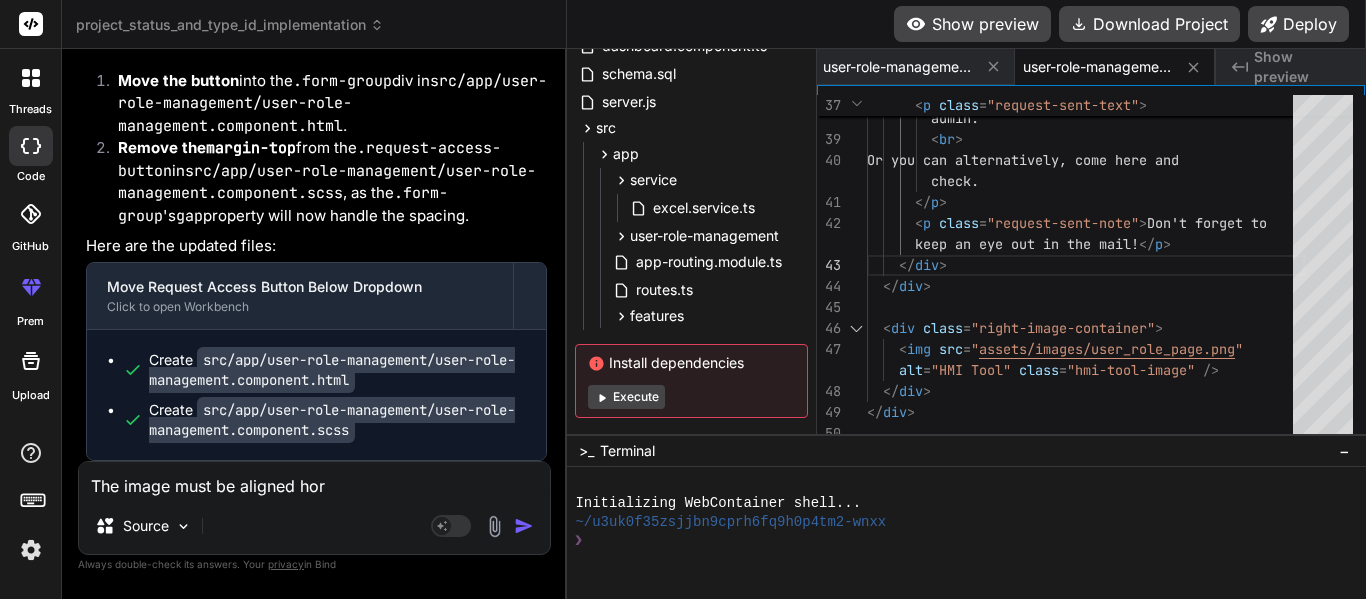 type on "The image must be aligned hori" 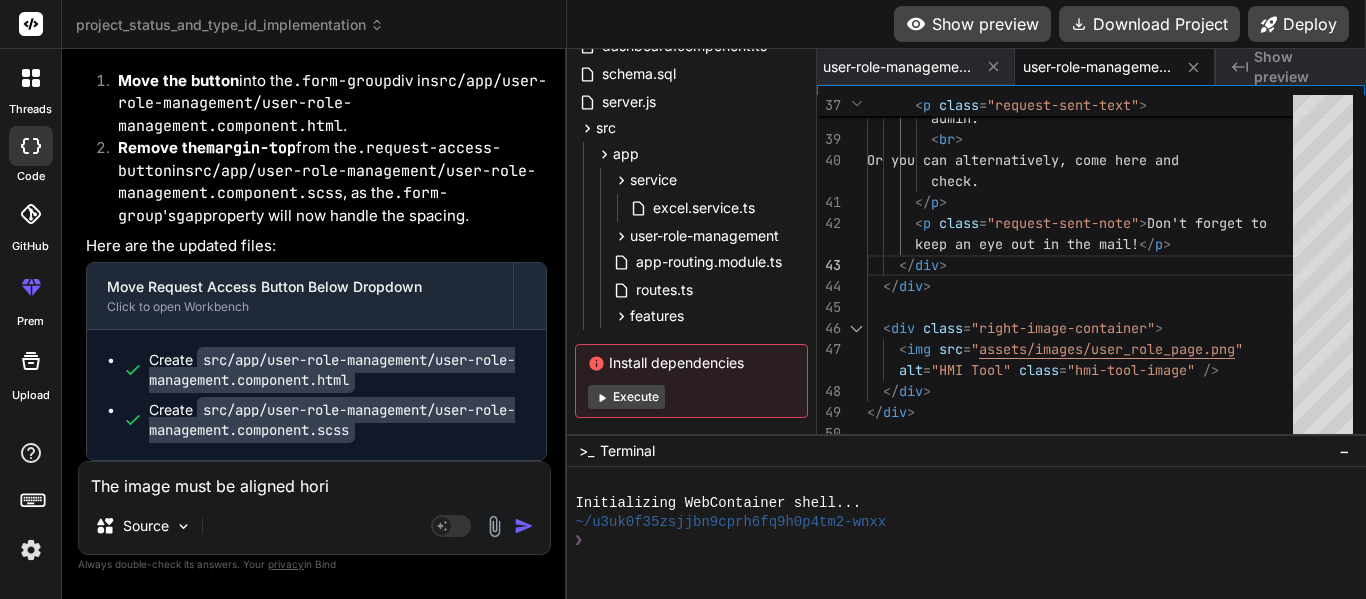 type on "The image must be aligned horiz" 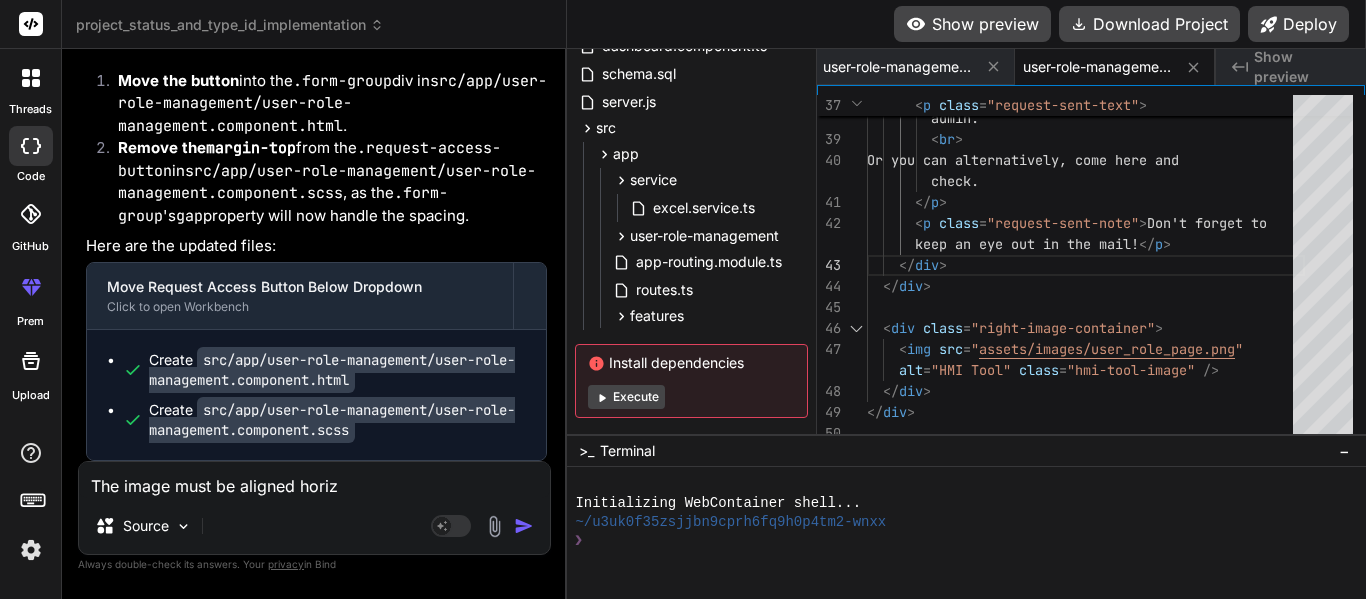 type on "The image must be aligned horizo" 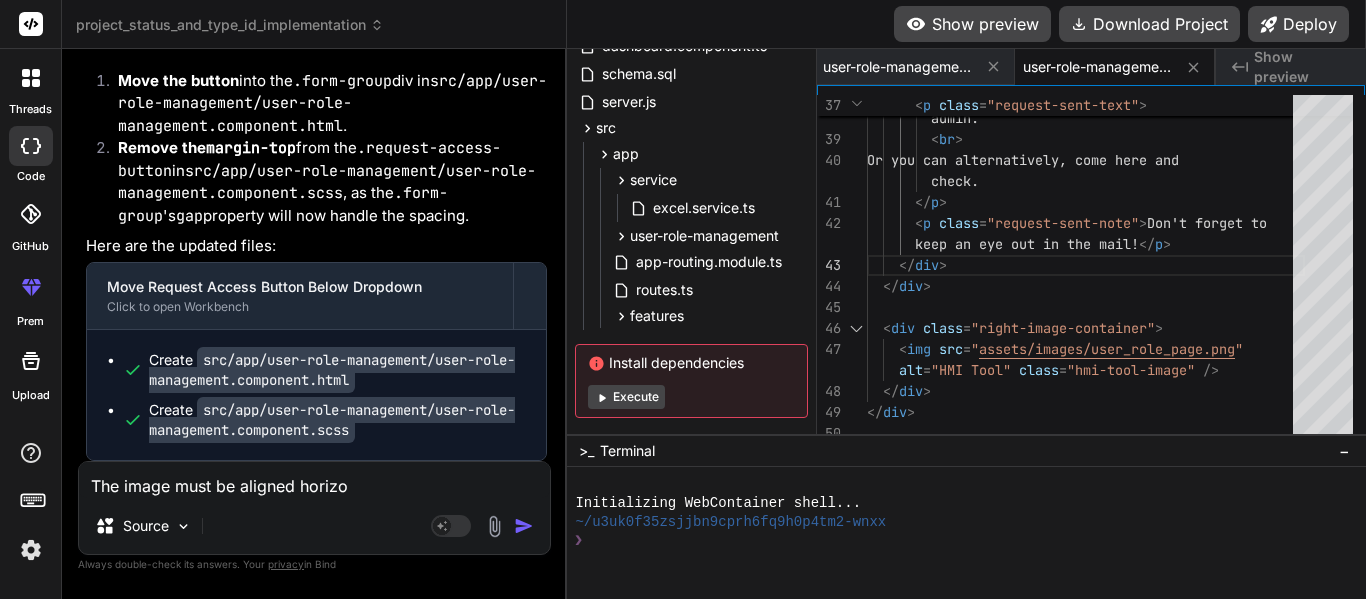 type on "The image must be aligned horizon" 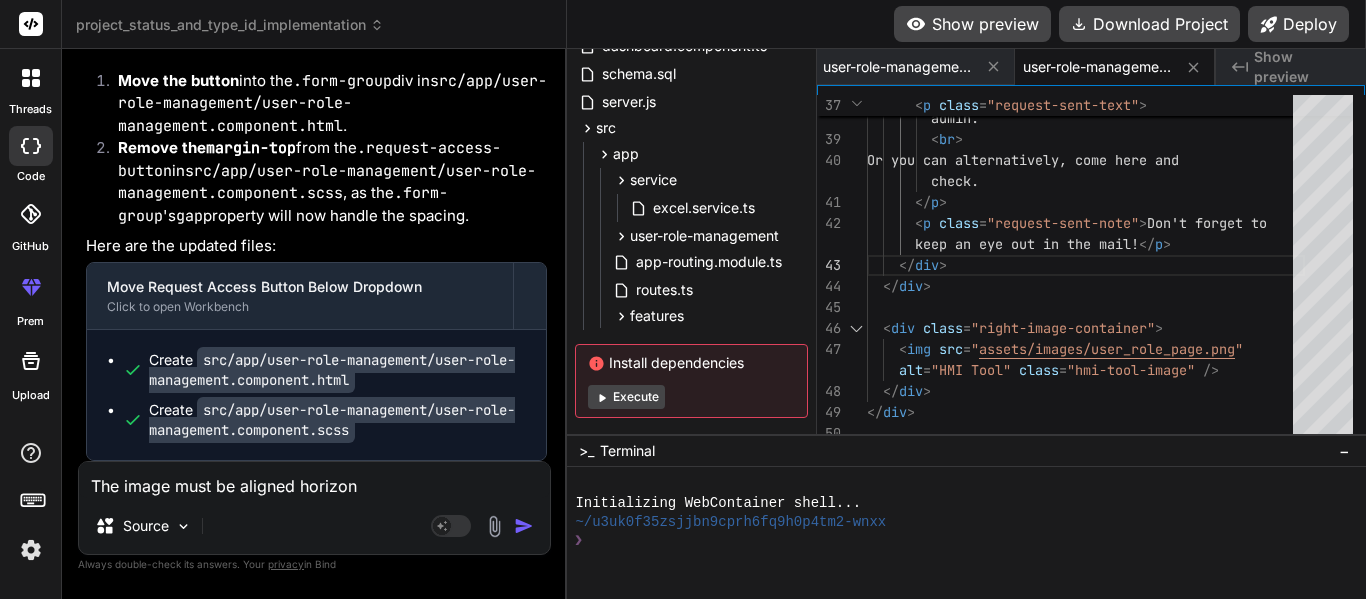 type on "The image must be aligned horizona" 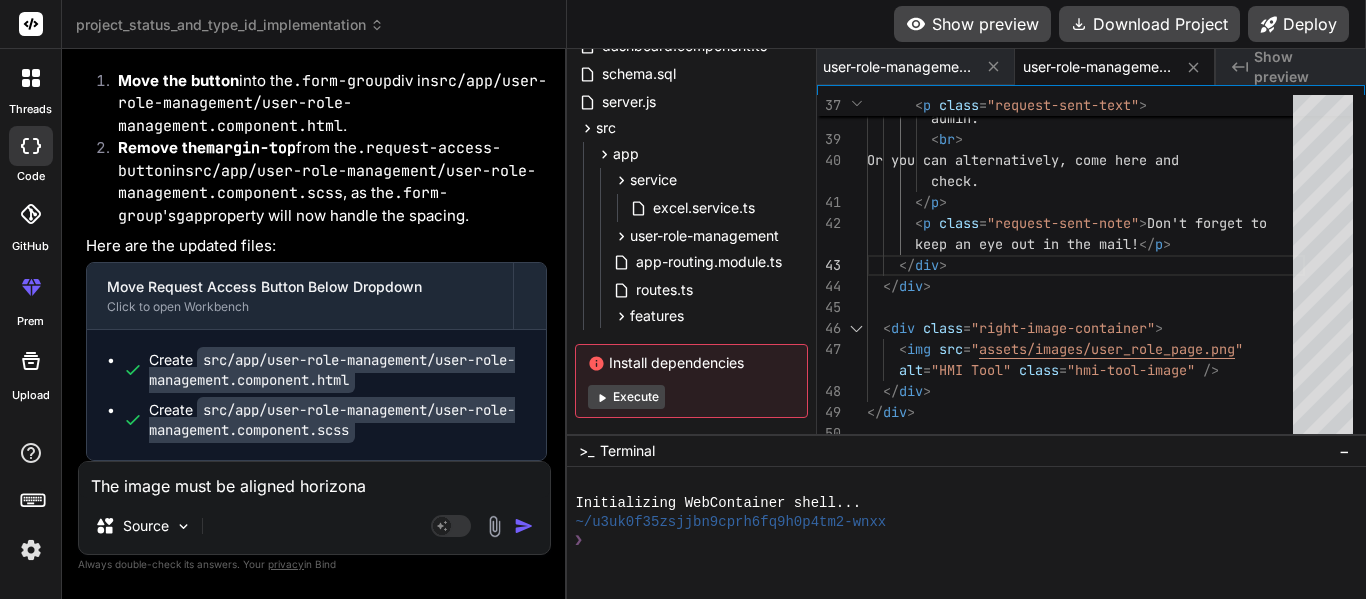 type on "The image must be aligned horizonat" 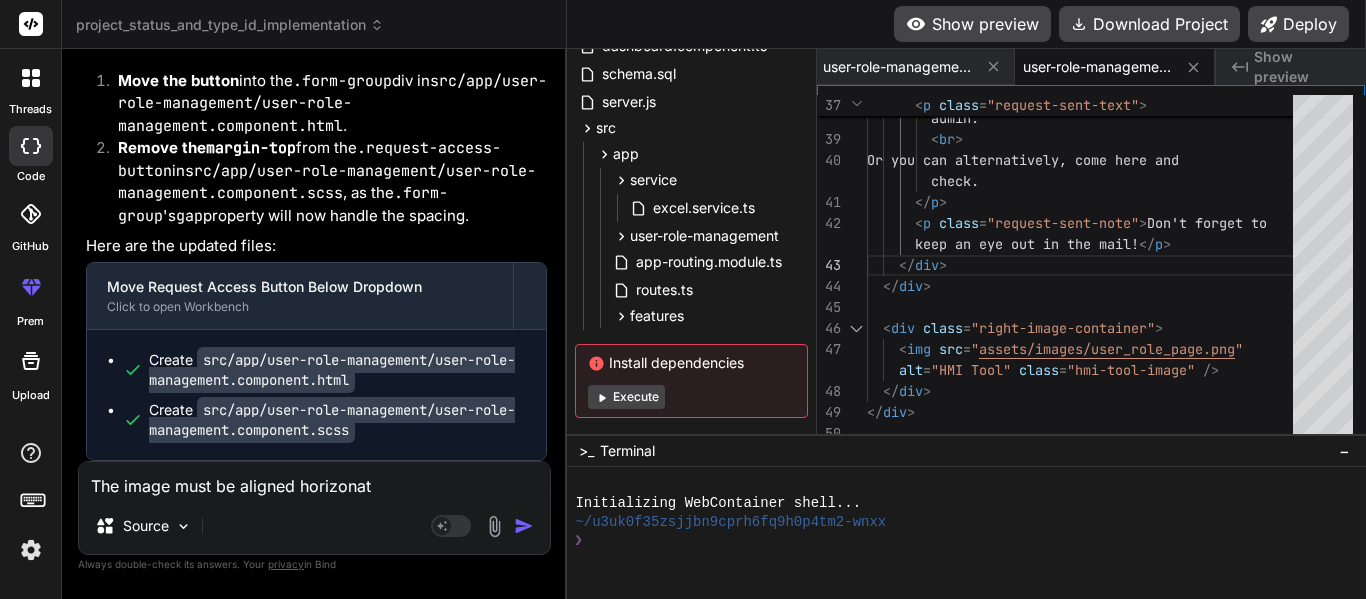 type on "The image must be aligned horizonata" 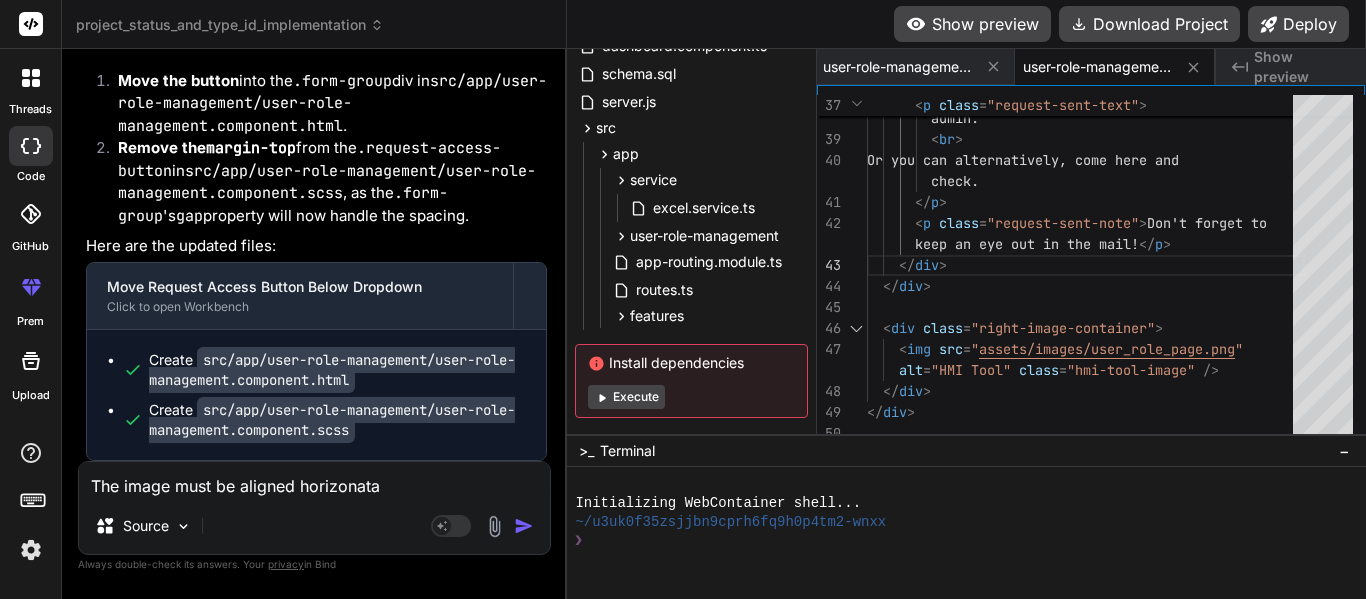 type on "The image must be aligned horizonatal" 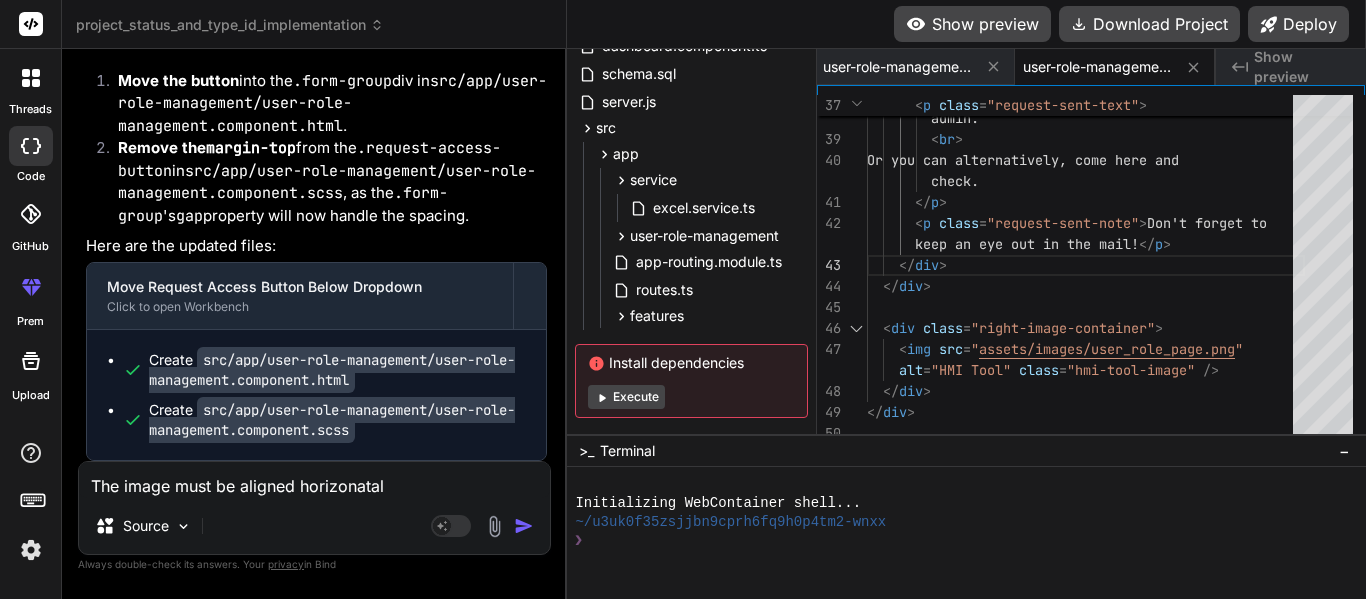 type on "The image must be aligned horizonataly" 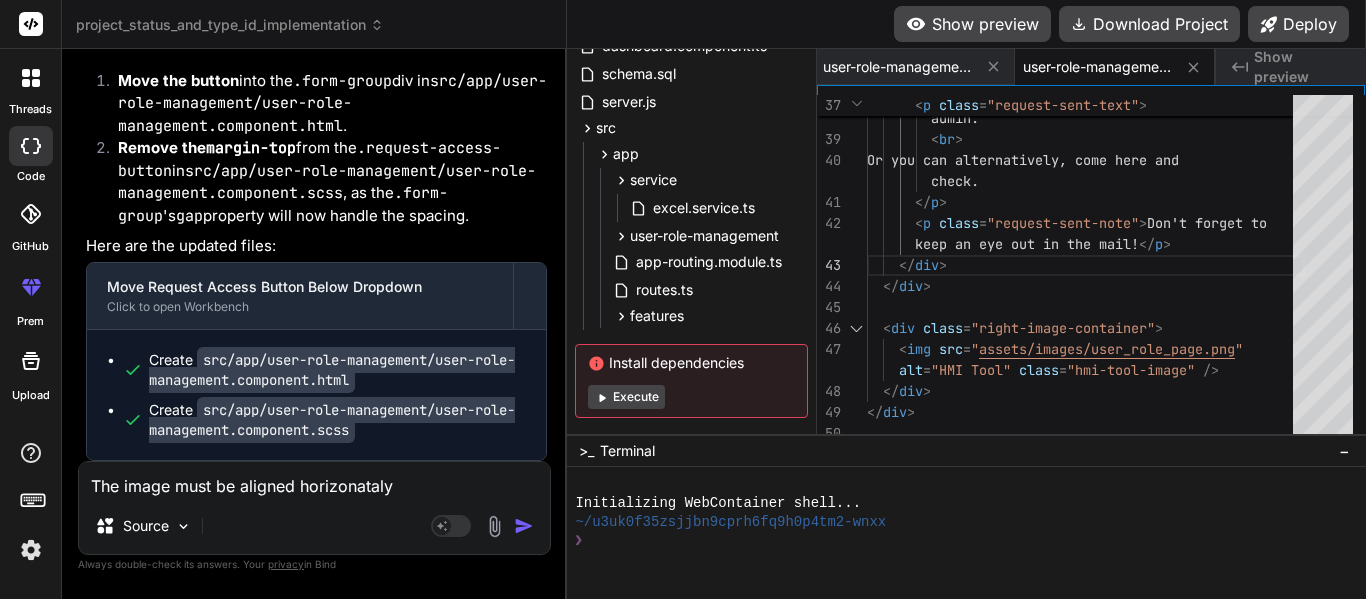 type on "The image must be aligned horizonataly" 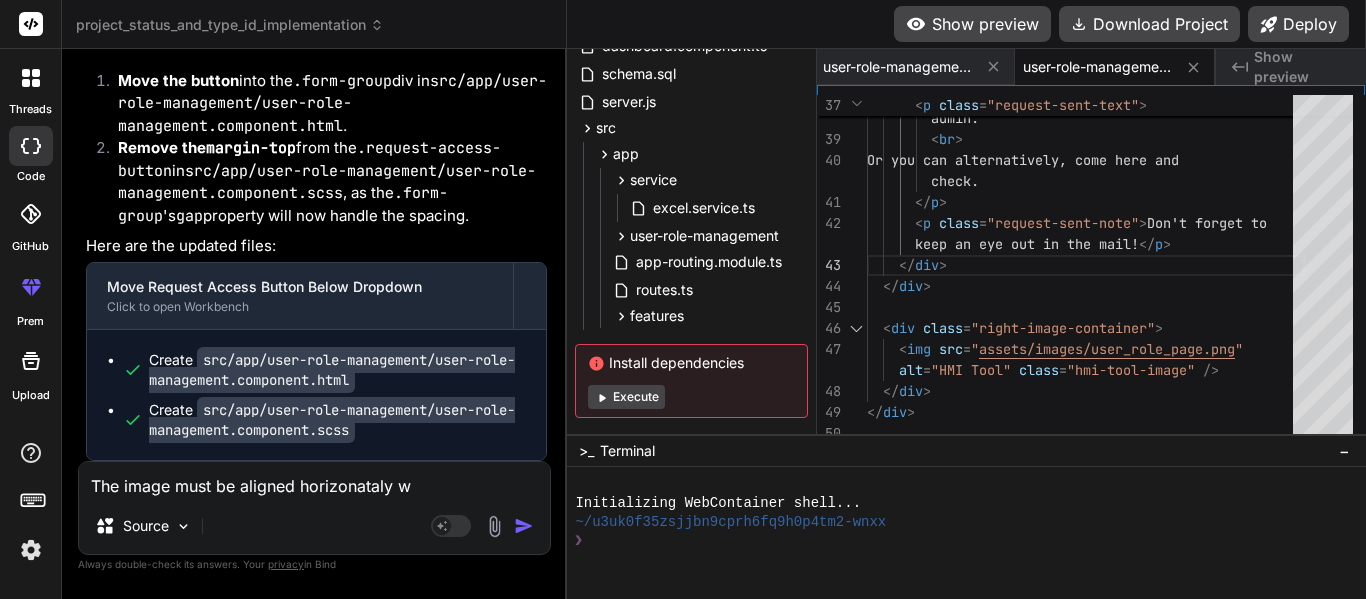 type on "The image must be aligned horizonataly wi" 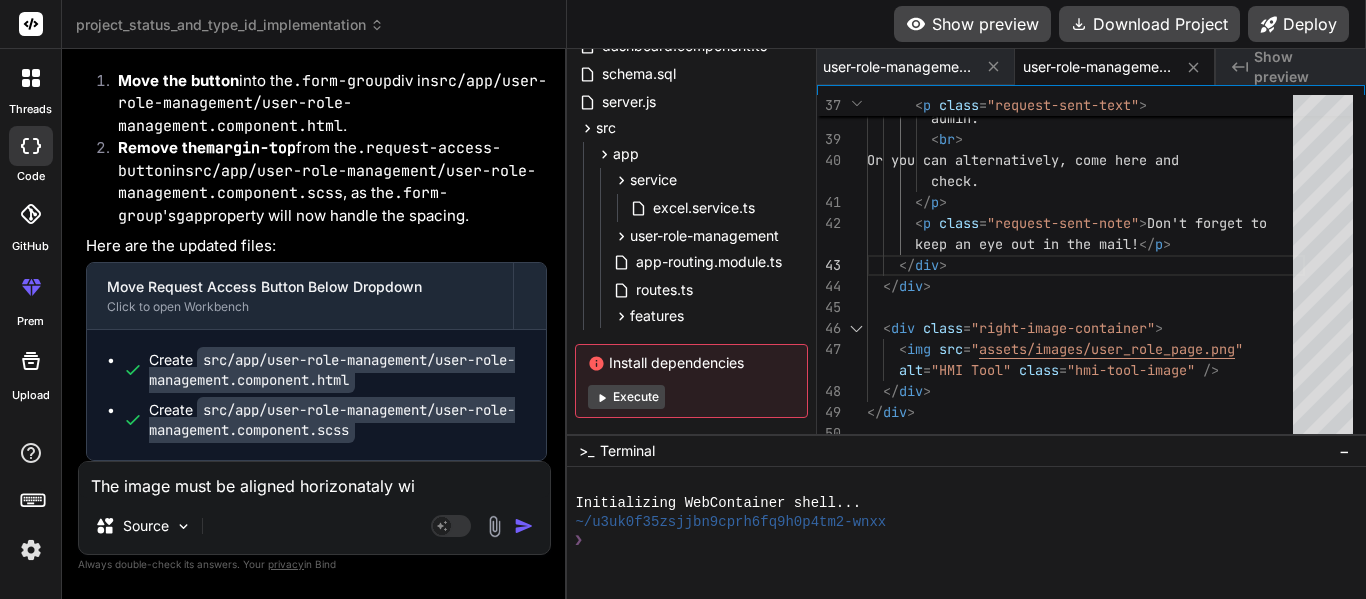 type on "The image must be aligned horizonataly wit" 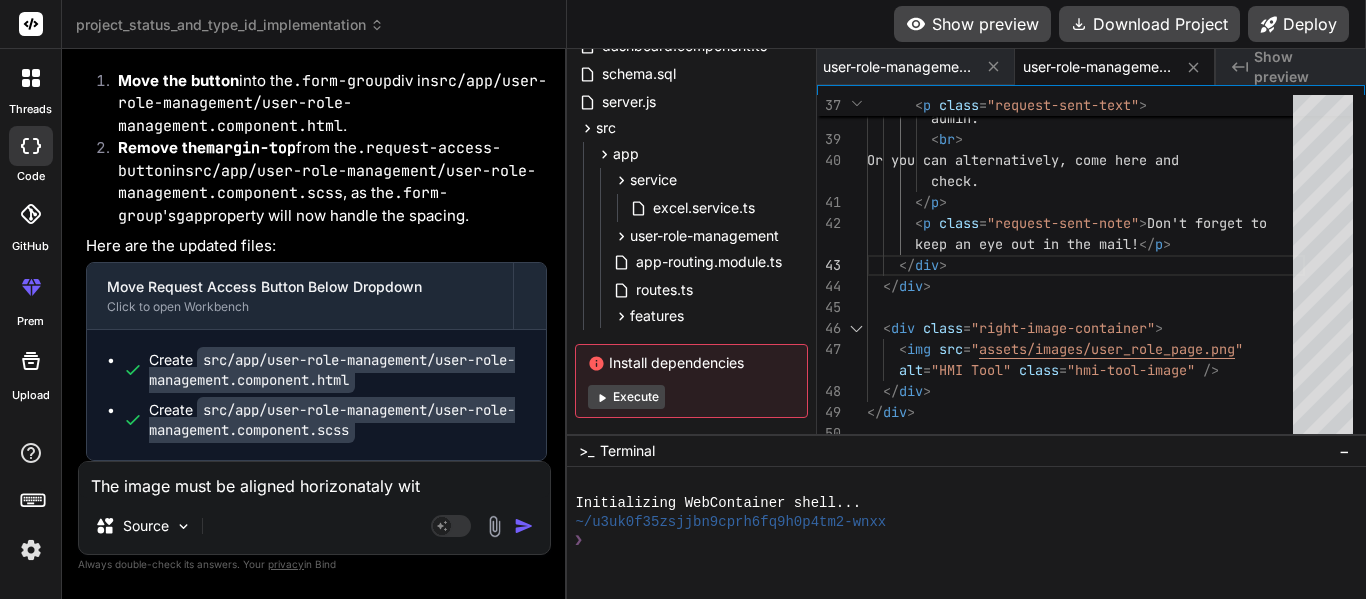 type on "The image must be aligned horizonataly with" 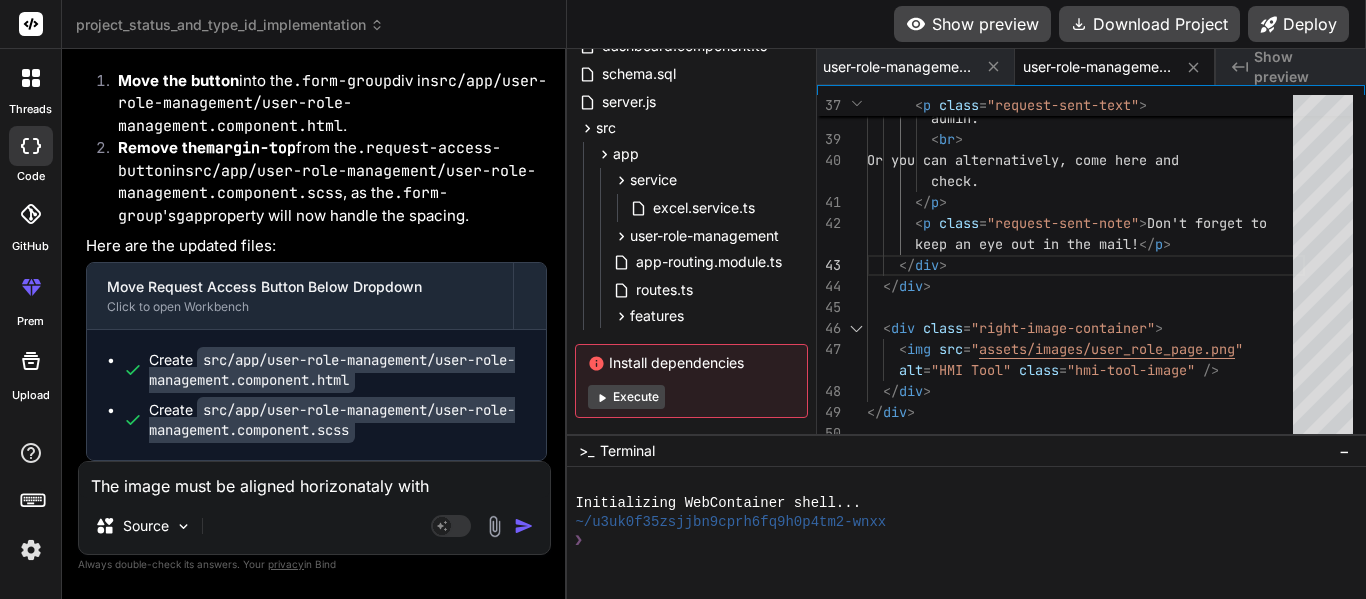 type on "The image must be aligned horizonataly with" 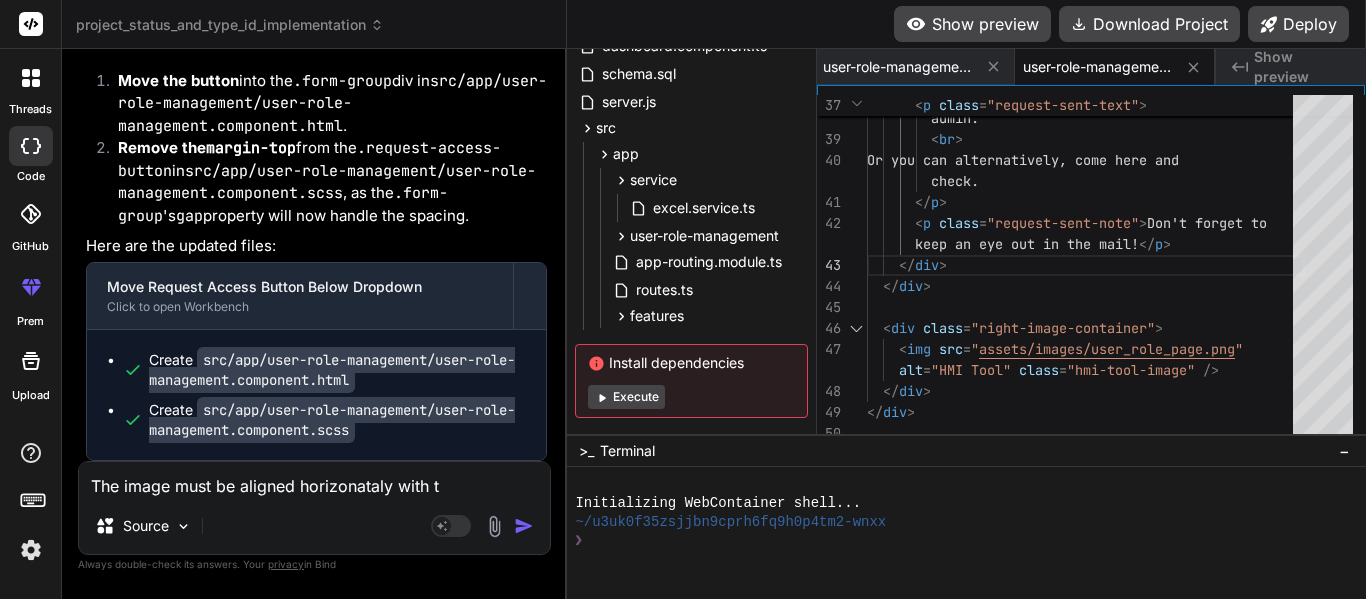 type on "x" 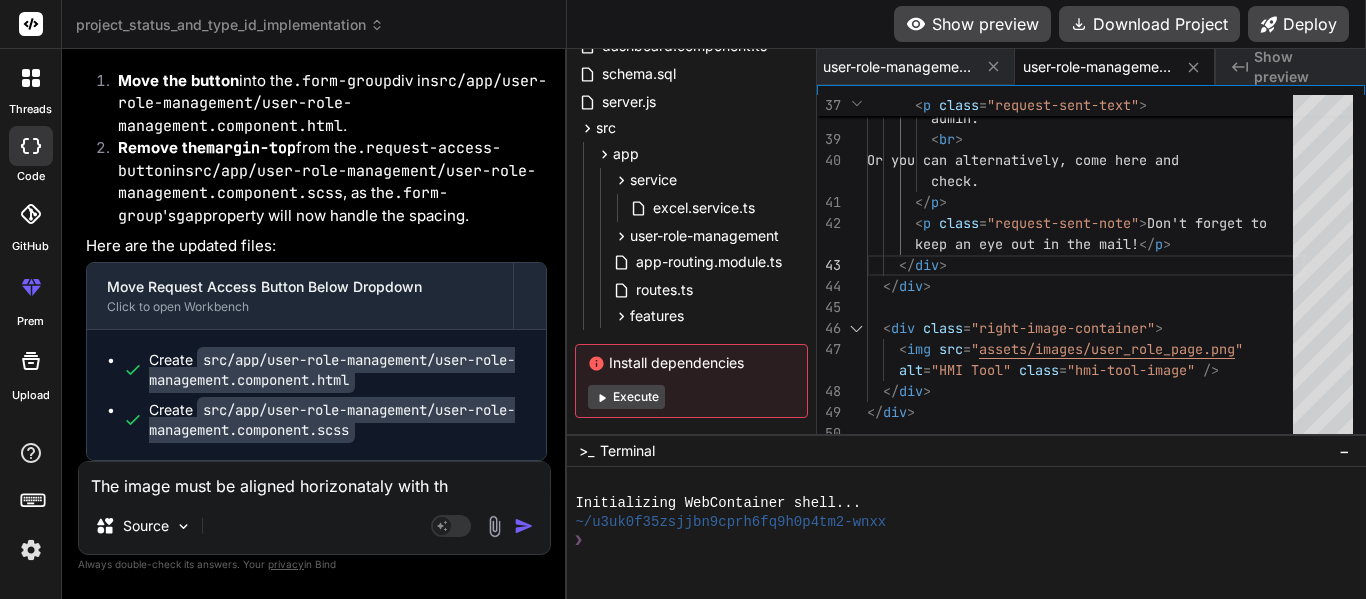 type on "The image must be aligned horizonataly with the" 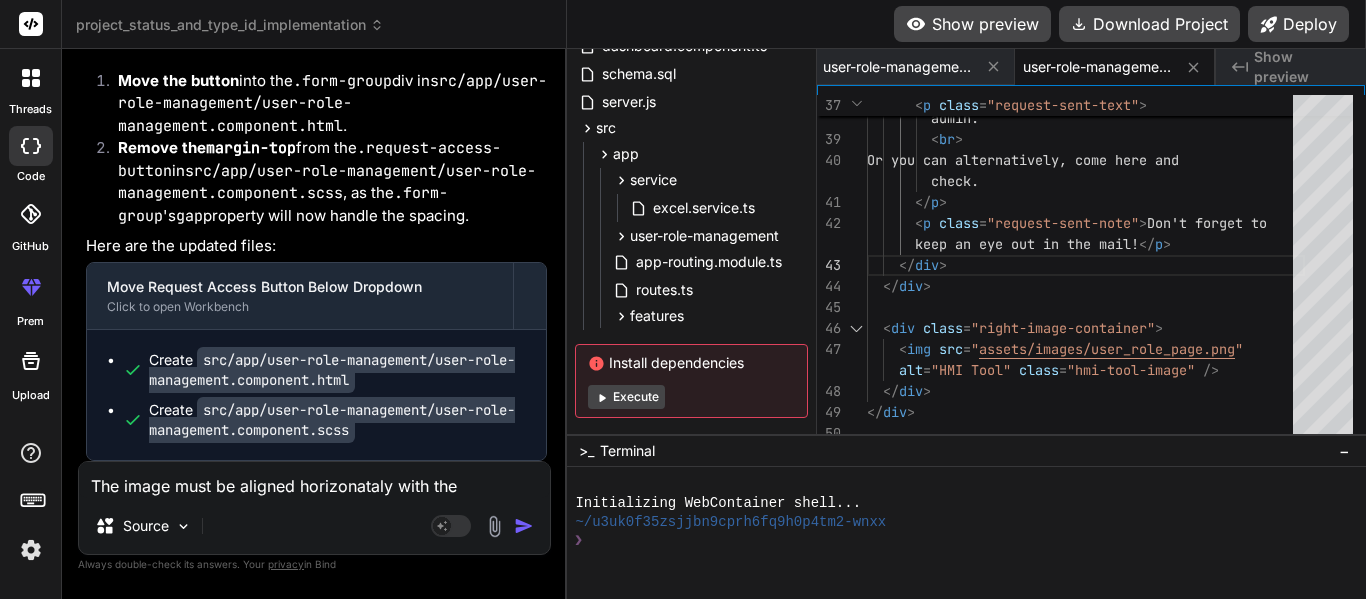 type on "The image must be aligned horizonataly with the" 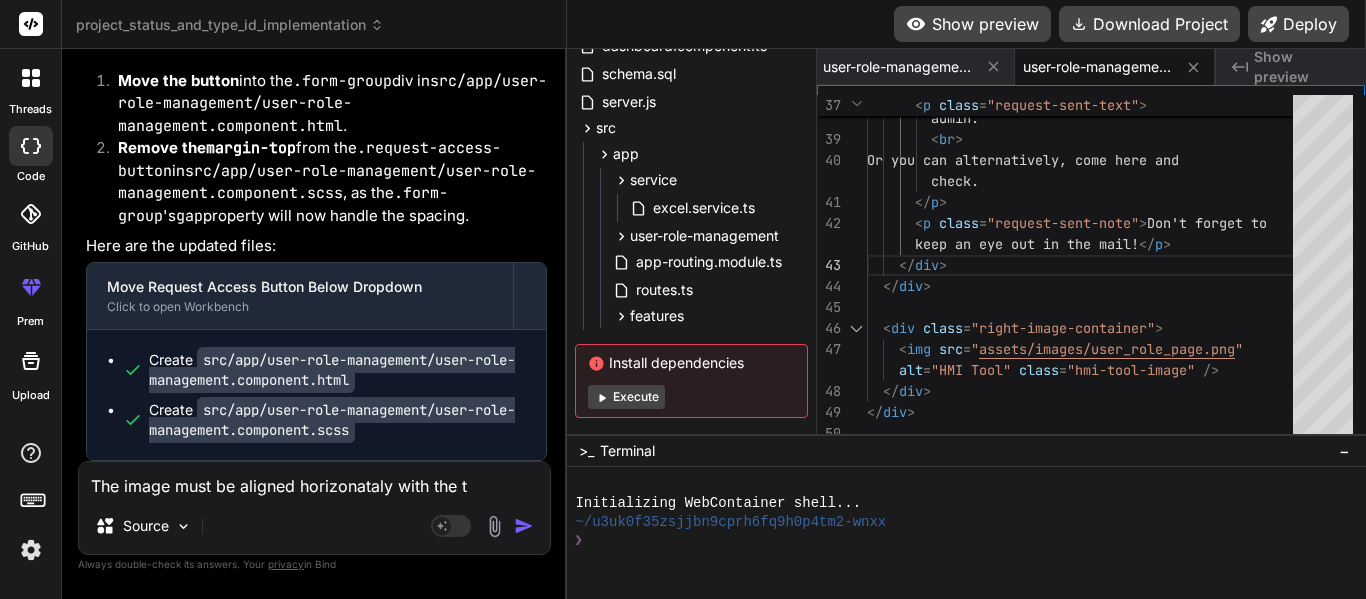 type on "The image must be aligned horizonataly with the te" 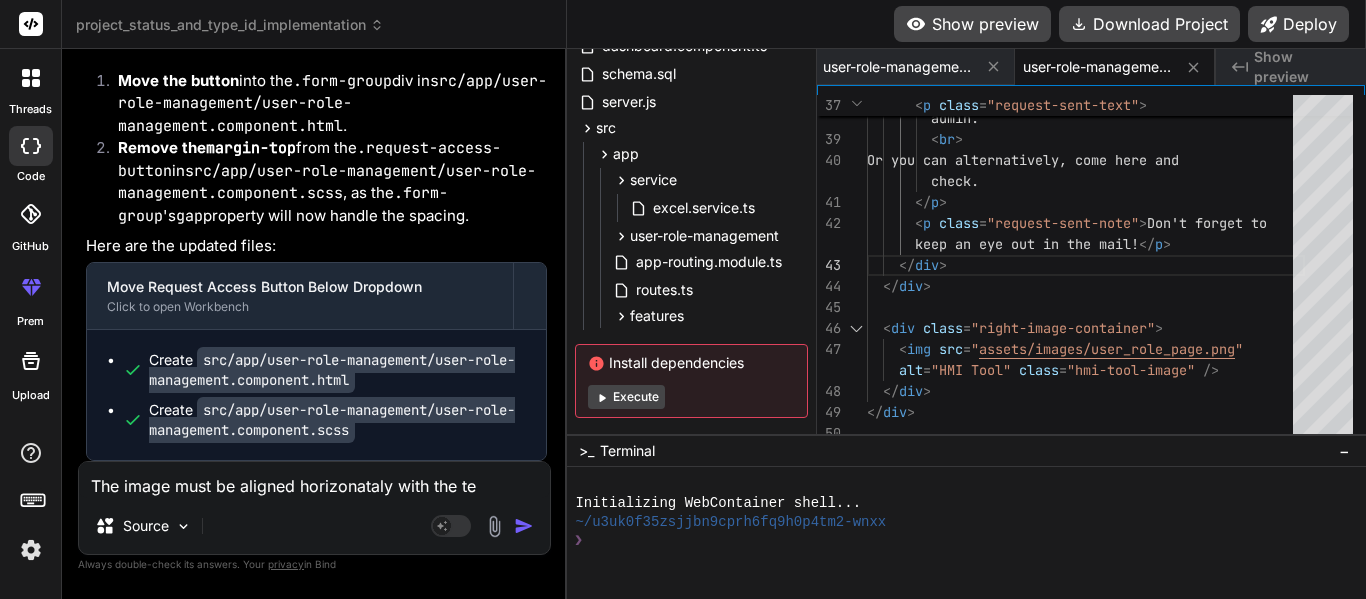 type on "The image must be aligned horizonataly with the tes" 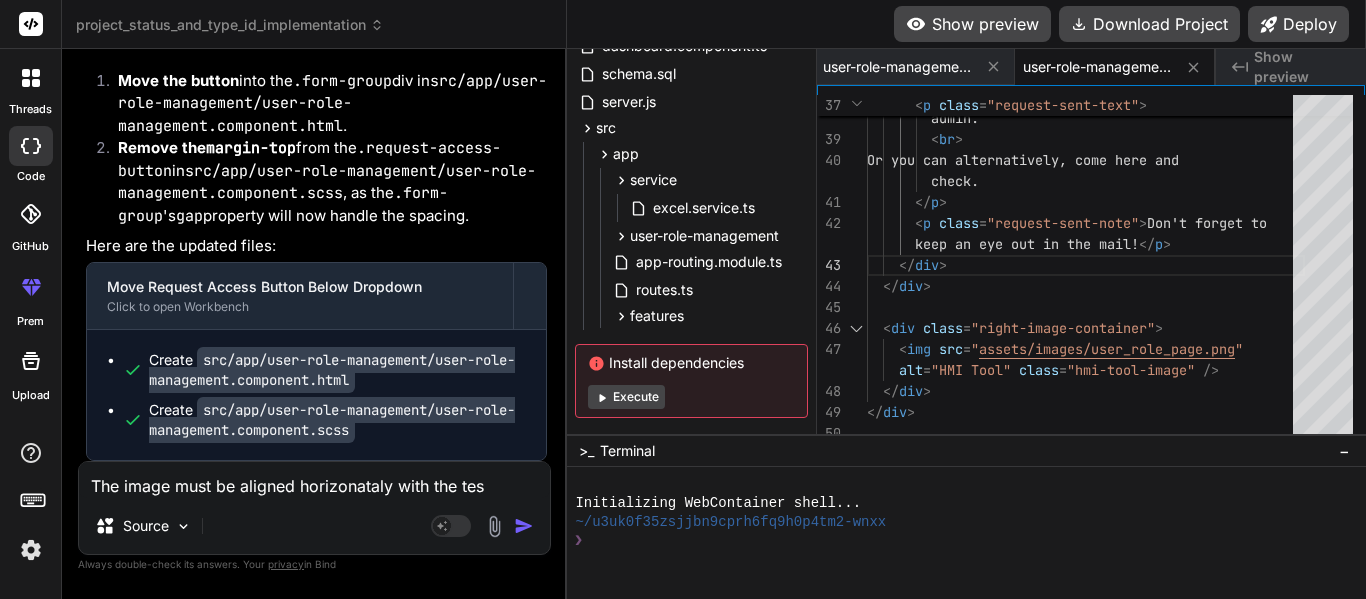 type on "The image must be aligned horizonataly with the te" 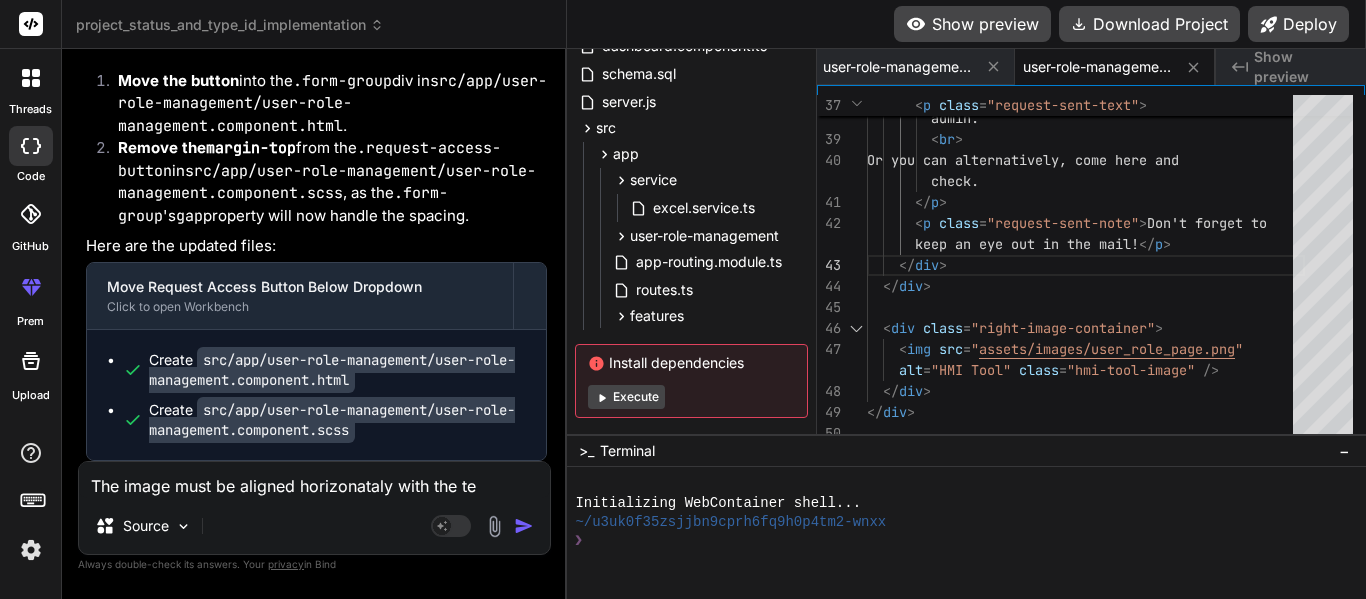 type on "The image must be aligned horizonataly with the tex" 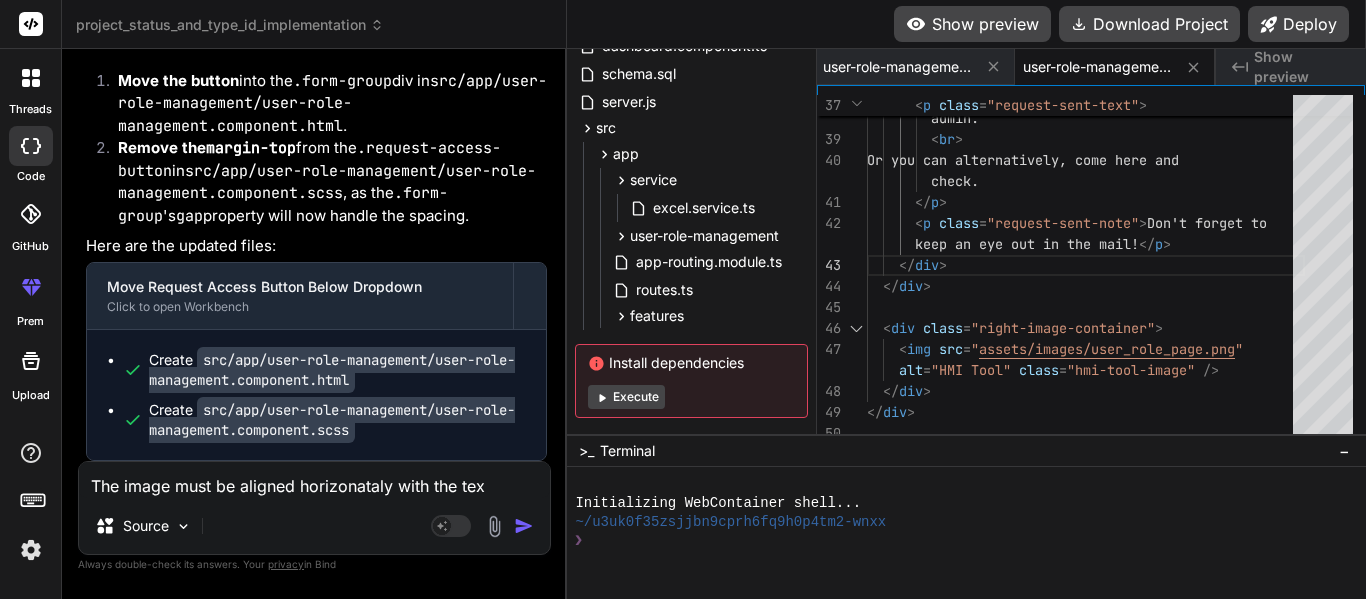 type on "The image must be aligned horizonataly with the text" 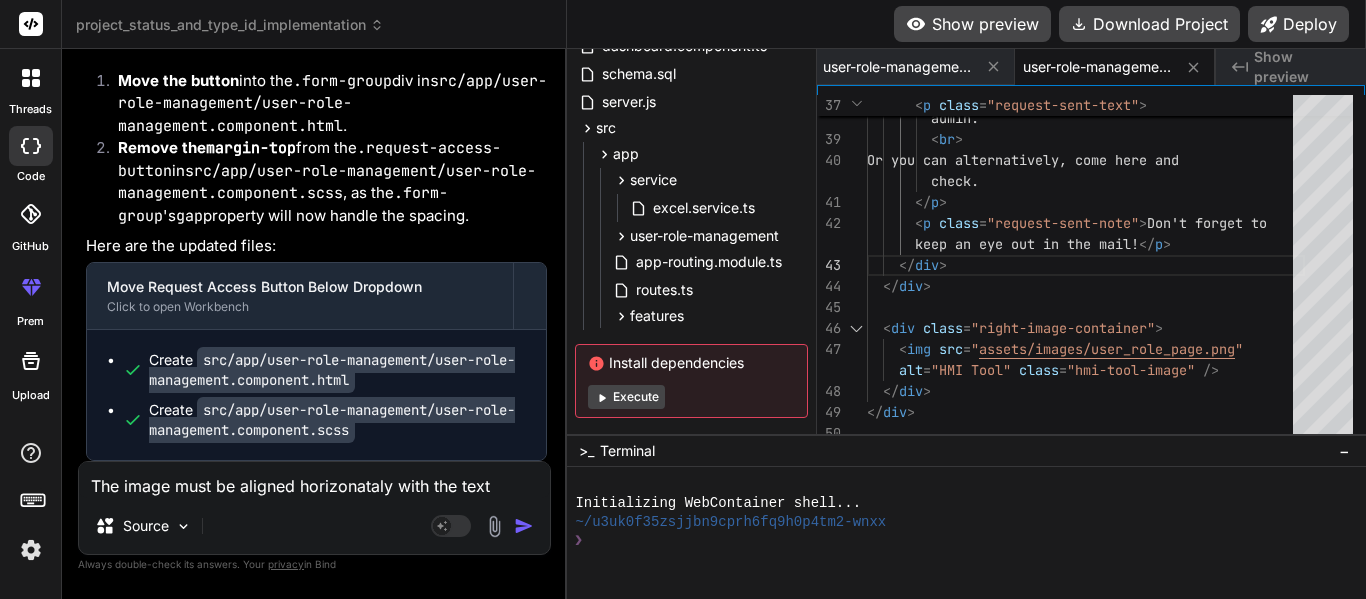 type on "The image must be aligned horizonataly with the text" 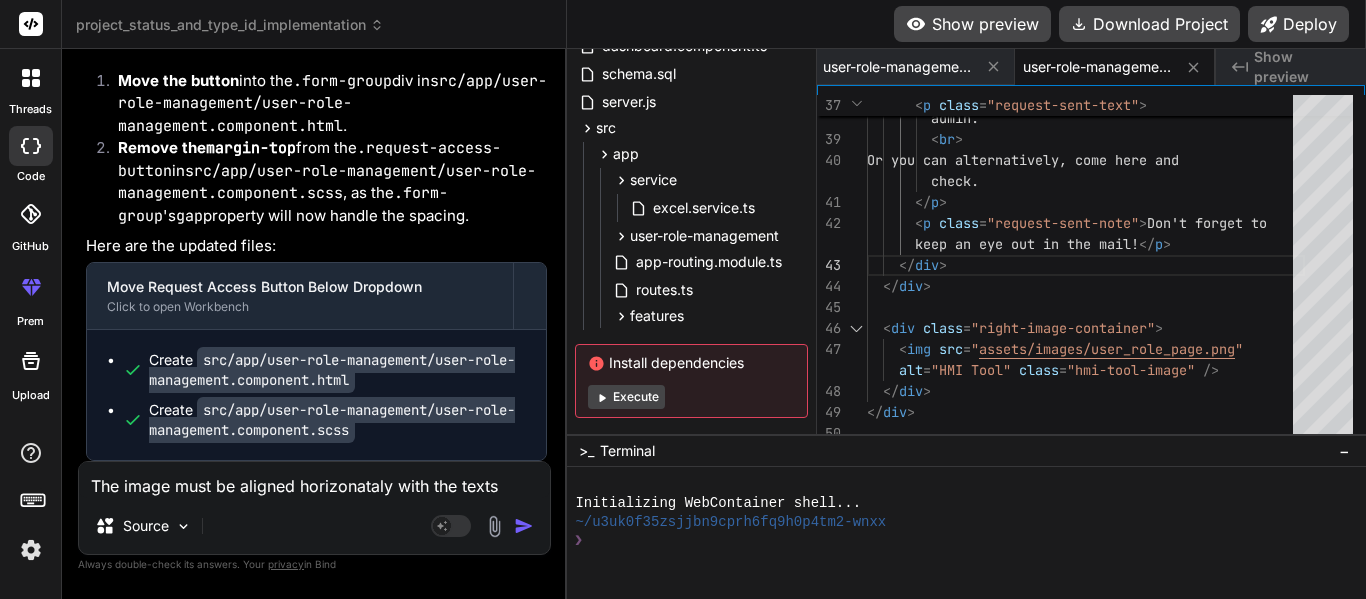type on "The image must be aligned horizonataly with the texts" 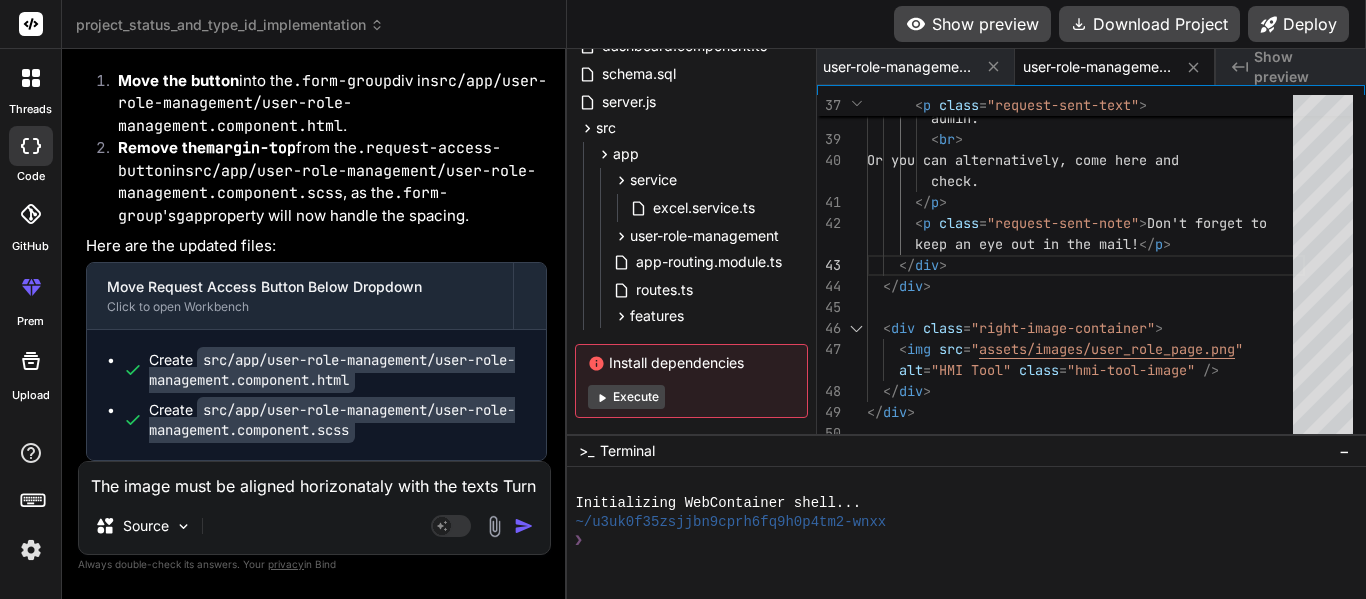 scroll, scrollTop: 22, scrollLeft: 0, axis: vertical 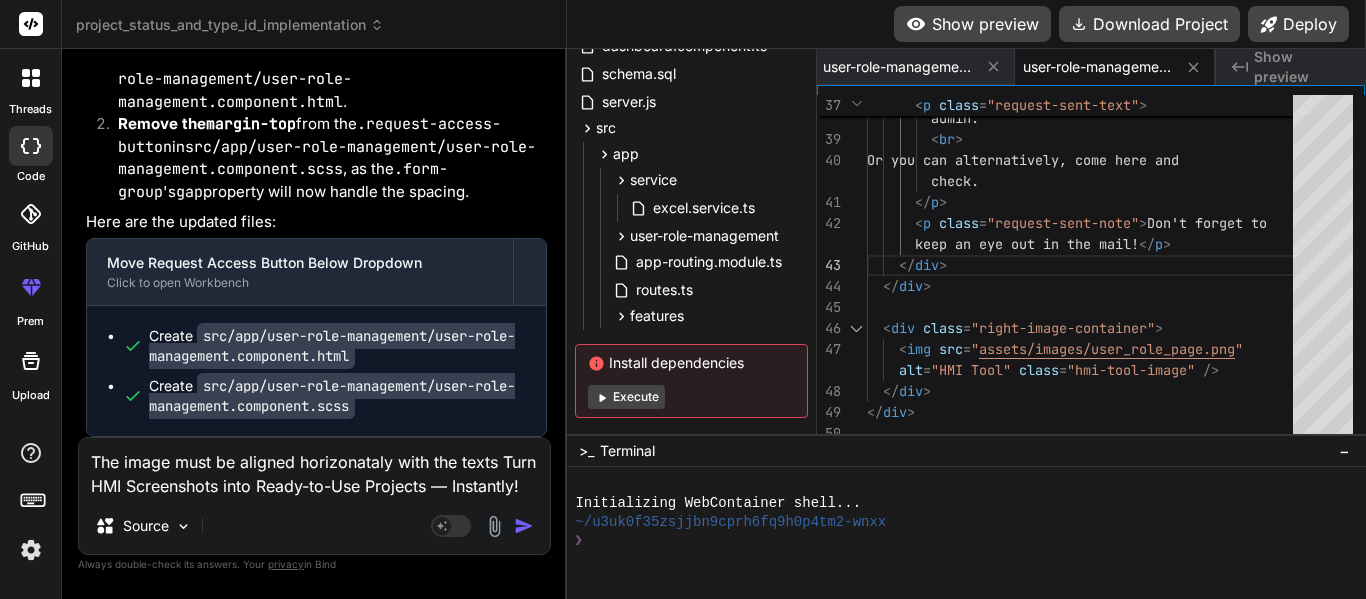 type on "The image must be aligned horizonataly with the texts Turn HMI Screenshots into Ready-to-Use Projects — Instantly!" 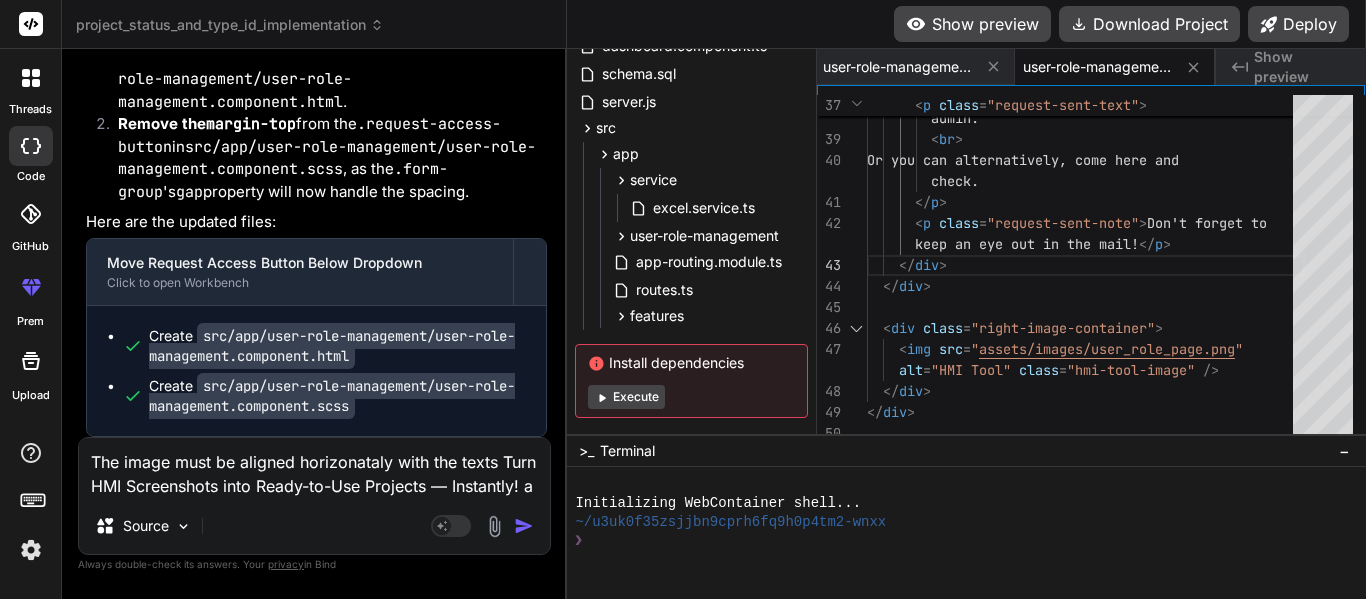 type on "The image must be aligned horizonataly with the texts Turn HMI Screenshots into Ready-to-Use Projects — Instantly! an" 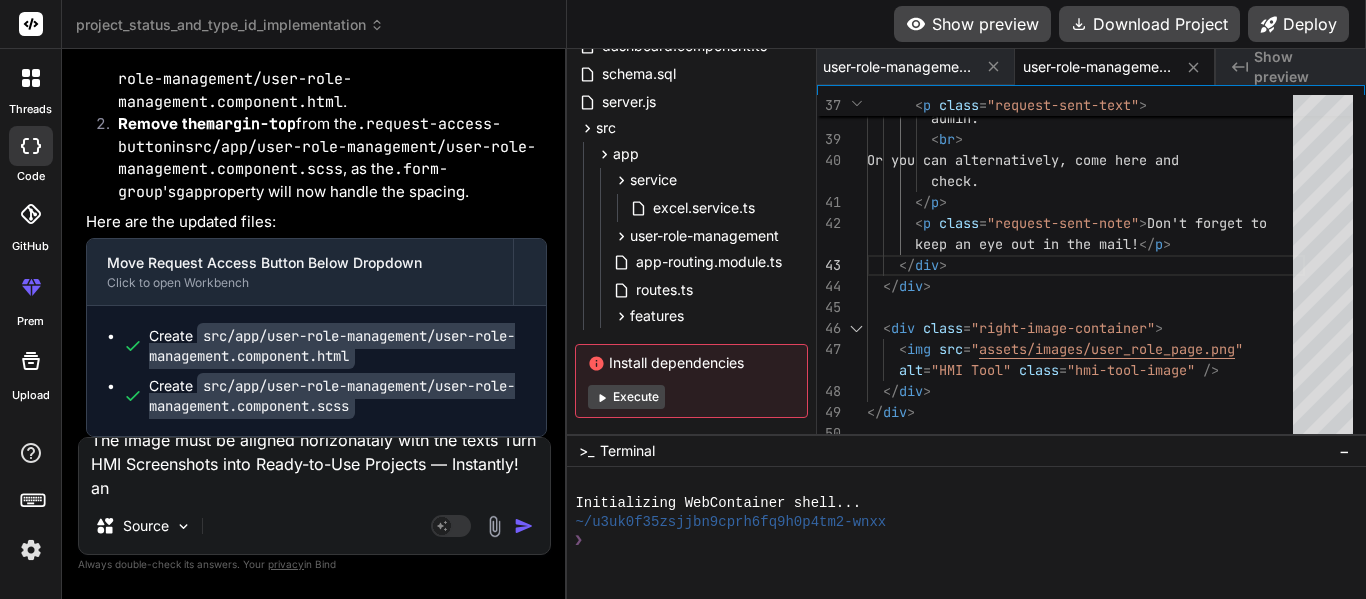 scroll, scrollTop: 0, scrollLeft: 0, axis: both 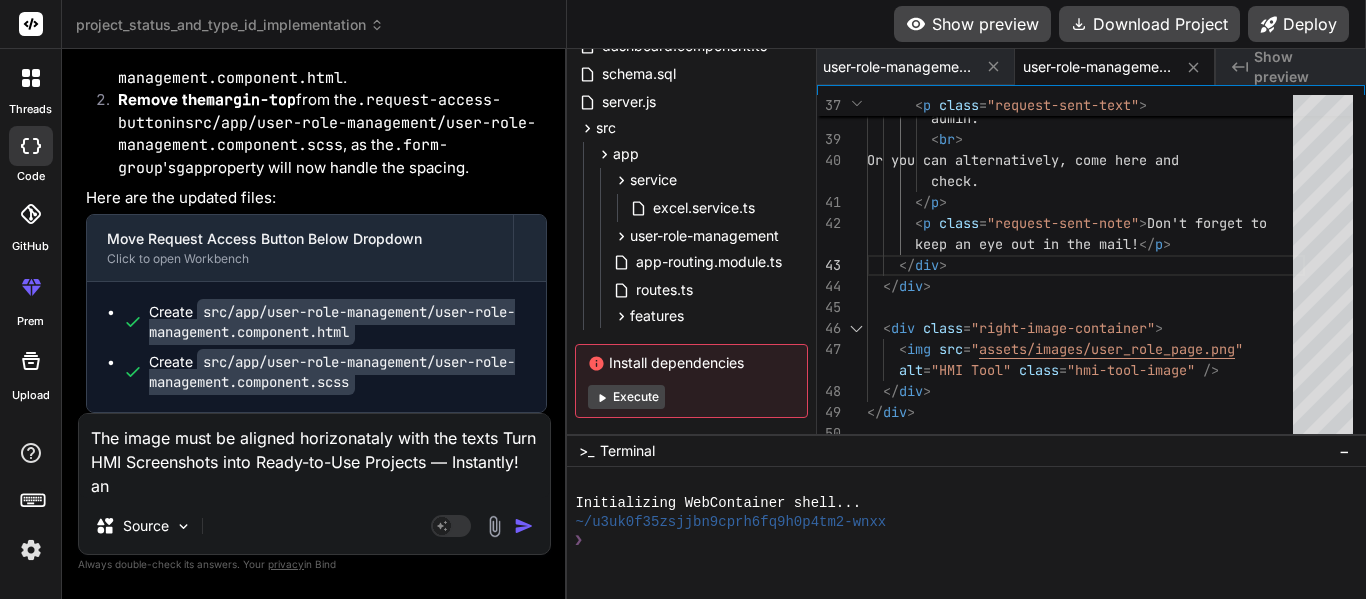type on "The image must be aligned horizonataly with the texts Turn HMI Screenshots into Ready-to-Use Projects — Instantly! and" 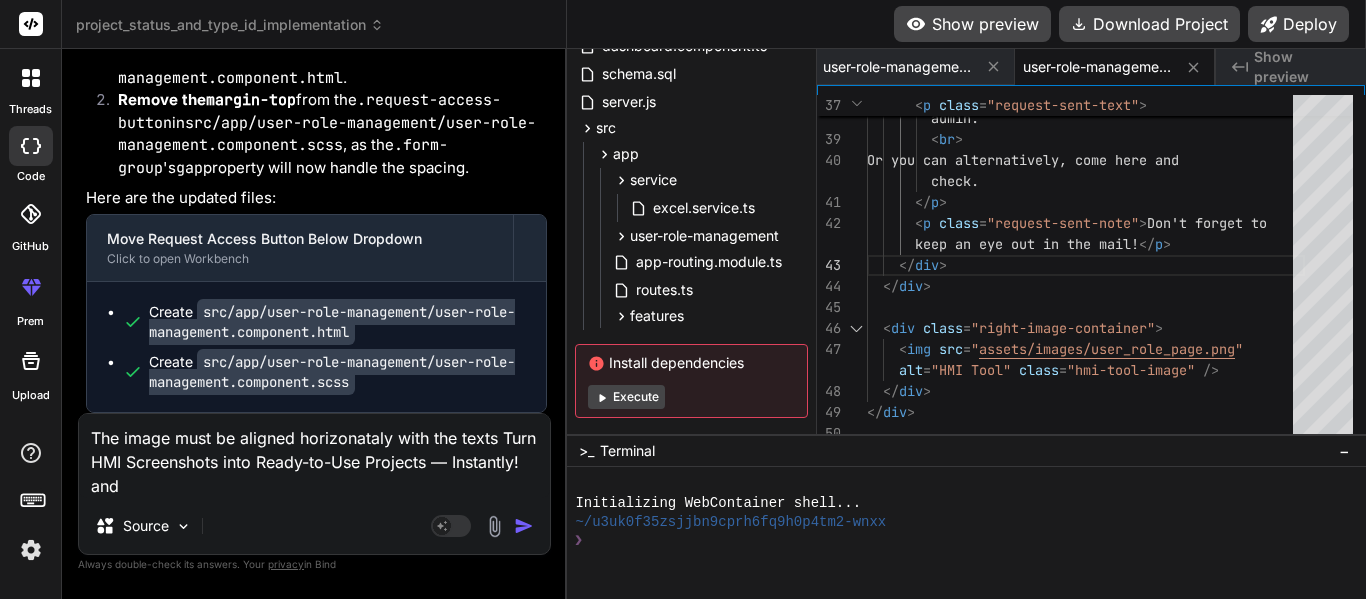 type on "The image must be aligned horizonataly with the texts Turn HMI Screenshots into Ready-to-Use Projects — Instantly! and" 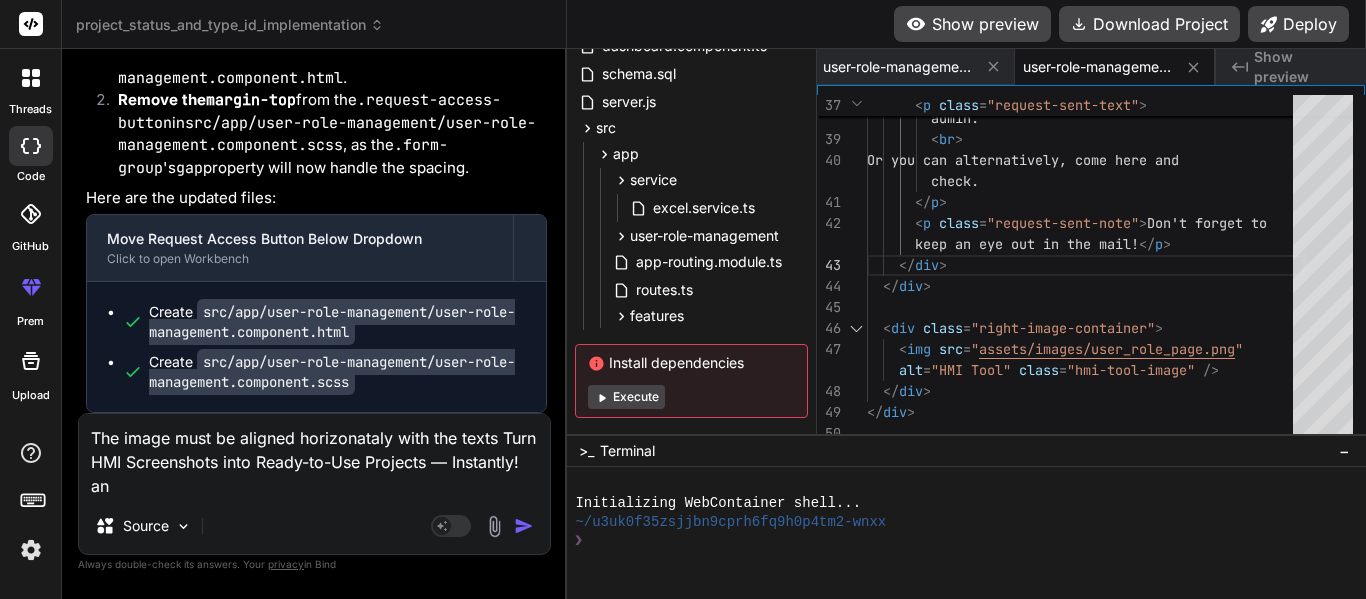 type on "The image must be aligned horizonataly with the texts Turn HMI Screenshots into Ready-to-Use Projects — Instantly! a" 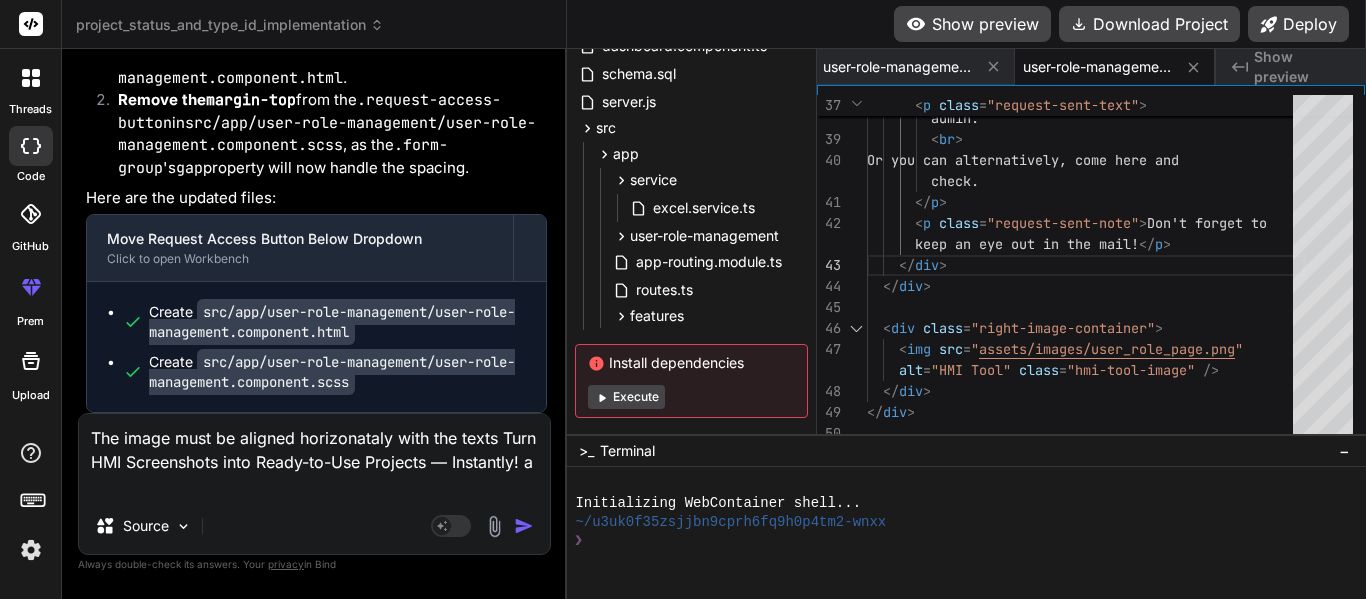 type on "The image must be aligned horizonataly with the texts Turn HMI Screenshots into Ready-to-Use Projects — Instantly!" 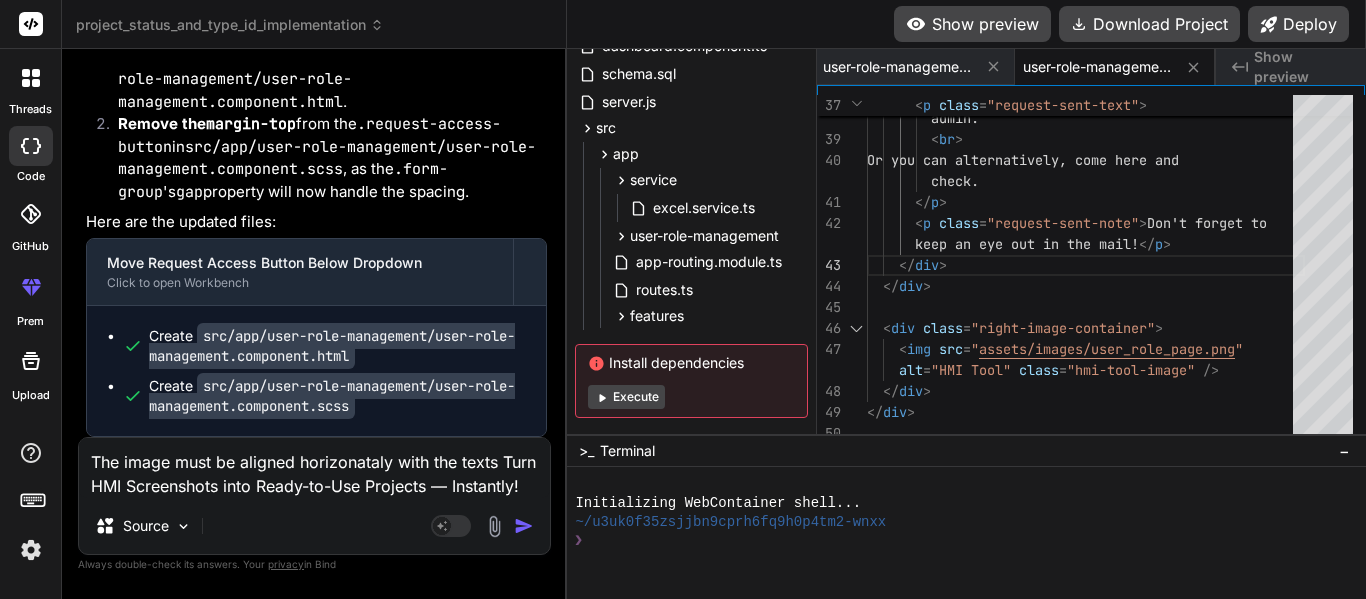 type on "x" 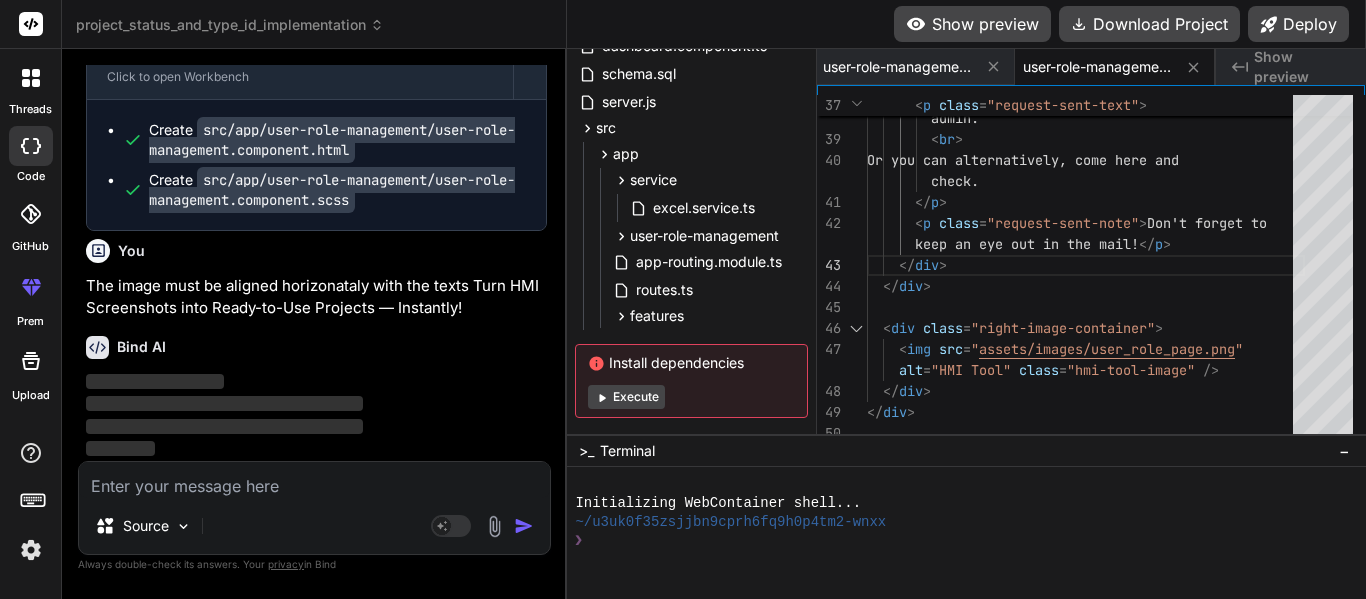 scroll, scrollTop: 54386, scrollLeft: 0, axis: vertical 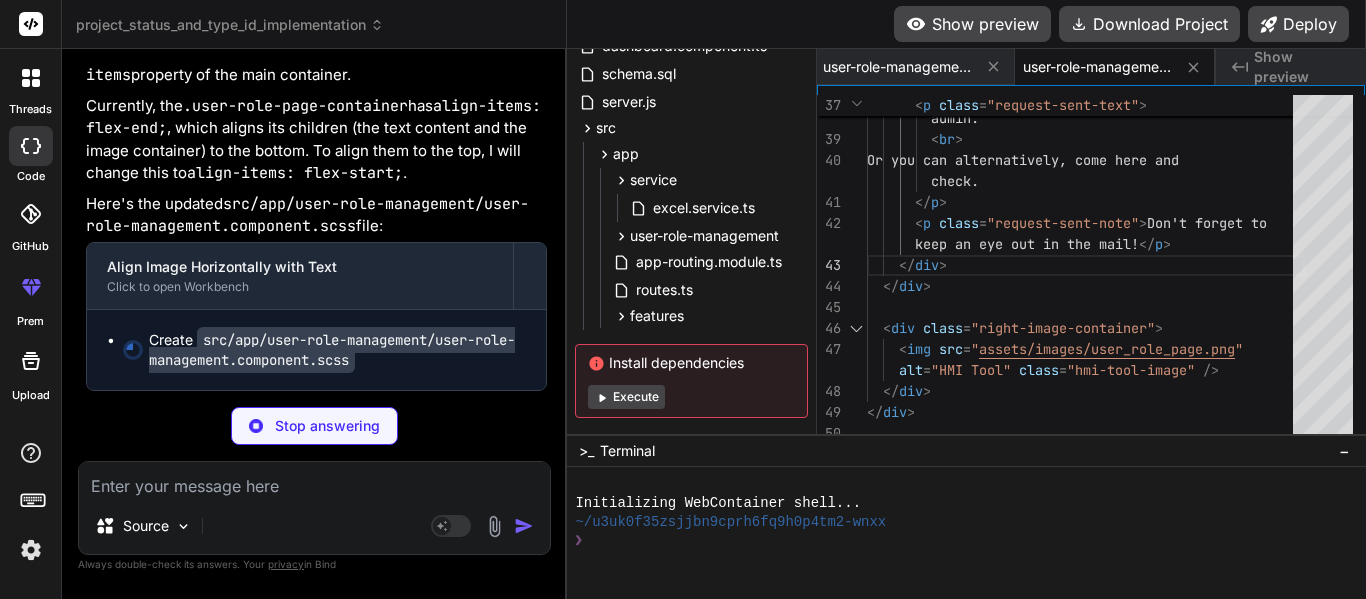 type on "x" 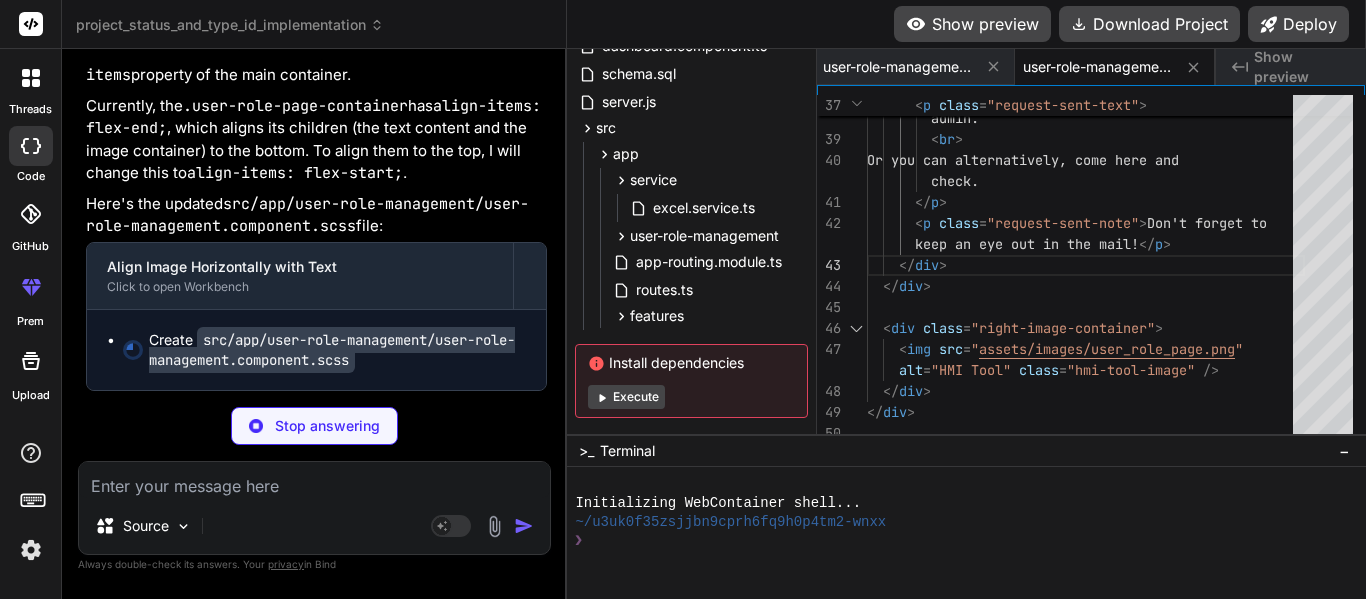 type on "font-size: 12px;
color: #666;
margin: 0;
}" 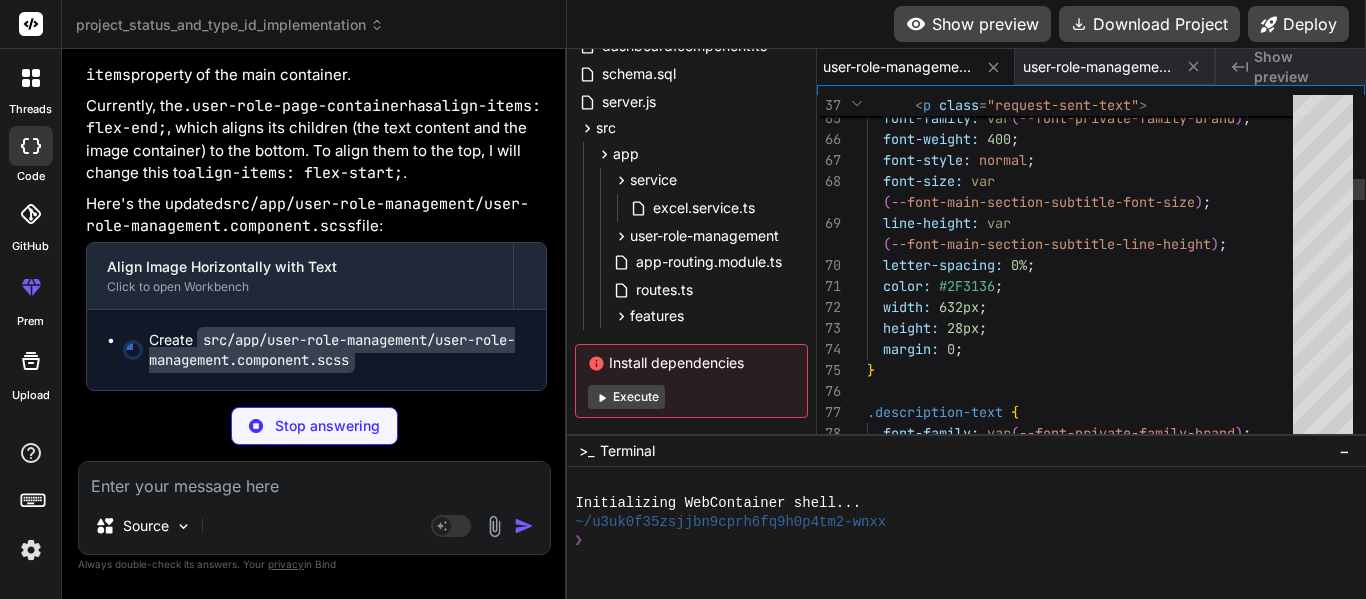 type on "x" 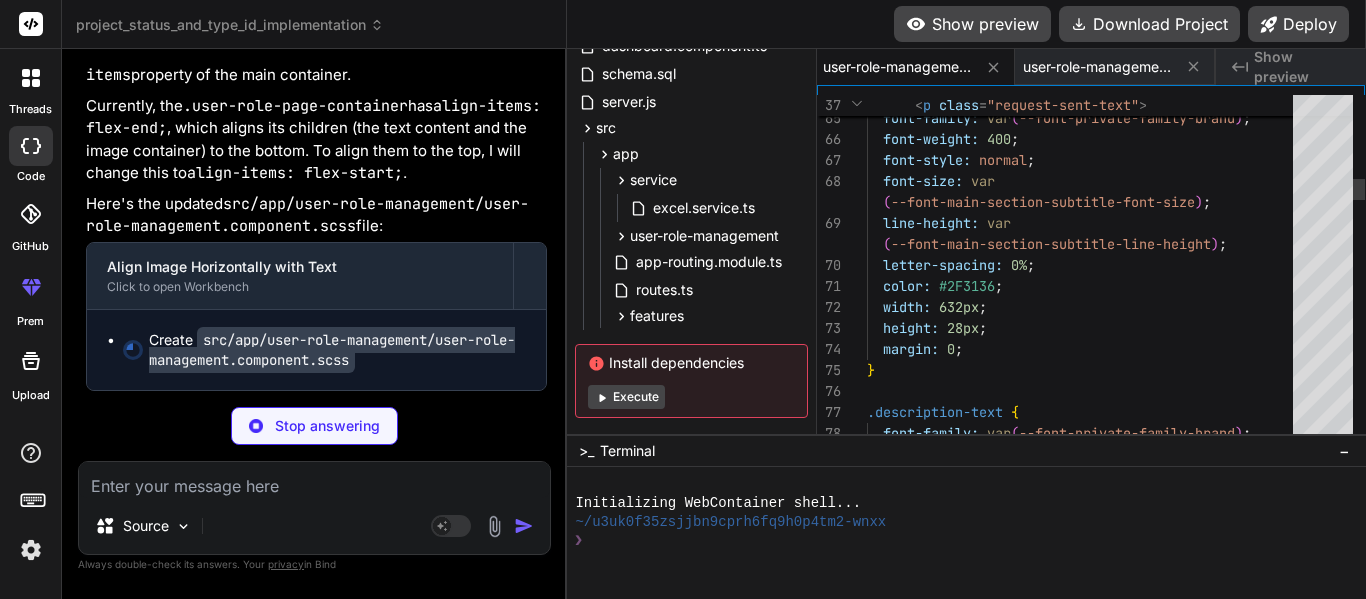 scroll, scrollTop: 0, scrollLeft: 717, axis: horizontal 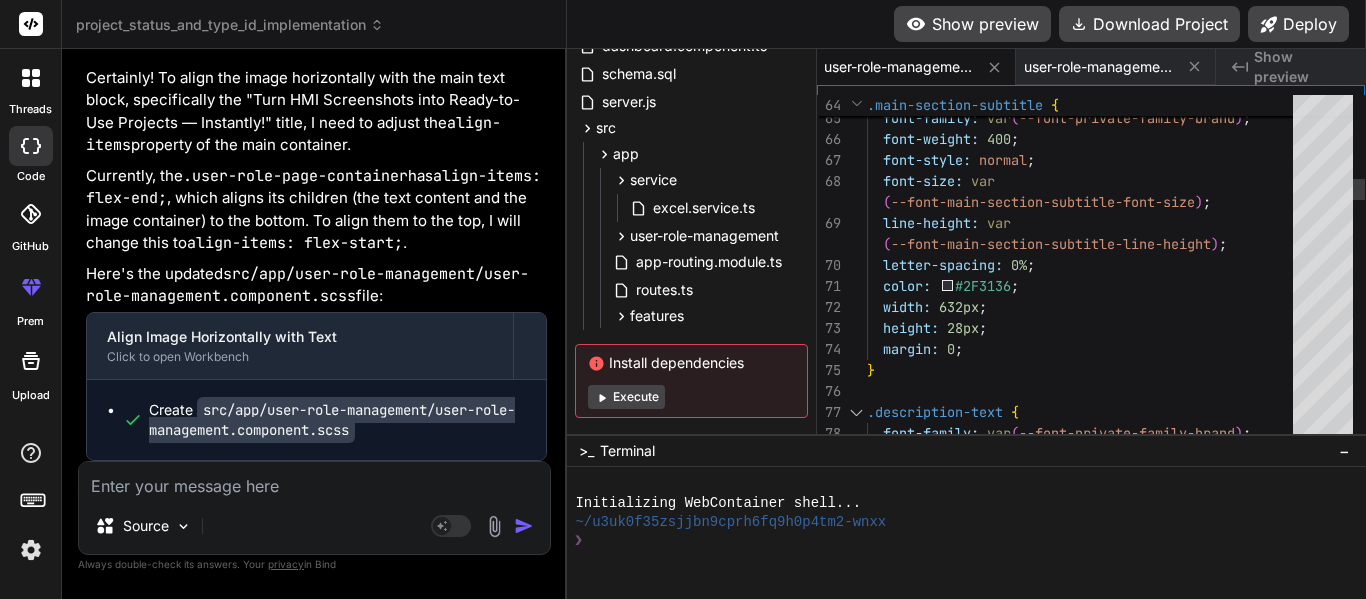 type 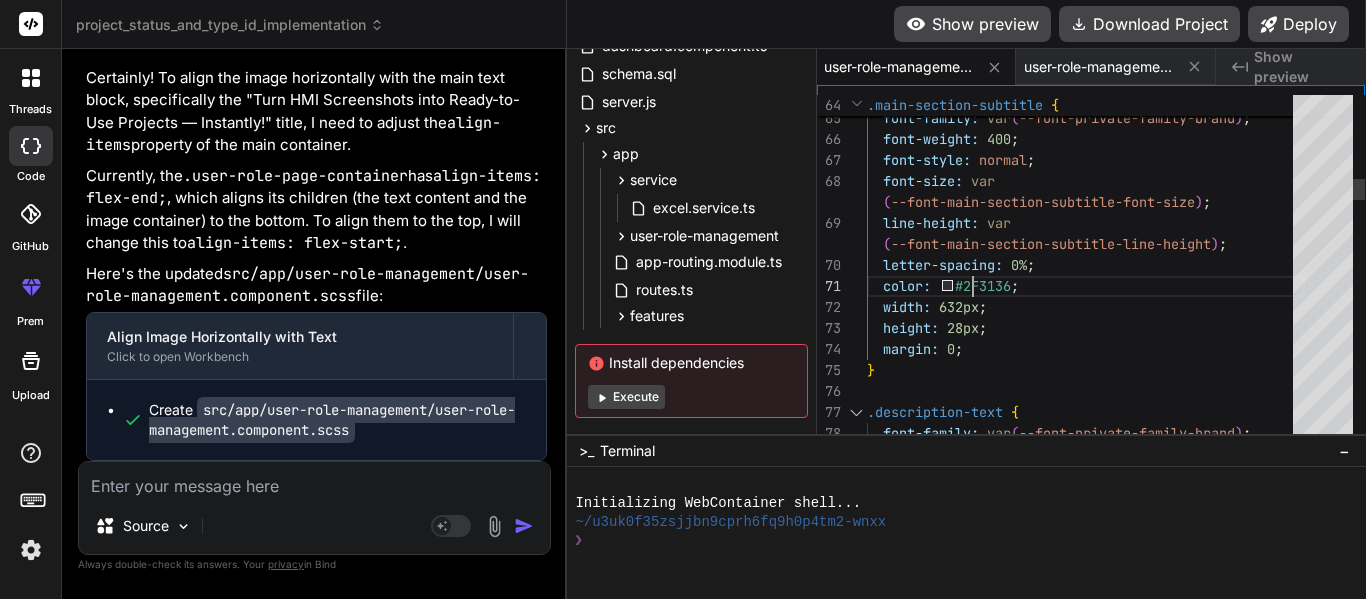 scroll, scrollTop: 0, scrollLeft: 0, axis: both 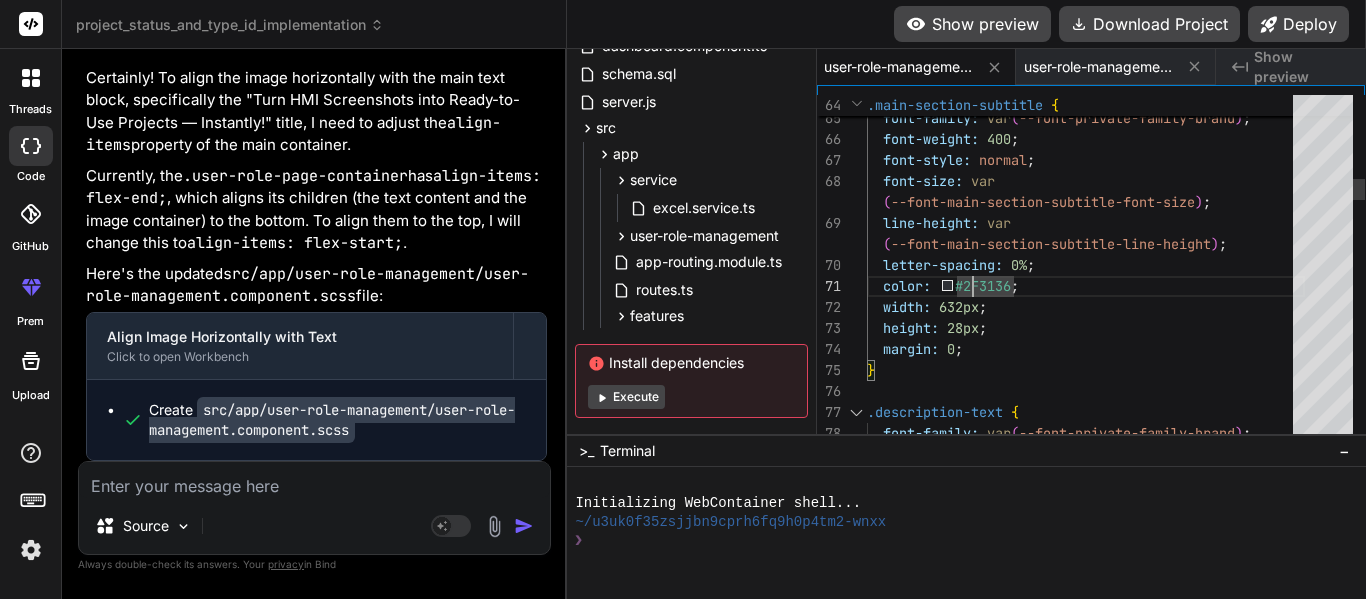 type on ":root {
--font-private-family-brand: 'Arial', sans-serif;
--font-main-section-title-font-size: 36px;
--font-main-section-title-line-height: 44px;
--font-main-section-subtitle-font-size: 24px;
--font-main-section-subtitle-line-height: 32px;
--font-control-small-text-font-size: 14px;
--font-control-small-text-line-height: 20px;
}
…  font-size: 12px;
color: #666;
margin: 0;
}" 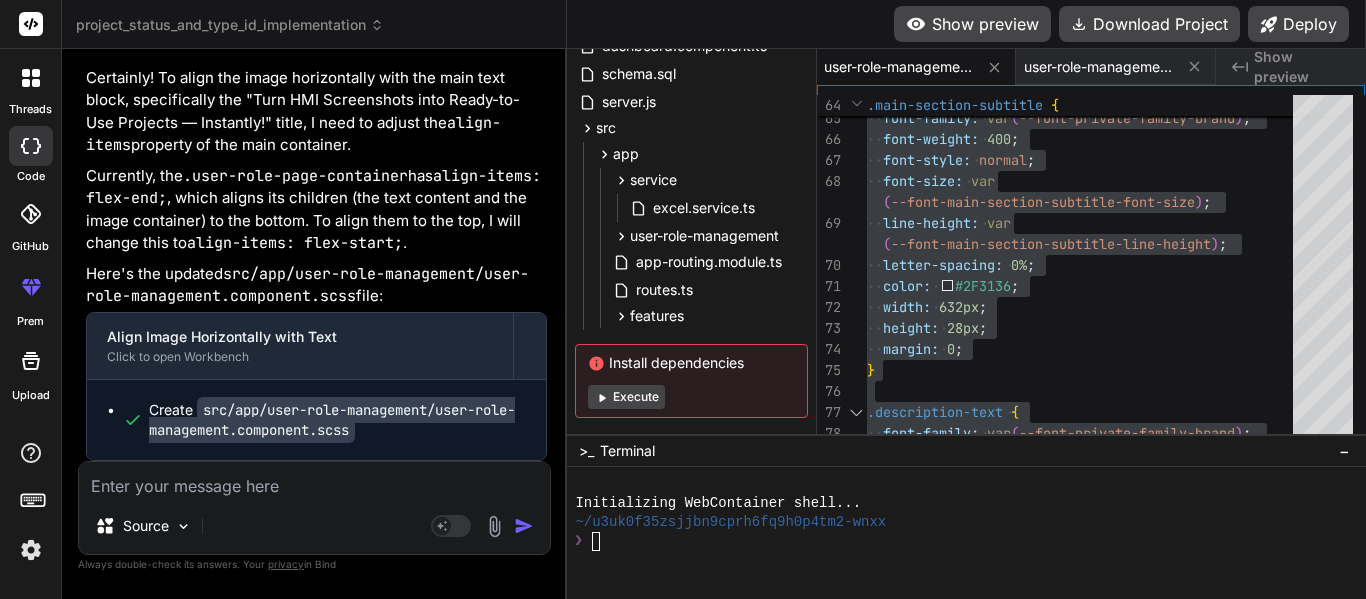 click at bounding box center [314, 480] 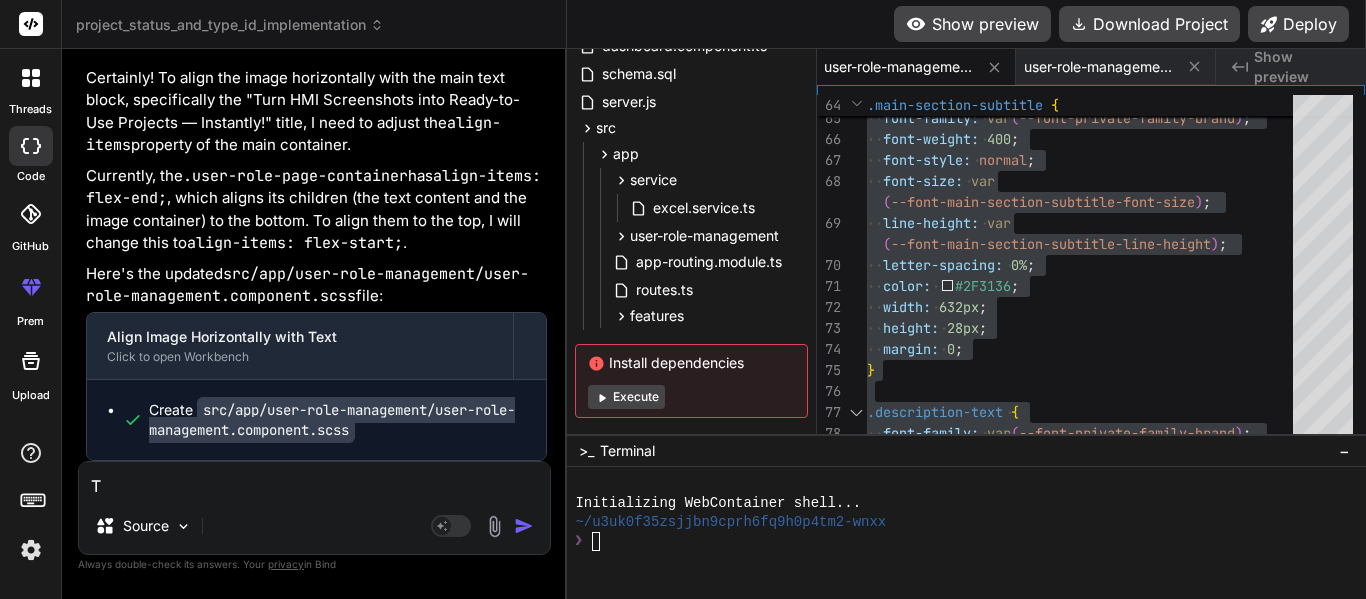 type on "Th" 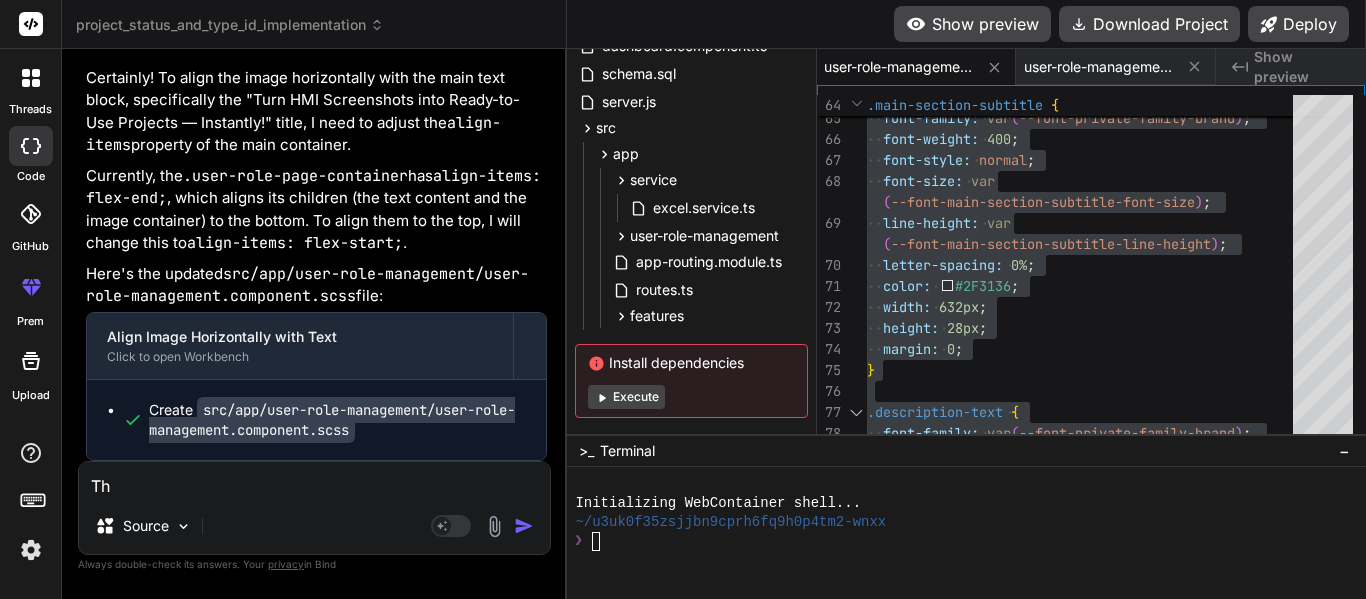 type on "The" 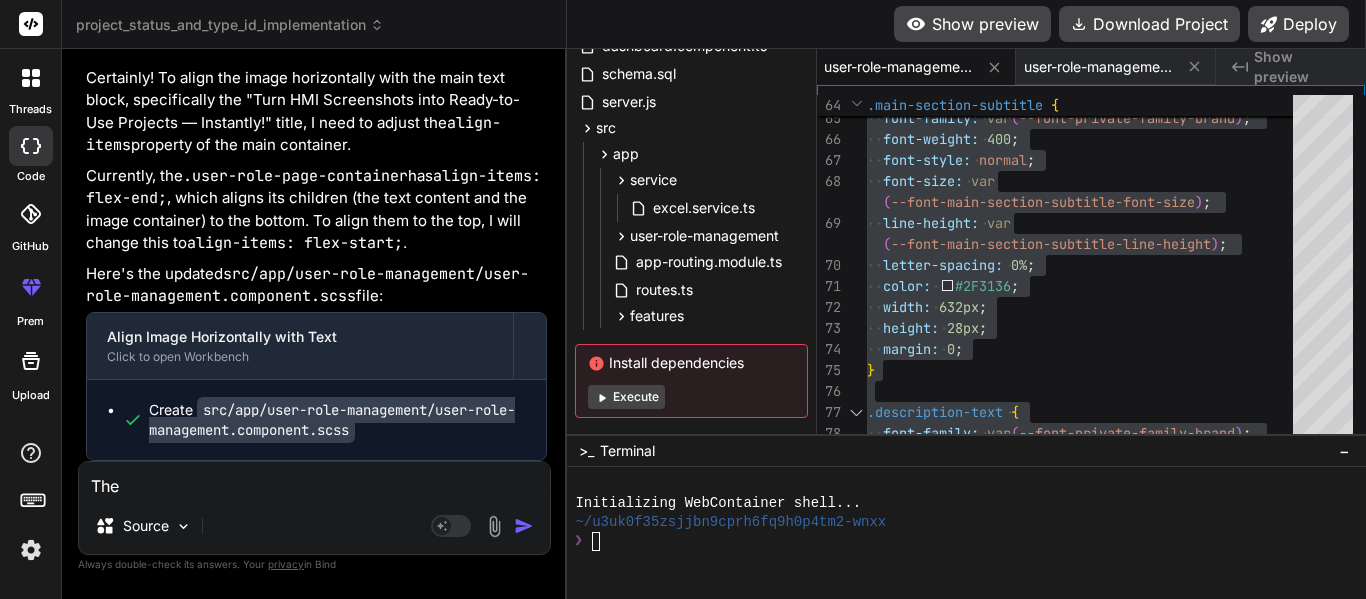 type on "The" 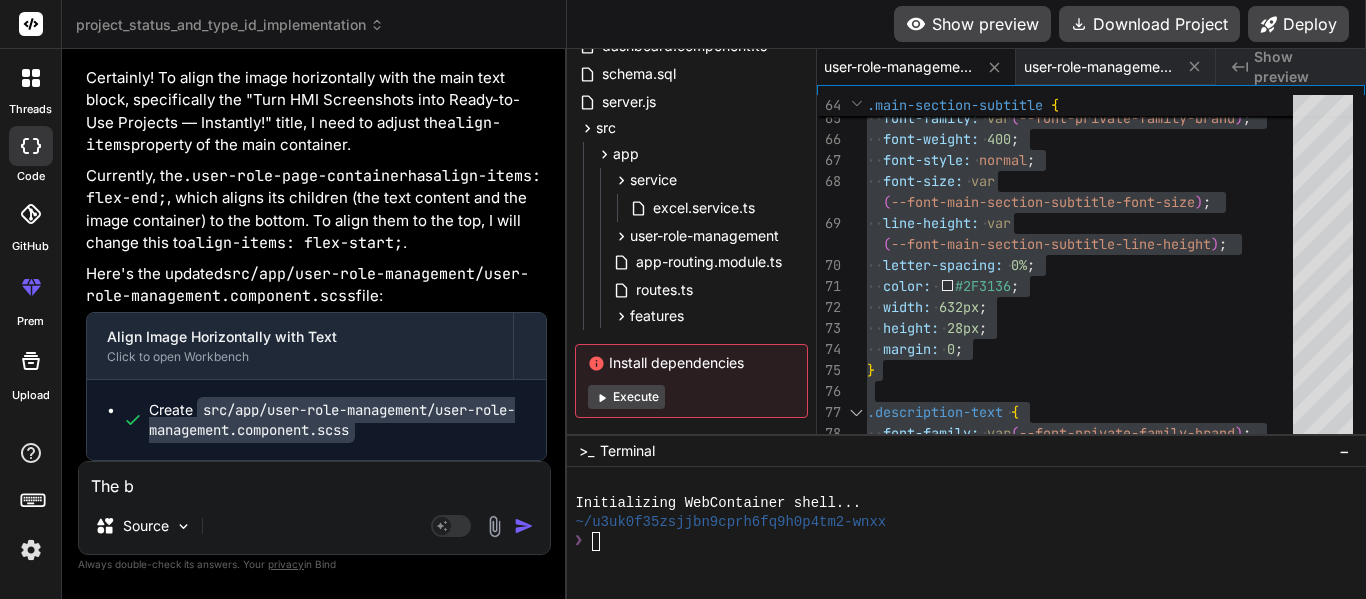 type on "The ba" 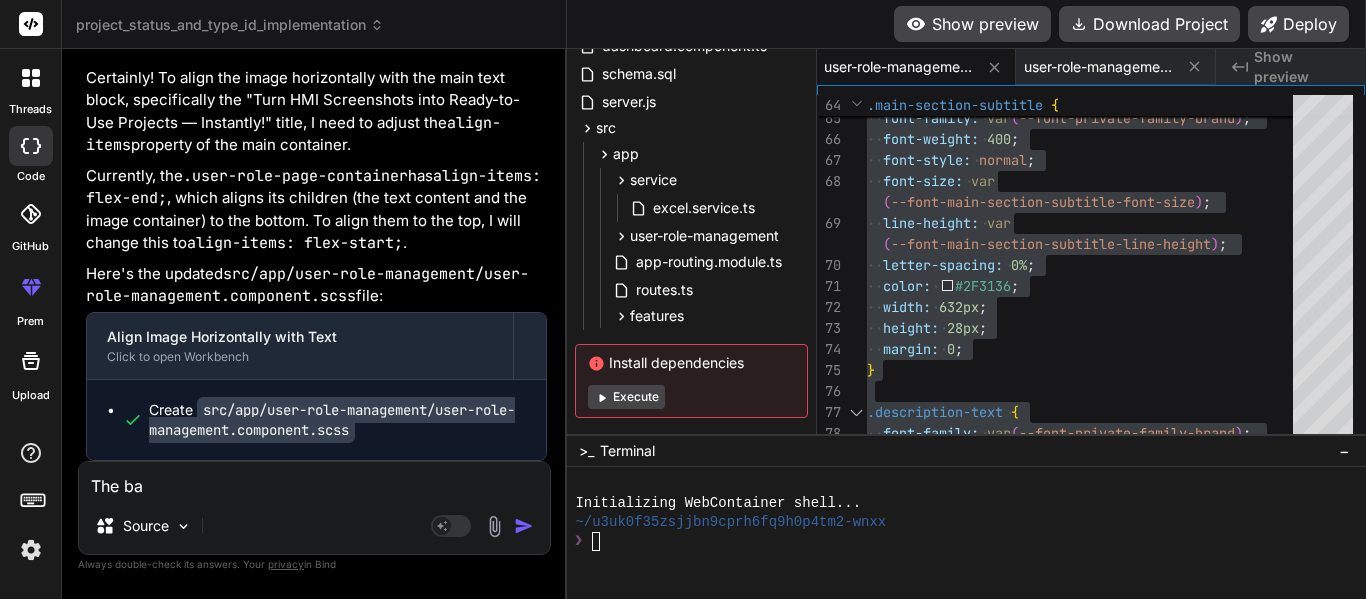 type on "The bac" 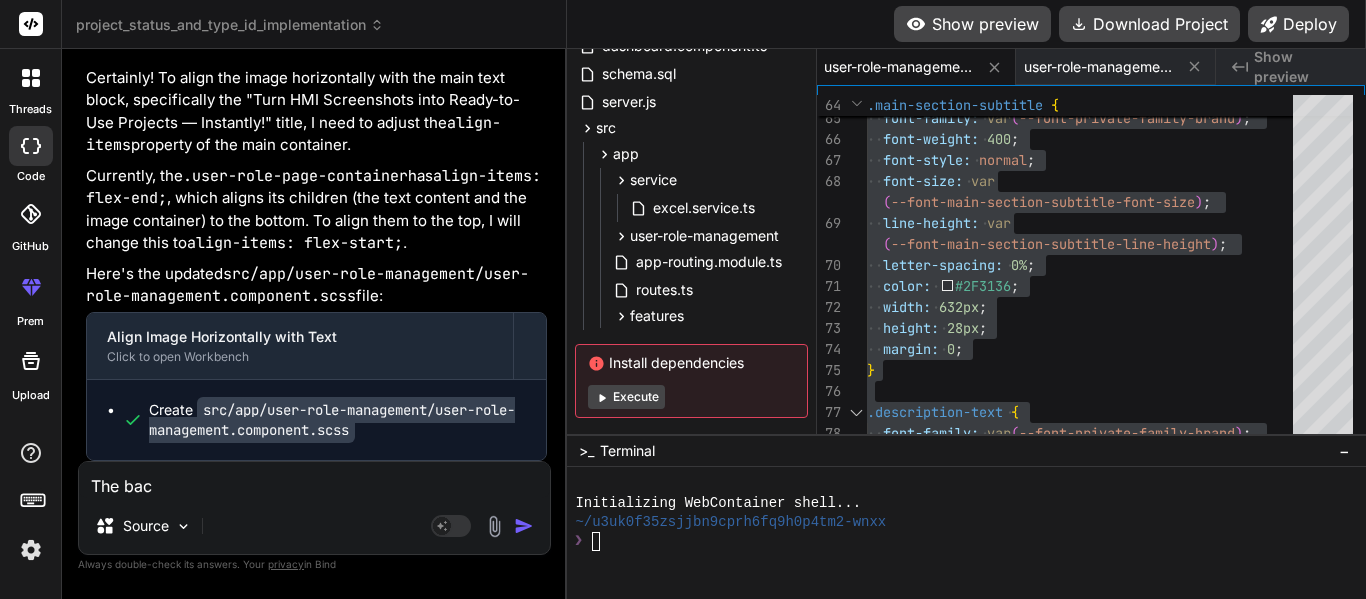 type on "The back" 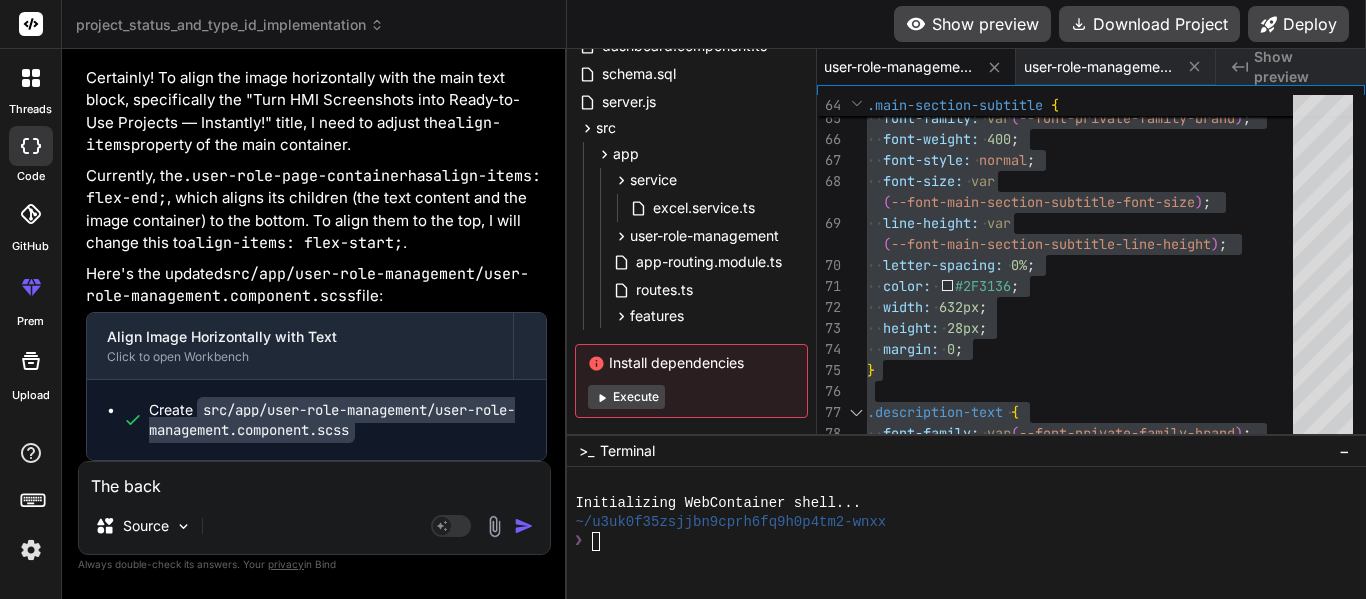 type on "x" 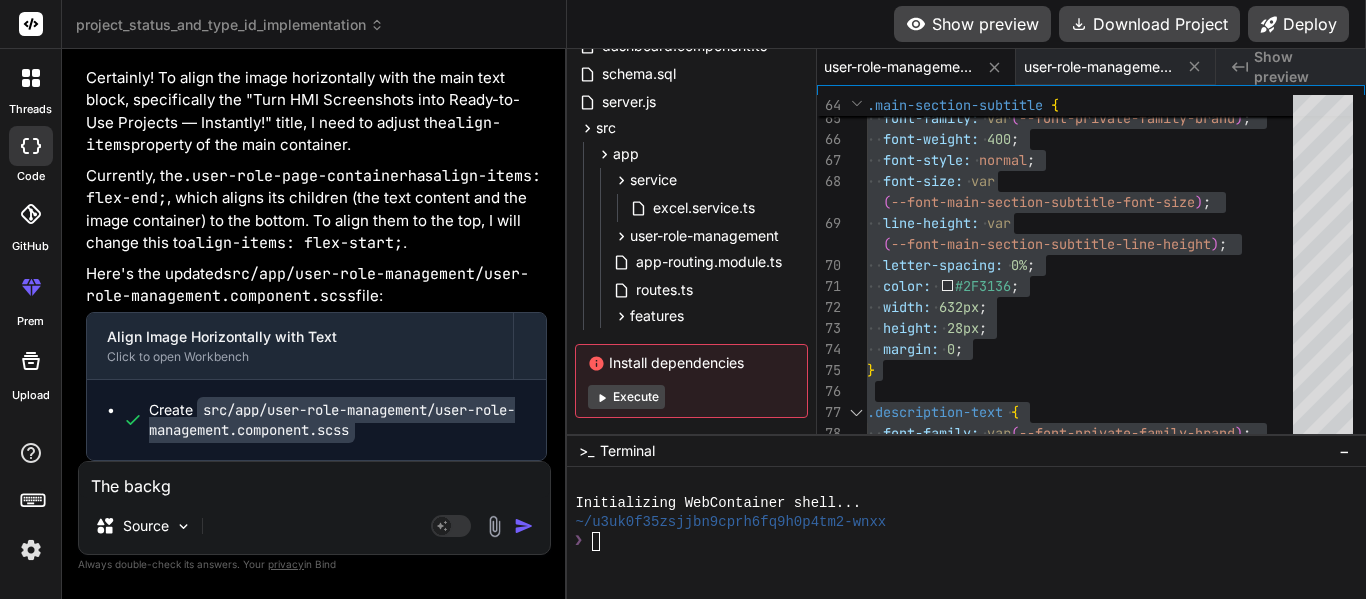 type on "The backgr" 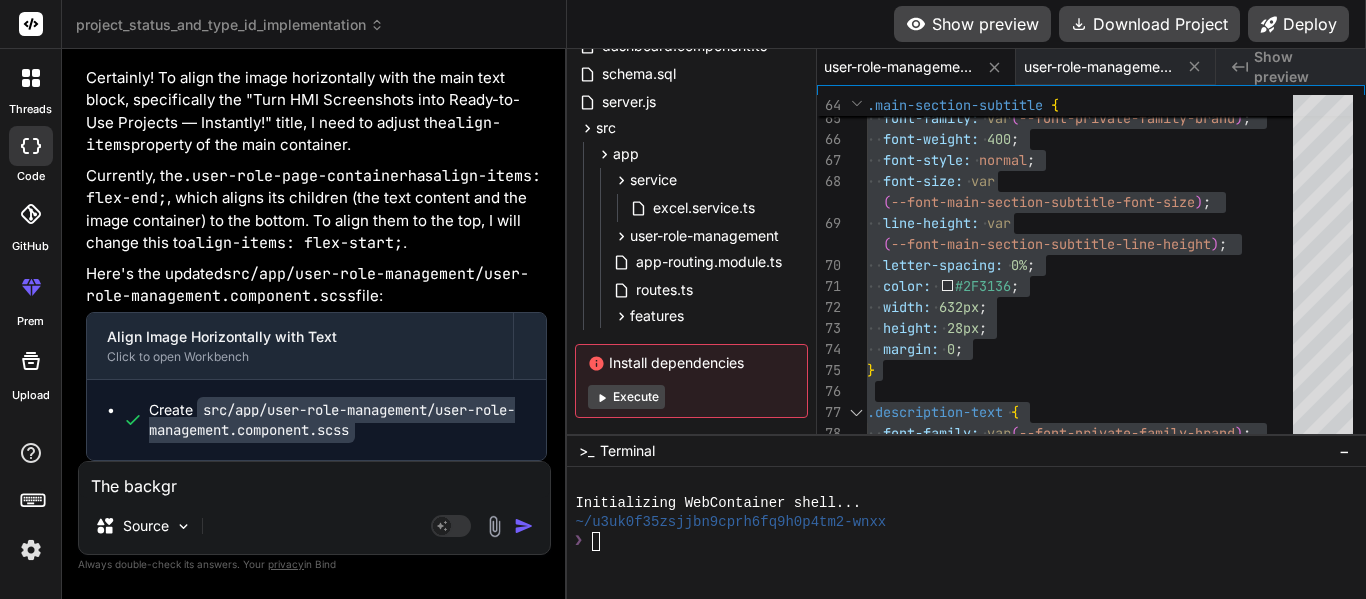 type on "The backgro" 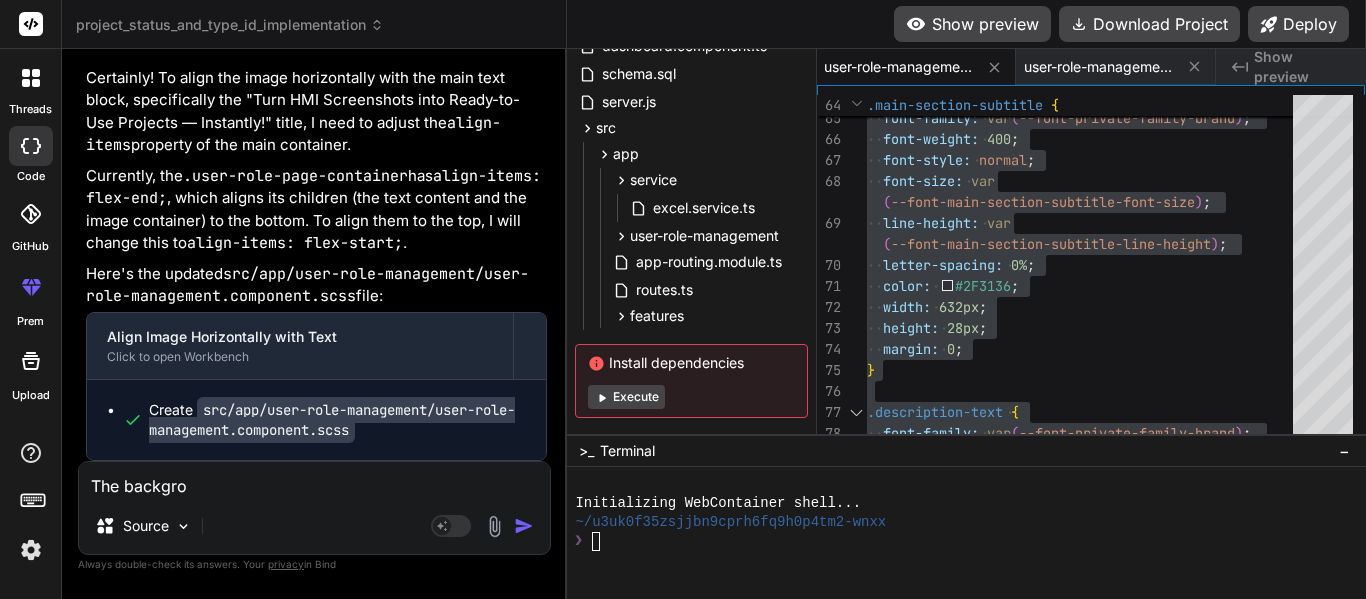 type on "The backgrou" 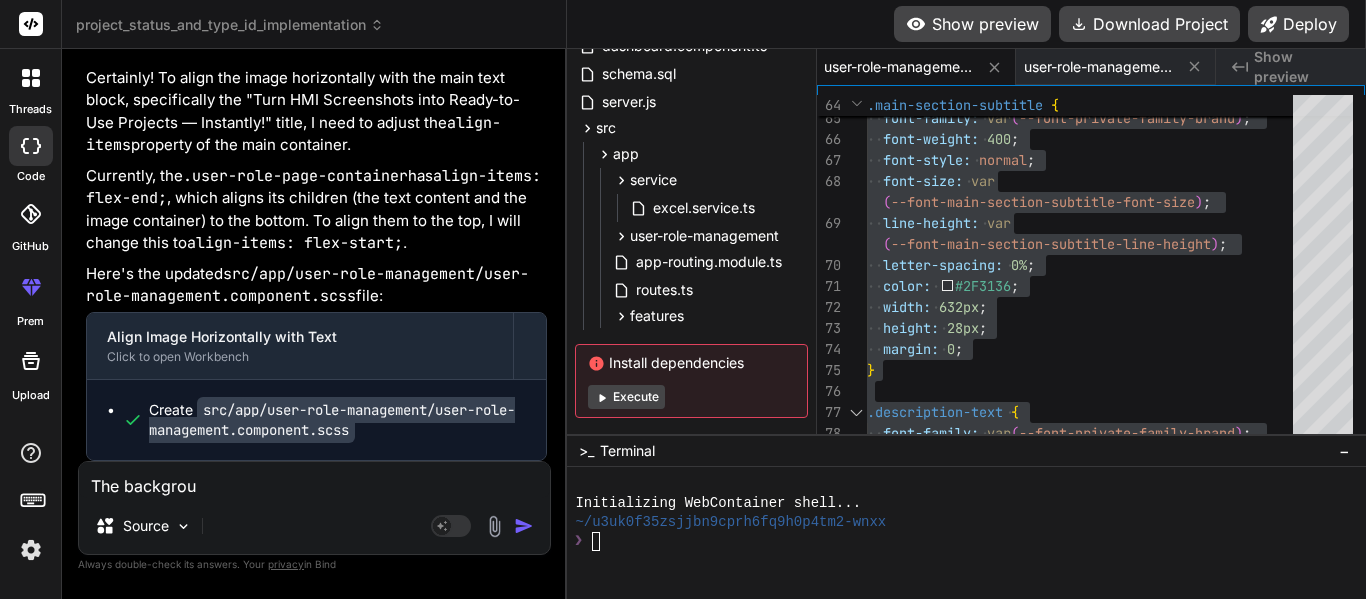 type on "The backgroun" 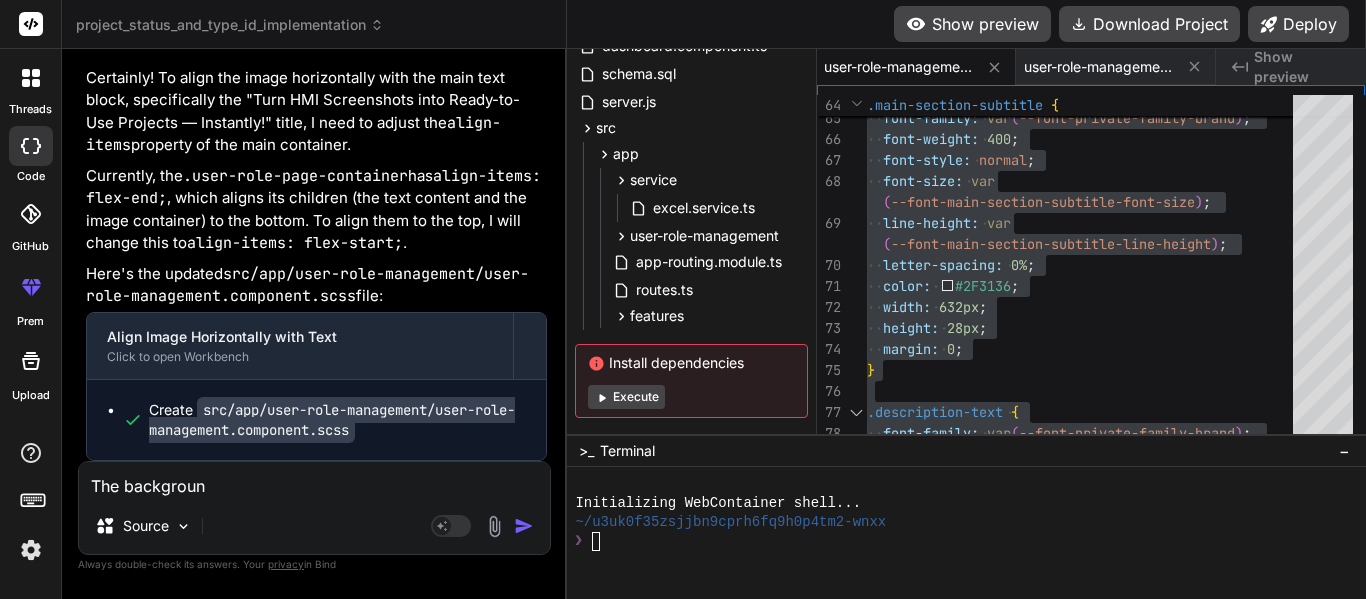 type on "The background" 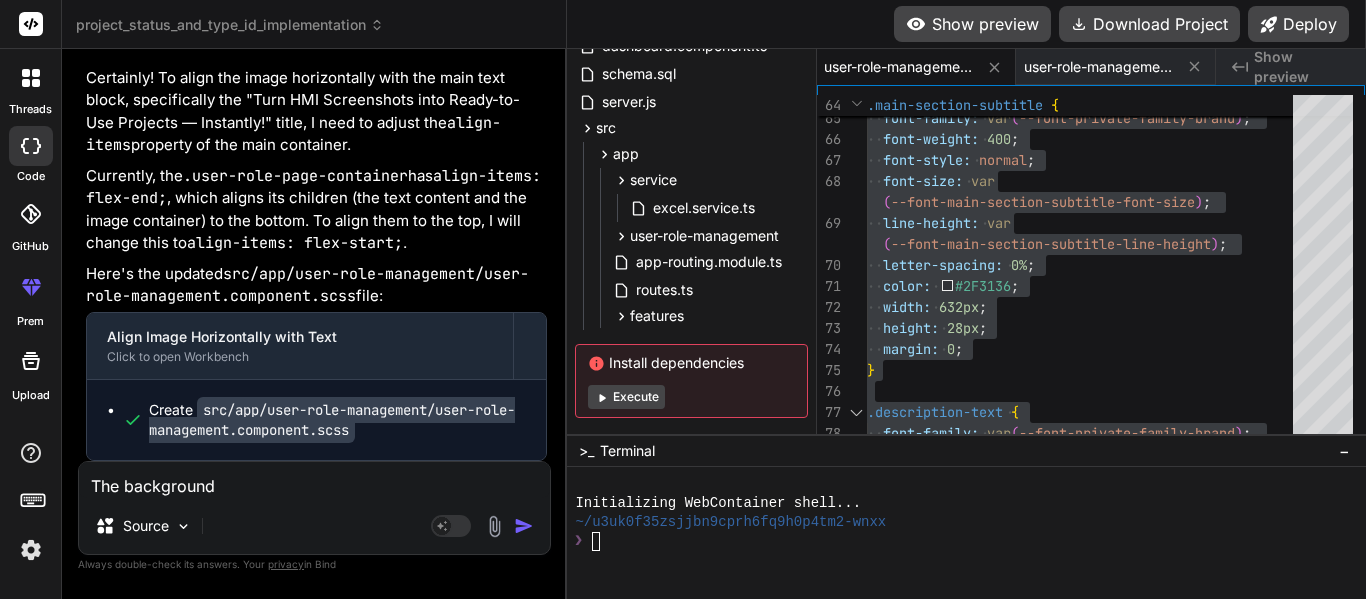 type on "The background" 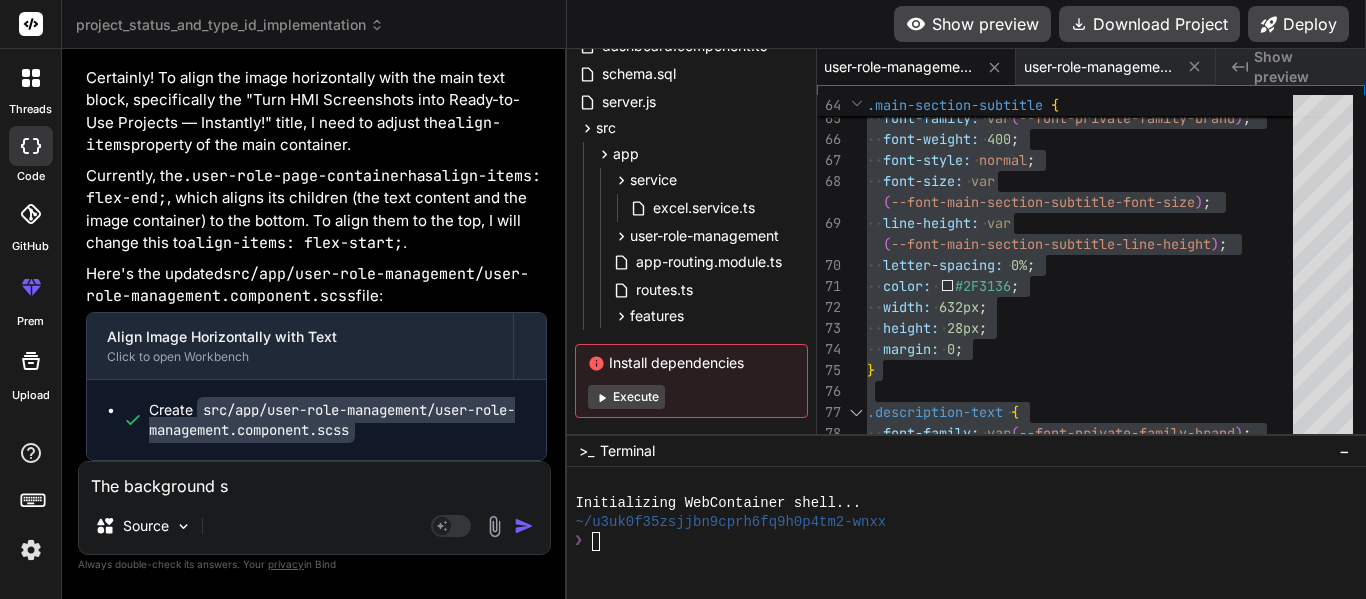 type on "The background so" 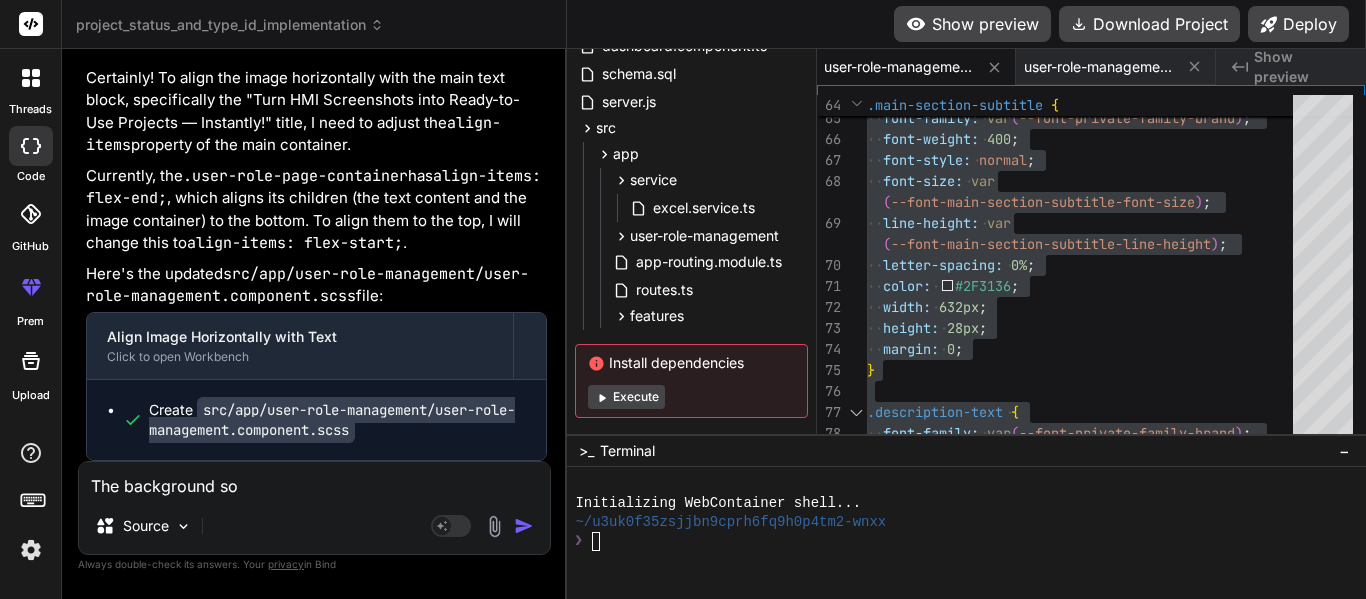 type on "The background soz" 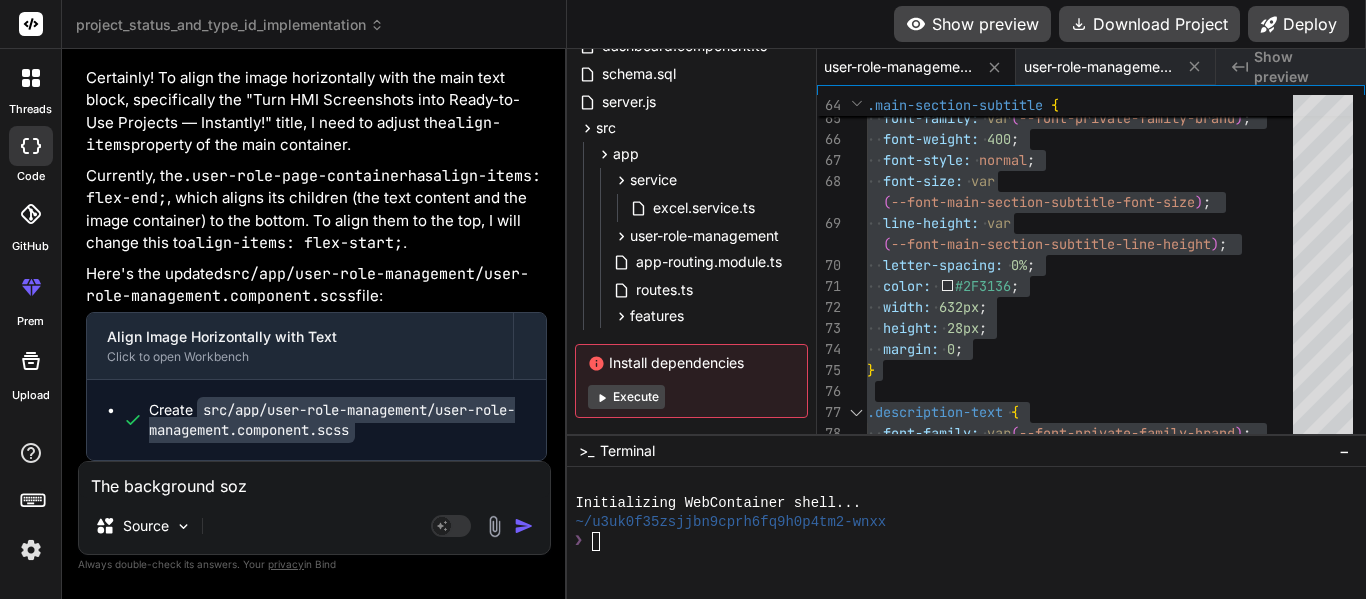 type on "The background so" 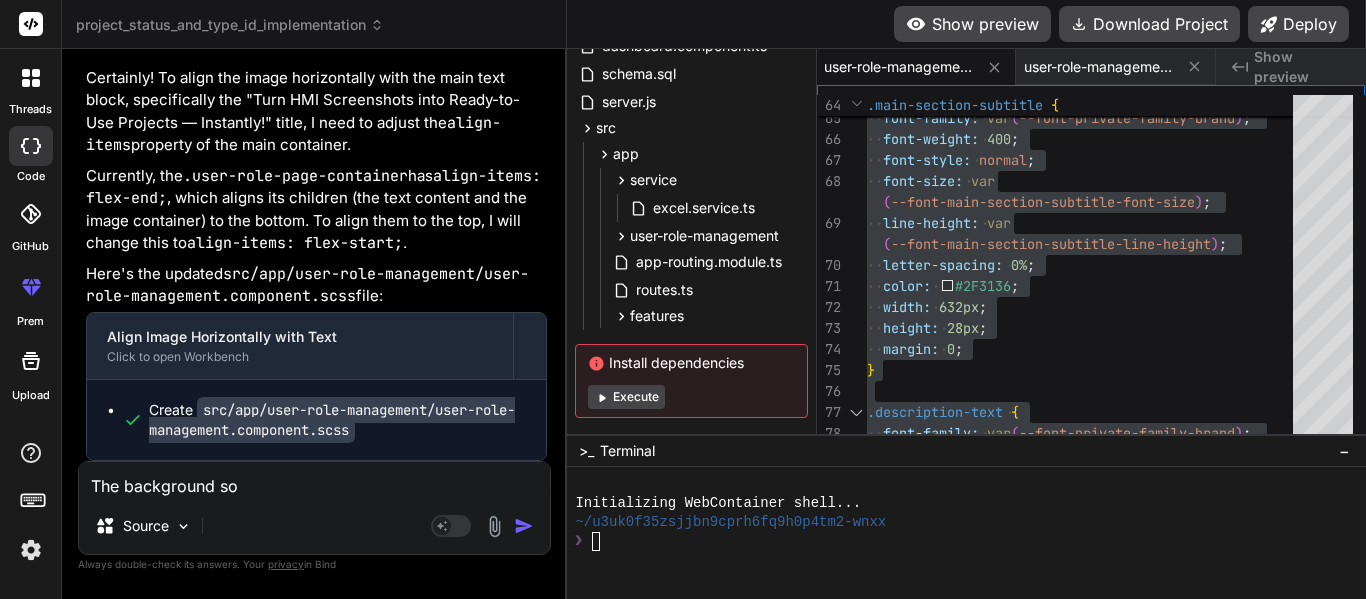 type on "The background soi" 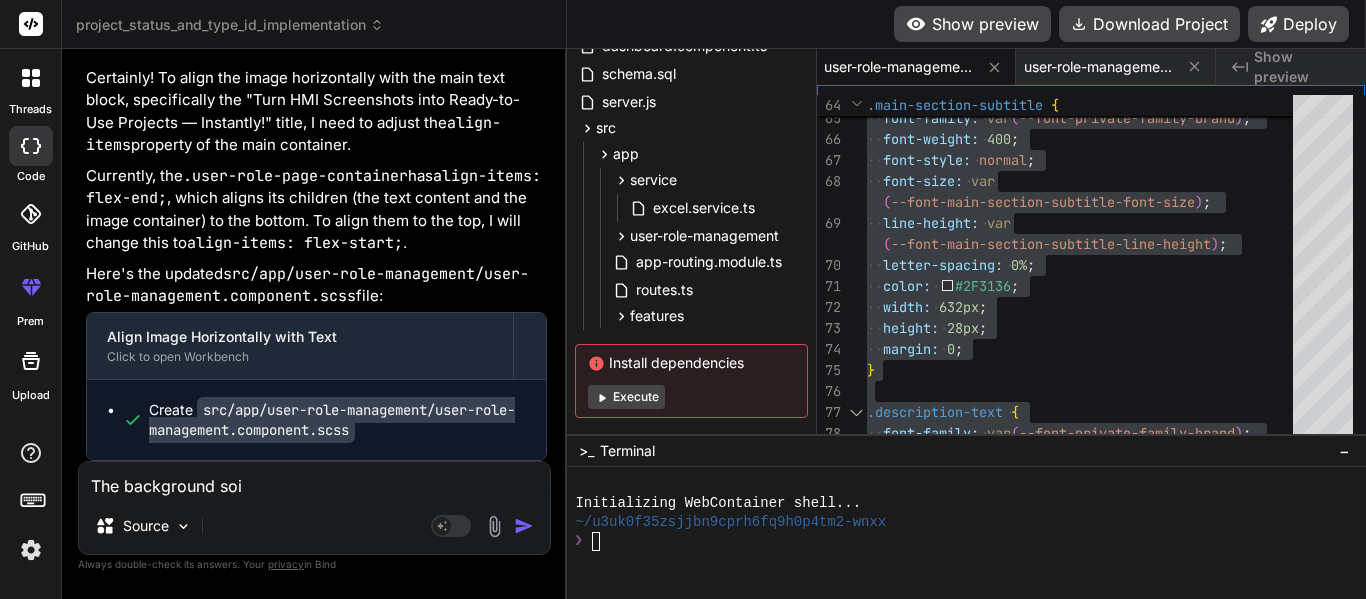 type on "The background soiz" 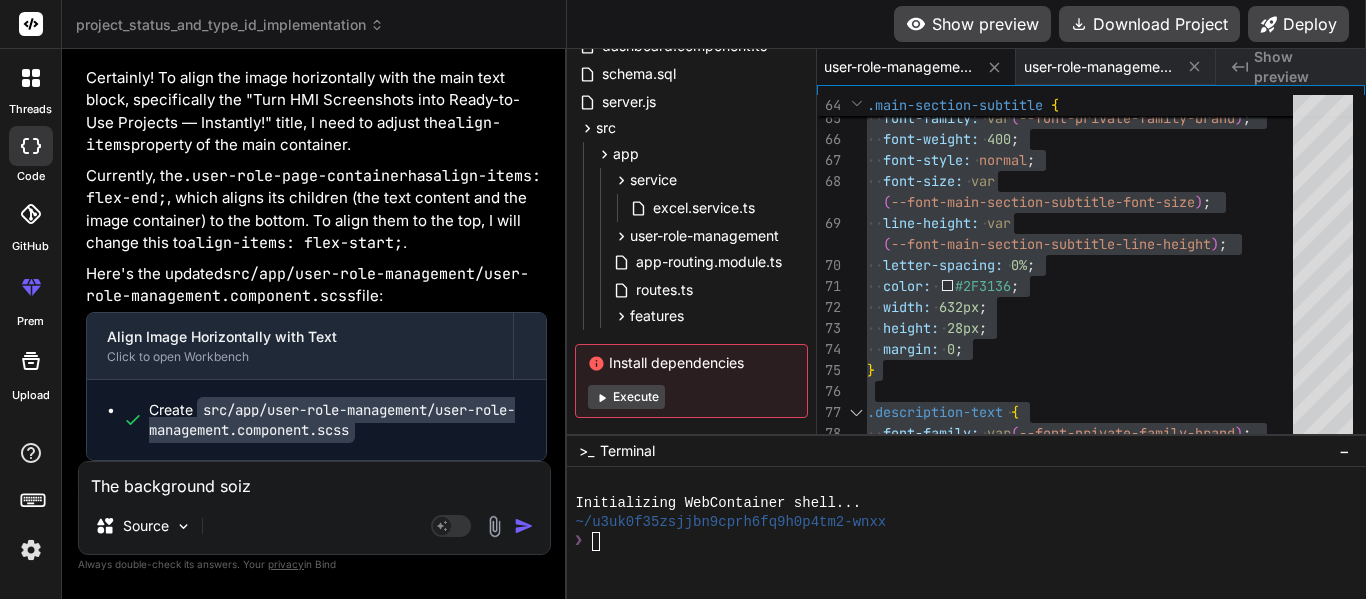 type on "The background soize" 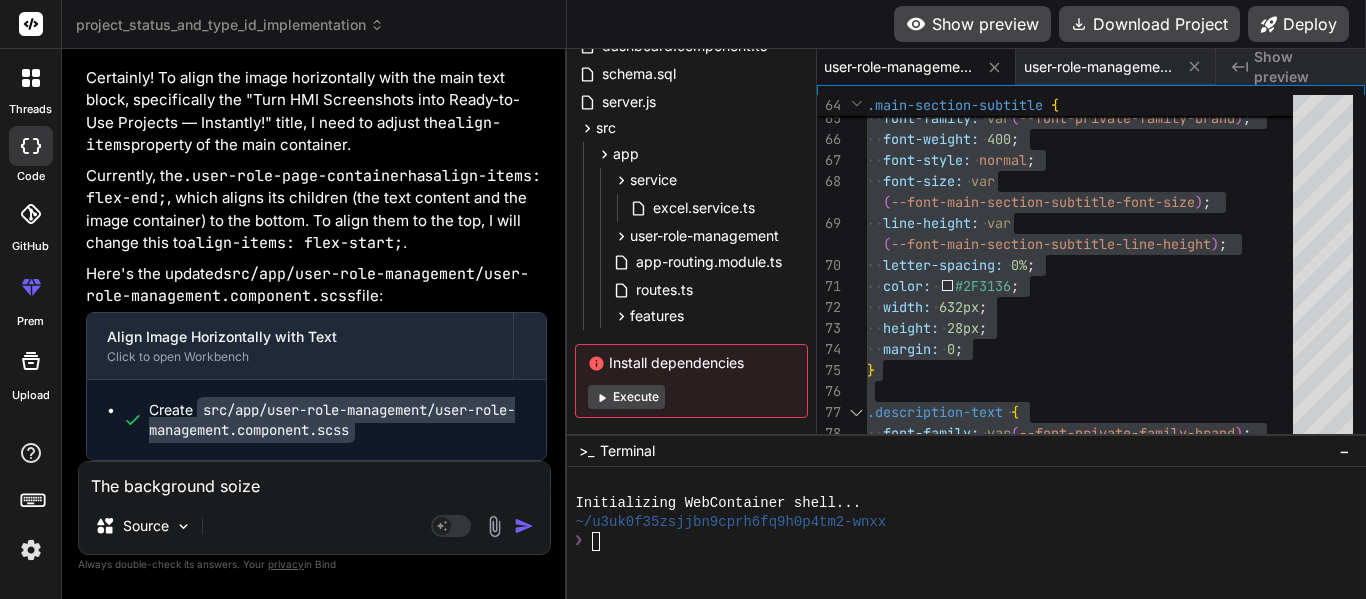 type on "The background soize" 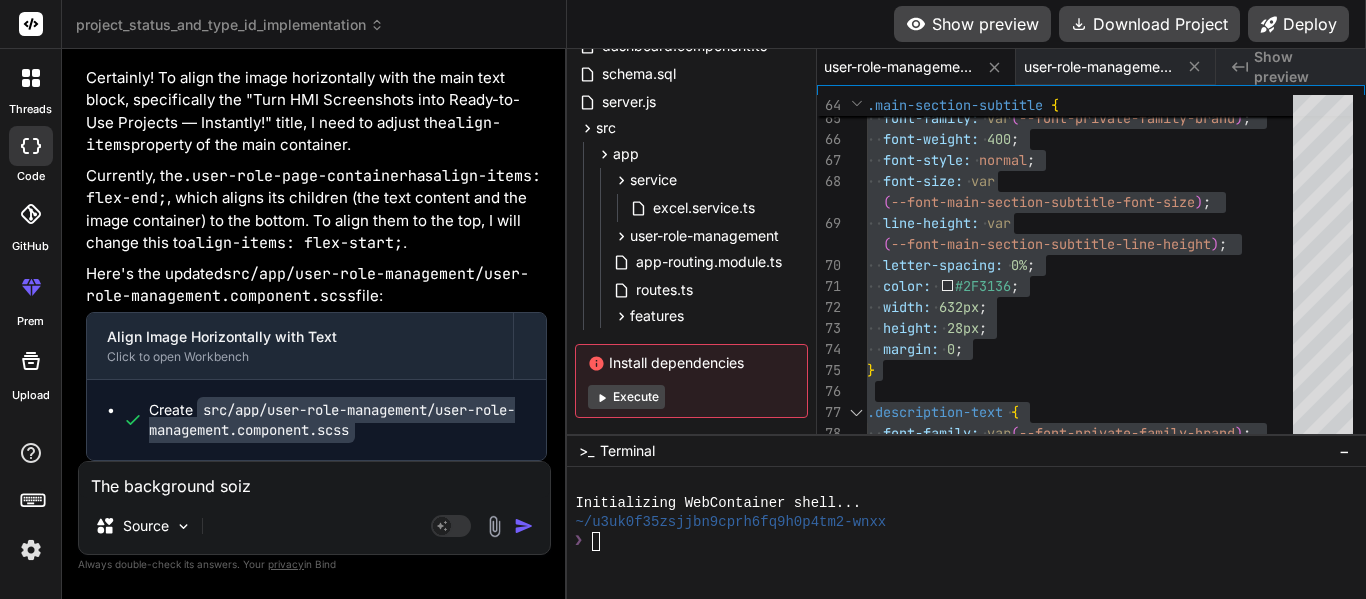 type on "The background soi" 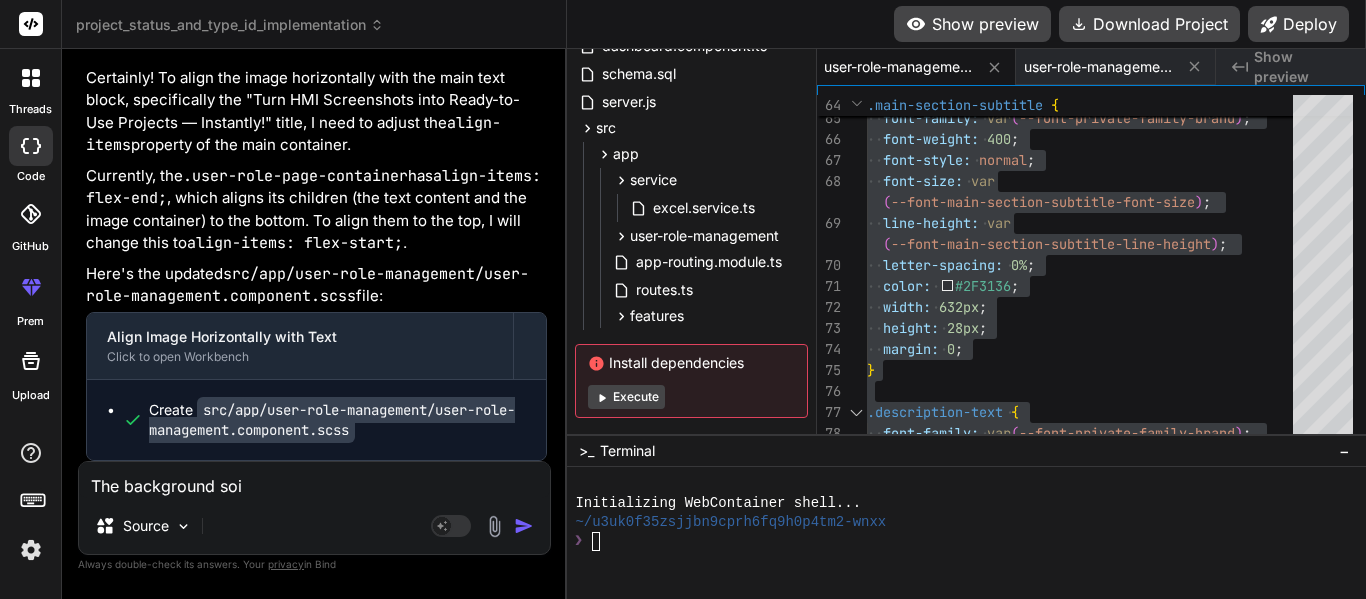 type on "The background so" 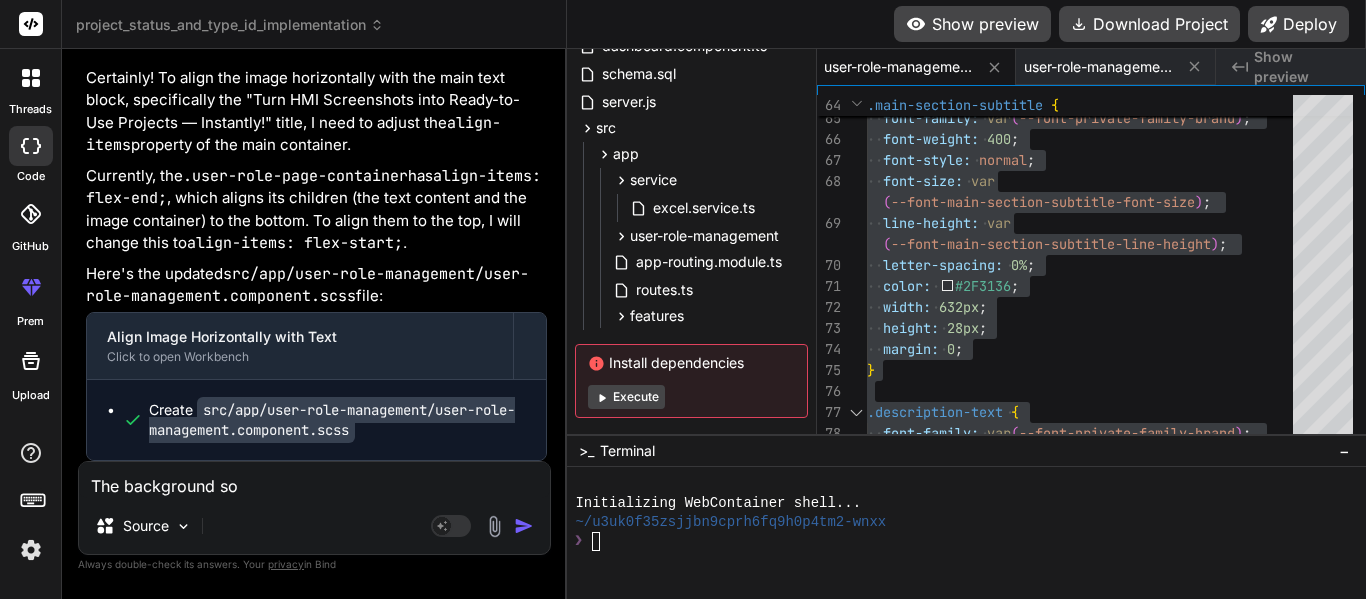 type 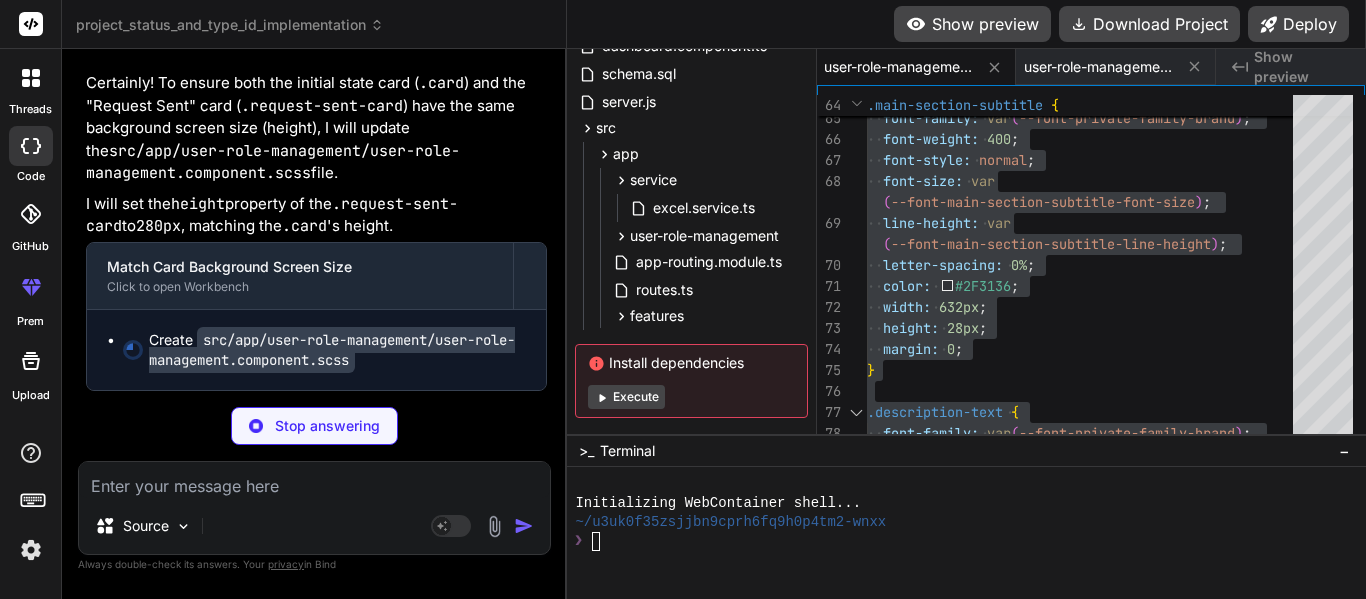 scroll, scrollTop: 55196, scrollLeft: 0, axis: vertical 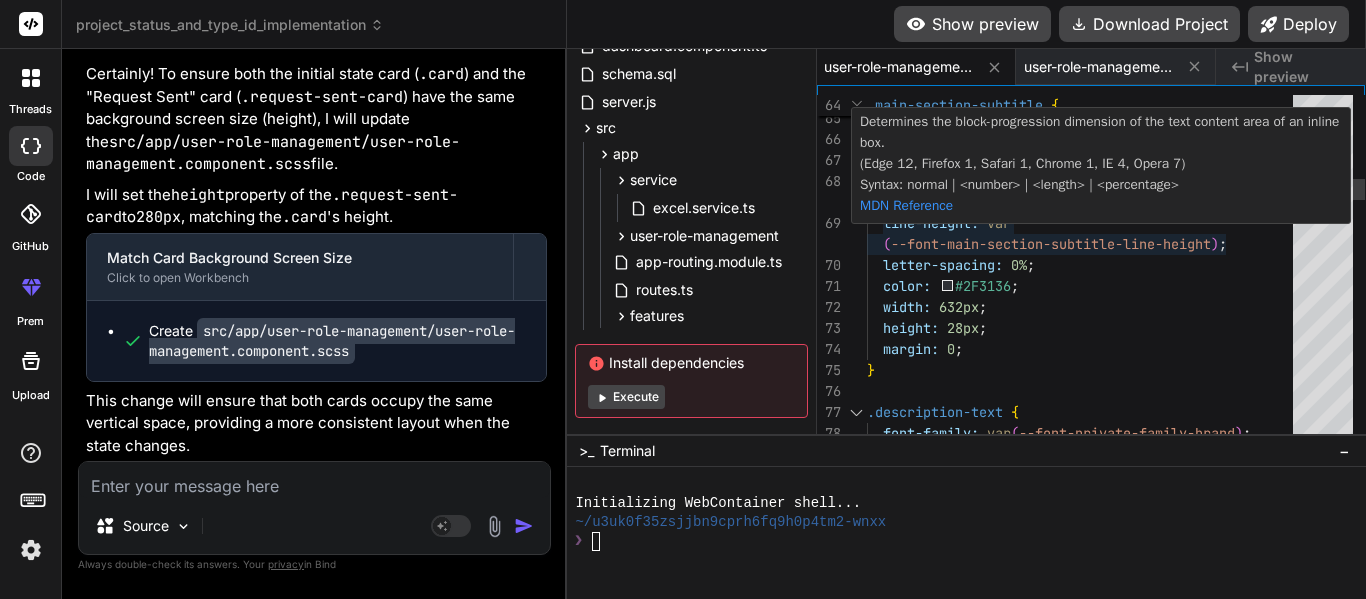 click on ".main-section-subtitle   {    font-family:   var ( --font-private-family-brand ) ;    font-weight:   400 ;    font-style:   normal ;    font-size:   var    ( --font-main-section-subtitle-font-size ) ;    line-height:   var    ( --font-main-section-subtitle-line-height ) ;    letter-spacing:   0% ;    color:     #2F3136 ;    width:   632px ;    height:   28px ;    margin:   0 ; } .description-text   {    font-family:   var ( --font-private-family-brand ) ;" at bounding box center (1086, 1599) 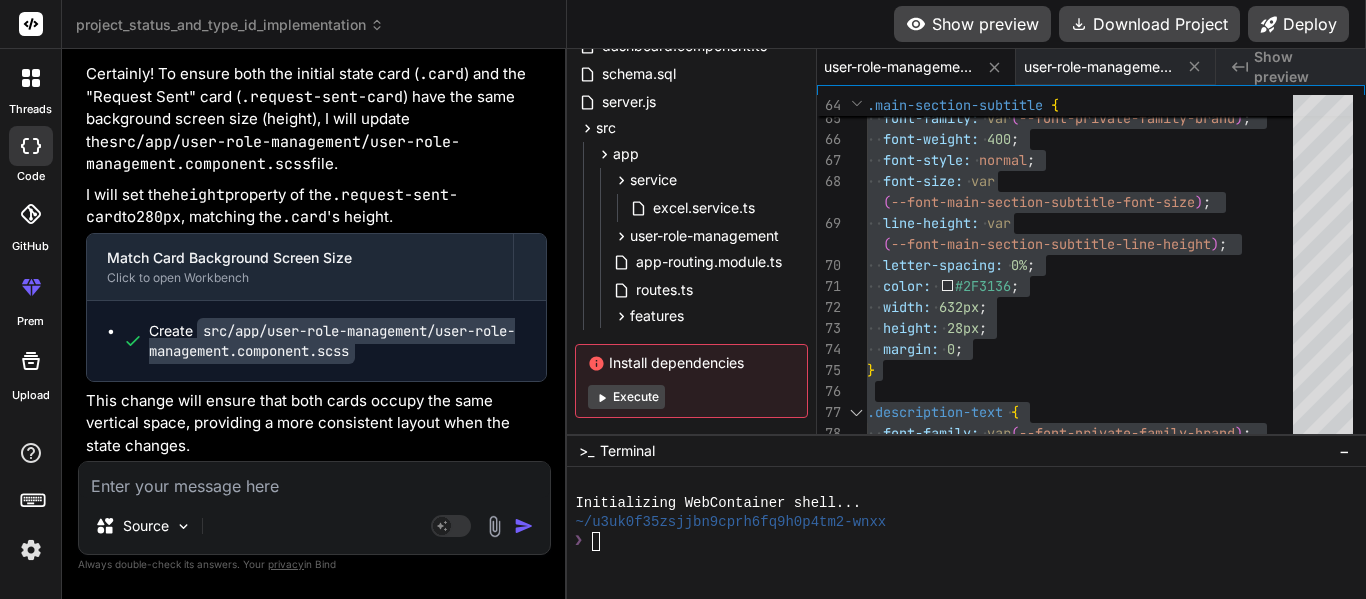 click at bounding box center (314, 480) 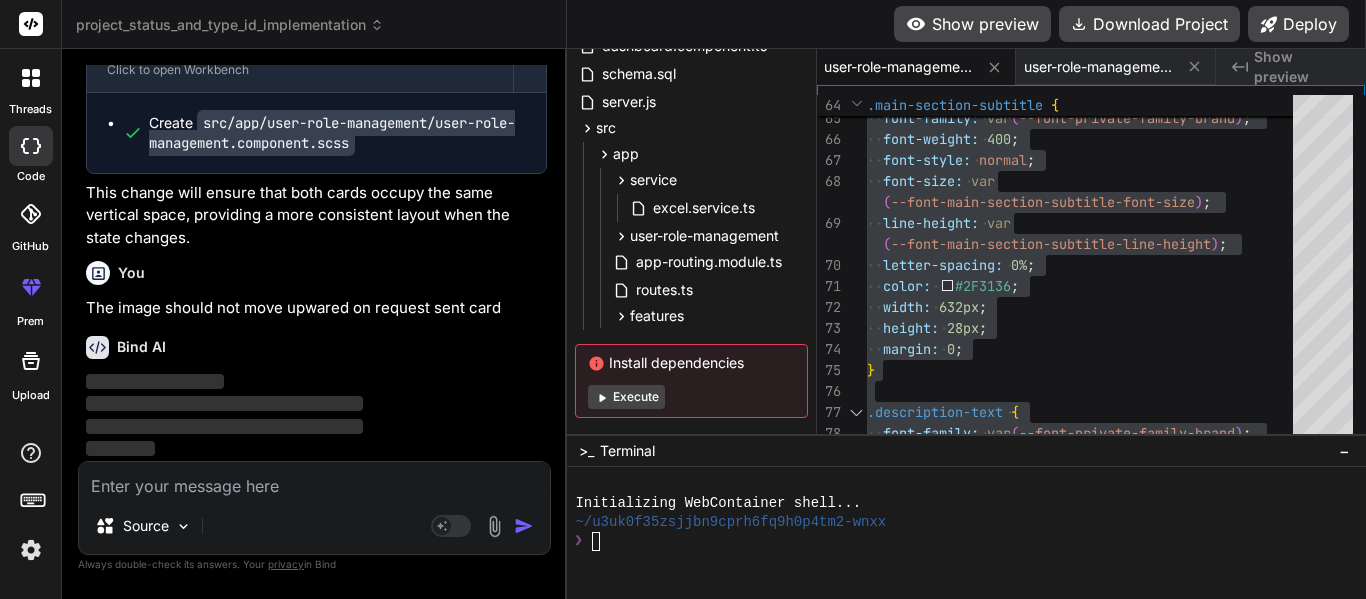 scroll, scrollTop: 55413, scrollLeft: 0, axis: vertical 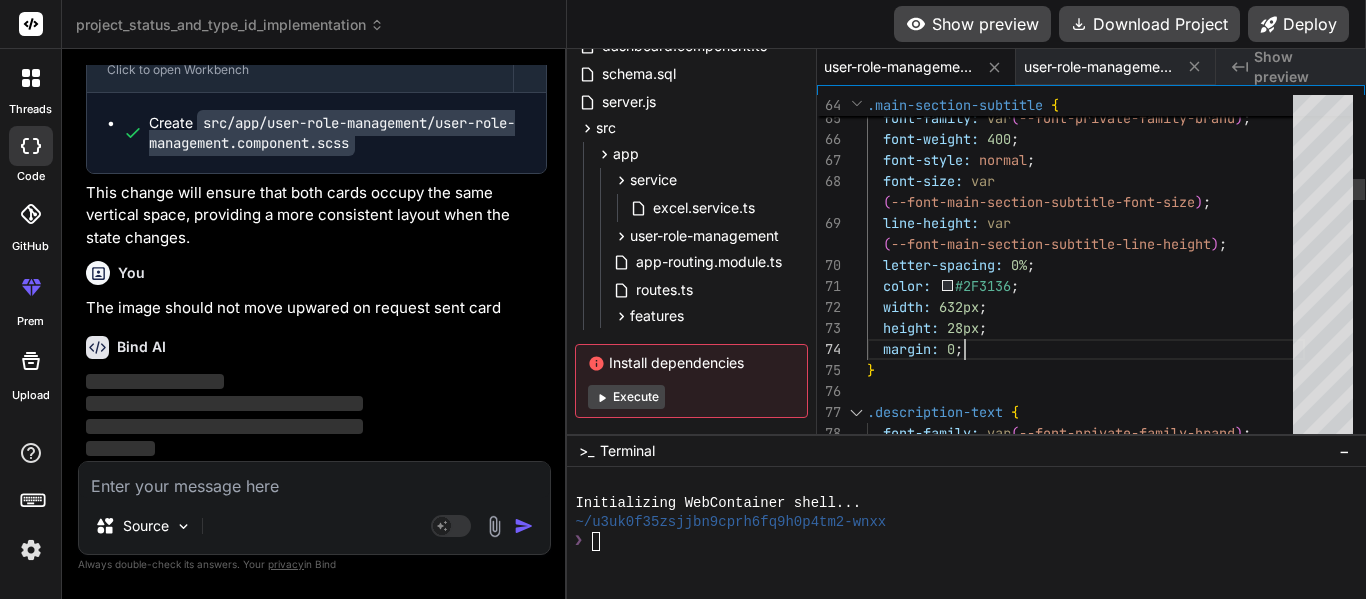 click on ".main-section-subtitle   {    font-family:   var ( --font-private-family-brand ) ;    font-weight:   400 ;    font-style:   normal ;    font-size:   var    ( --font-main-section-subtitle-font-size ) ;    line-height:   var    ( --font-main-section-subtitle-line-height ) ;    letter-spacing:   0% ;    color:     #2F3136 ;    width:   632px ;    height:   28px ;    margin:   0 ; } .description-text   {    font-family:   var ( --font-private-family-brand ) ;" at bounding box center [1086, 1599] 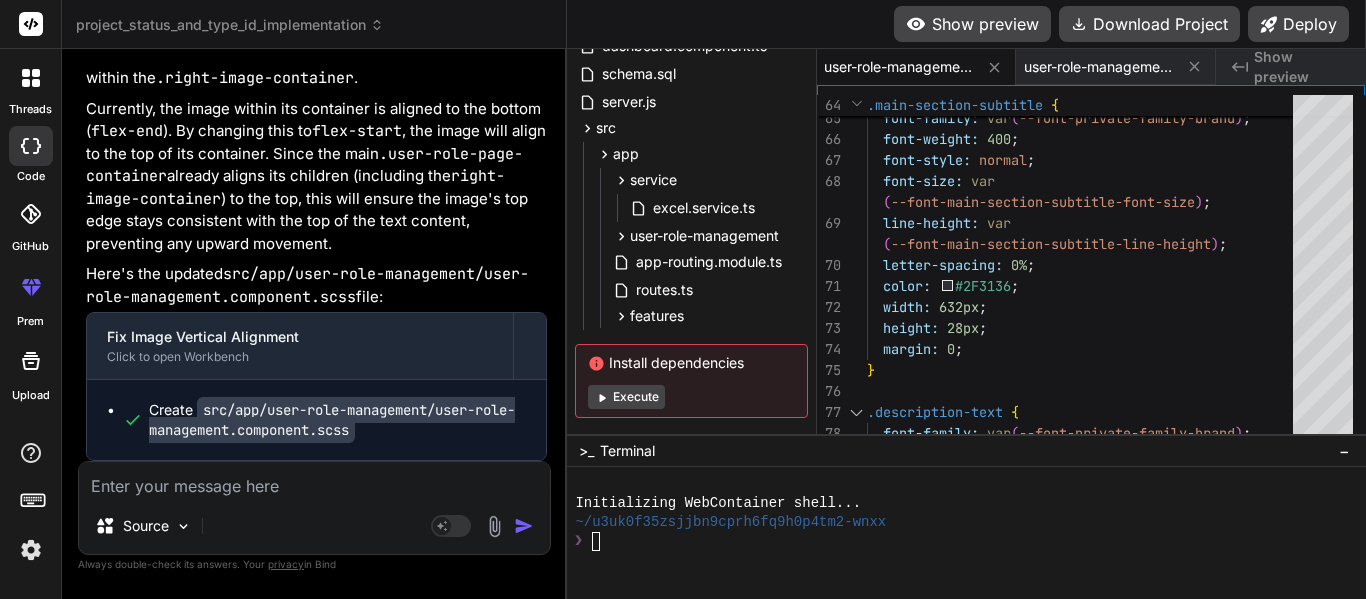 scroll, scrollTop: 55785, scrollLeft: 0, axis: vertical 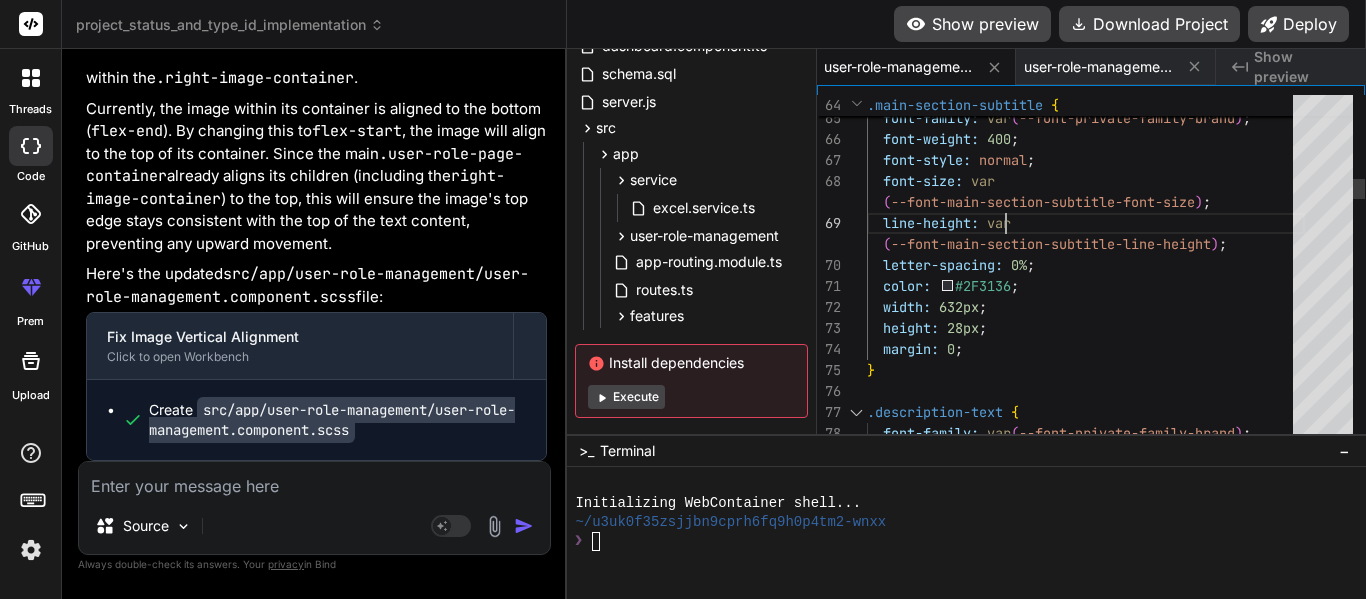 click on ".main-section-subtitle   {    font-family:   var ( --font-private-family-brand ) ;    font-weight:   400 ;    font-style:   normal ;    font-size:   var    ( --font-main-section-subtitle-font-size ) ;    line-height:   var    ( --font-main-section-subtitle-line-height ) ;    letter-spacing:   0% ;    color:     #2F3136 ;    width:   632px ;    height:   28px ;    margin:   0 ; } .description-text   {    font-family:   var ( --font-private-family-brand ) ;" at bounding box center [1086, 1609] 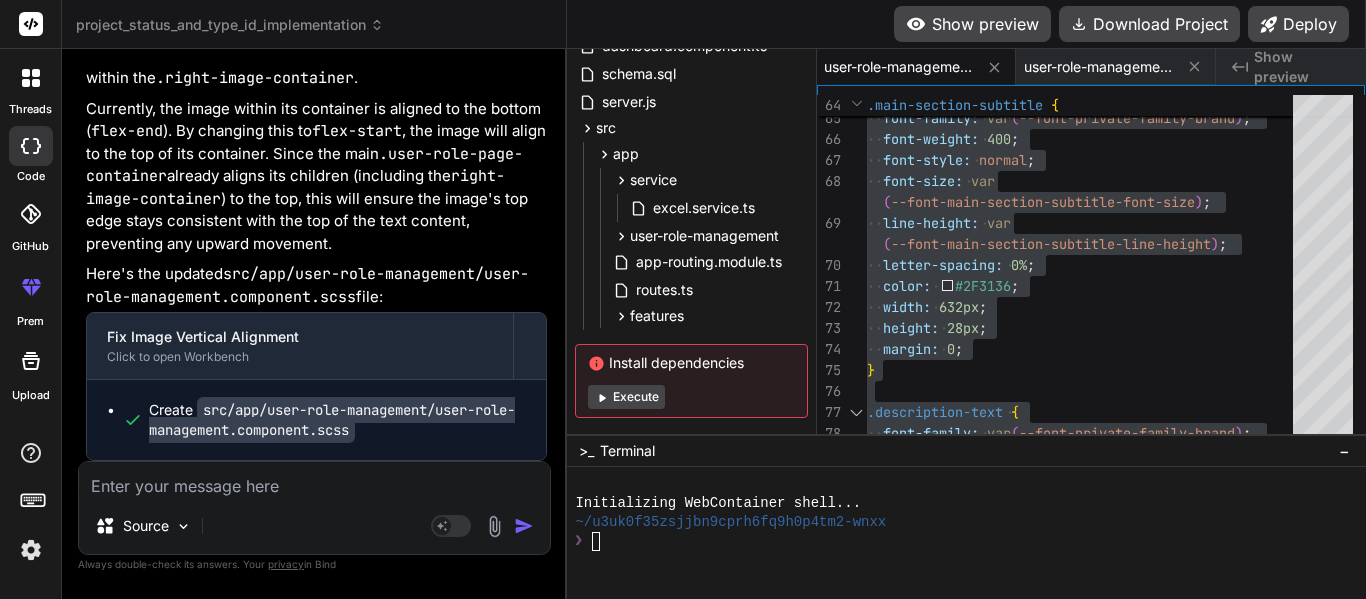 click at bounding box center [314, 480] 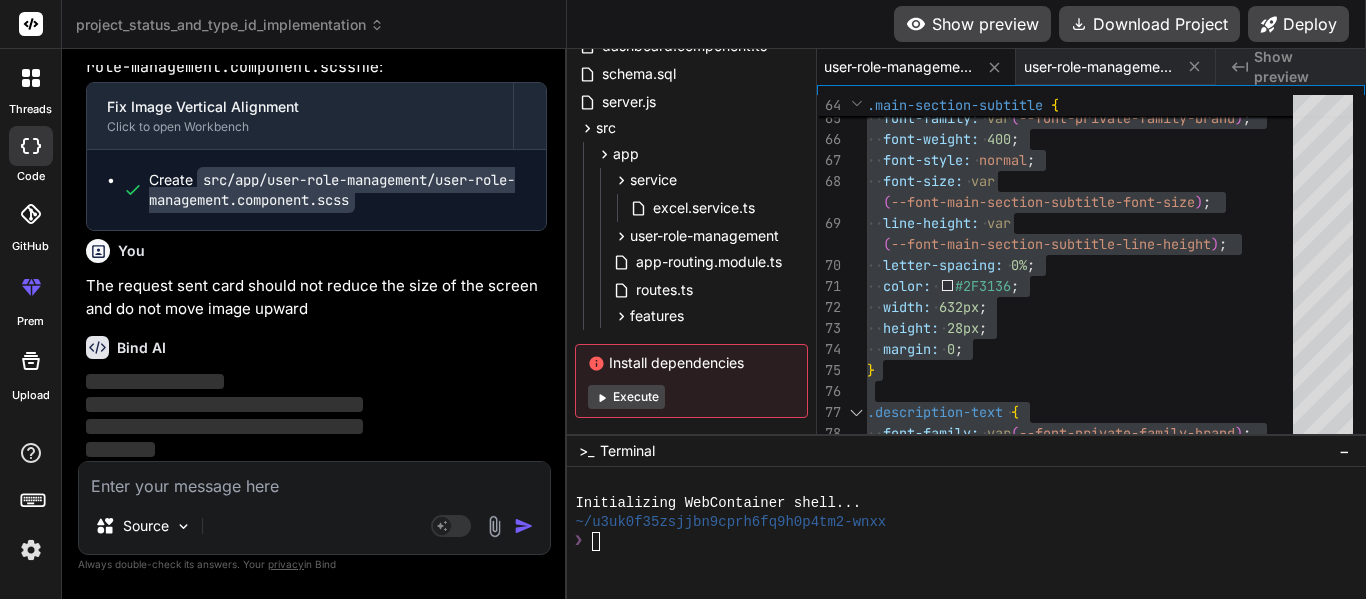 scroll, scrollTop: 56015, scrollLeft: 0, axis: vertical 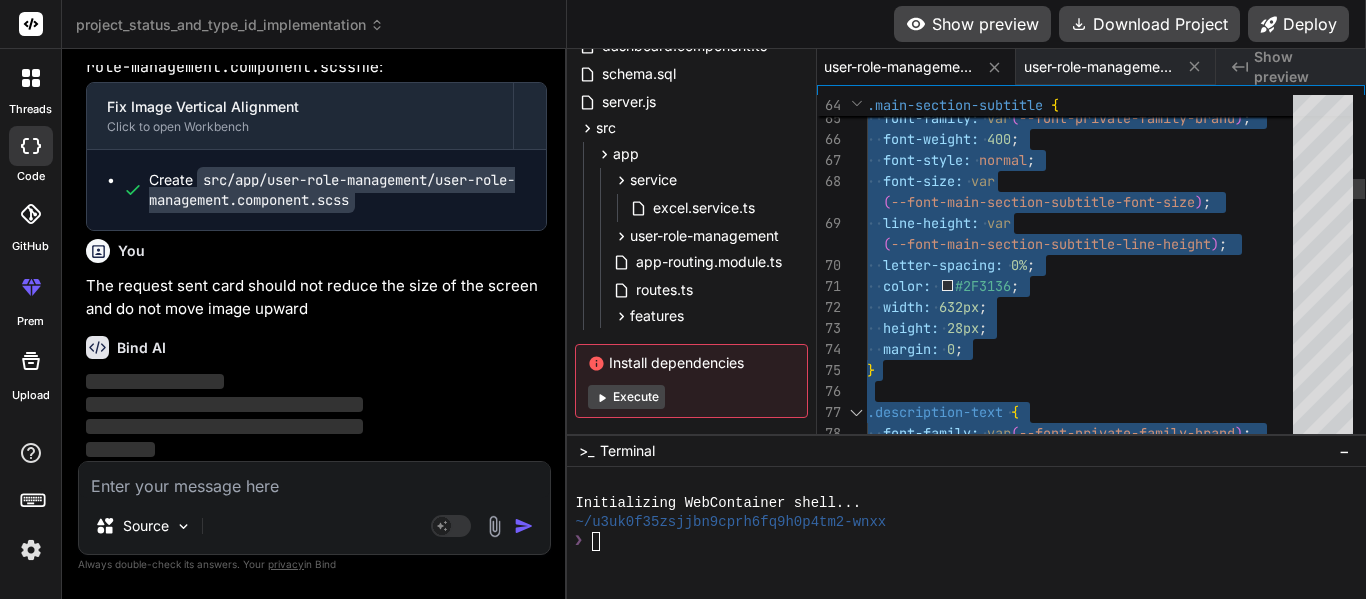 click on ".main-section-subtitle   {    font-family:   var ( --font-private-family-brand ) ;    font-weight:   400 ;    font-style:   normal ;    font-size:   var    ( --font-main-section-subtitle-font-size ) ;    line-height:   var    ( --font-main-section-subtitle-line-height ) ;    letter-spacing:   0% ;    color:     #2F3136 ;    width:   632px ;    height:   28px ;    margin:   0 ; } .description-text   {    font-family:   var ( --font-private-family-brand ) ;" at bounding box center (1086, 1609) 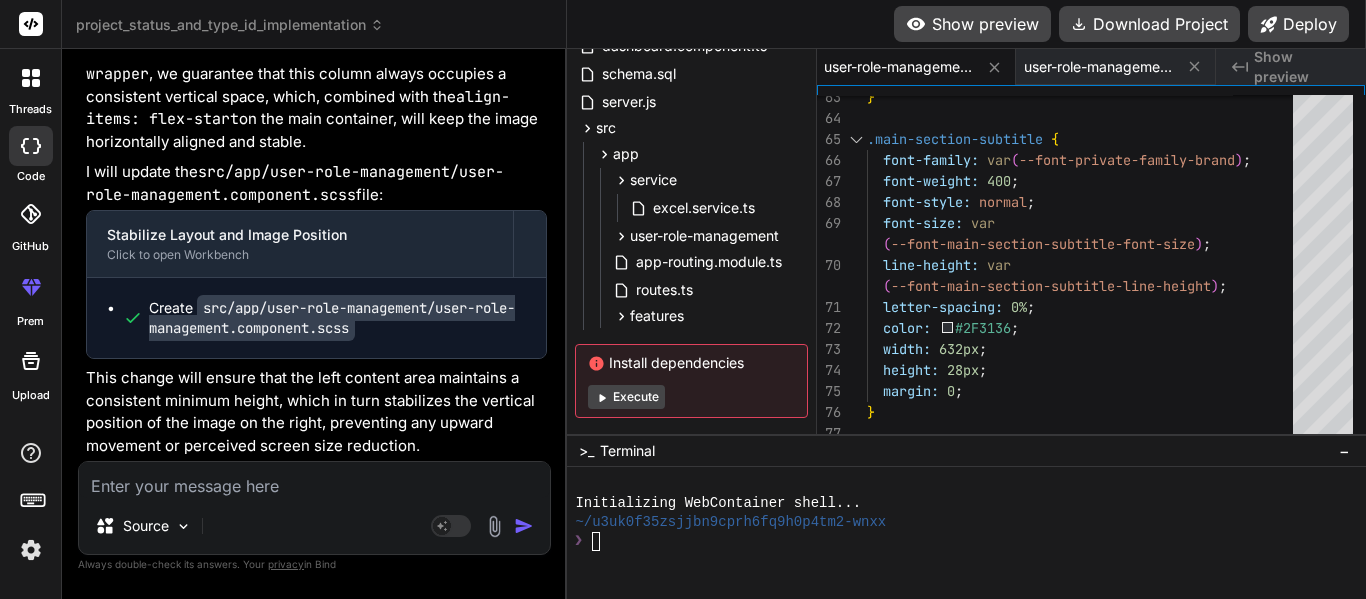 scroll, scrollTop: 56511, scrollLeft: 0, axis: vertical 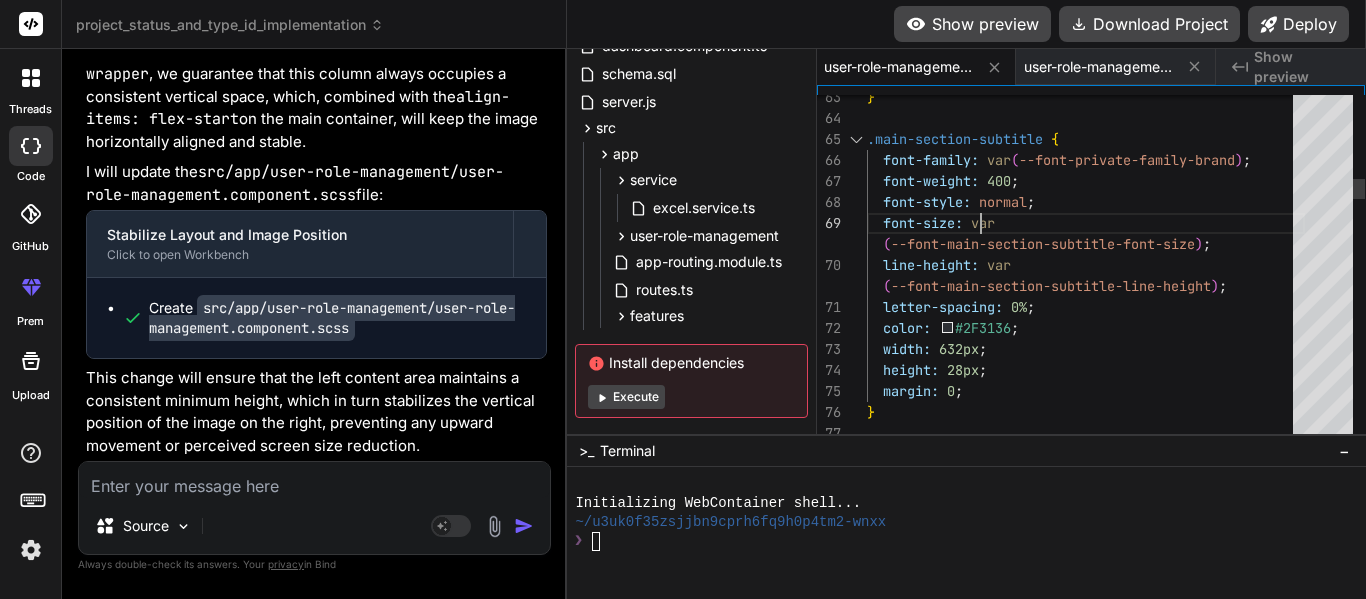 click on ".main-section-subtitle   {    font-family:   var ( --font-private-family-brand ) ;    font-weight:   400 ;    font-style:   normal ;    font-size:   var    ( --font-main-section-subtitle-font-size ) ;    line-height:   var    letter-spacing:   0% ;    color:     #2F3136 ;    width:   632px ;    height:   28px ;    margin:   0 ; } }    ( --font-main-section-subtitle-line-height ) ;" at bounding box center [1086, 1620] 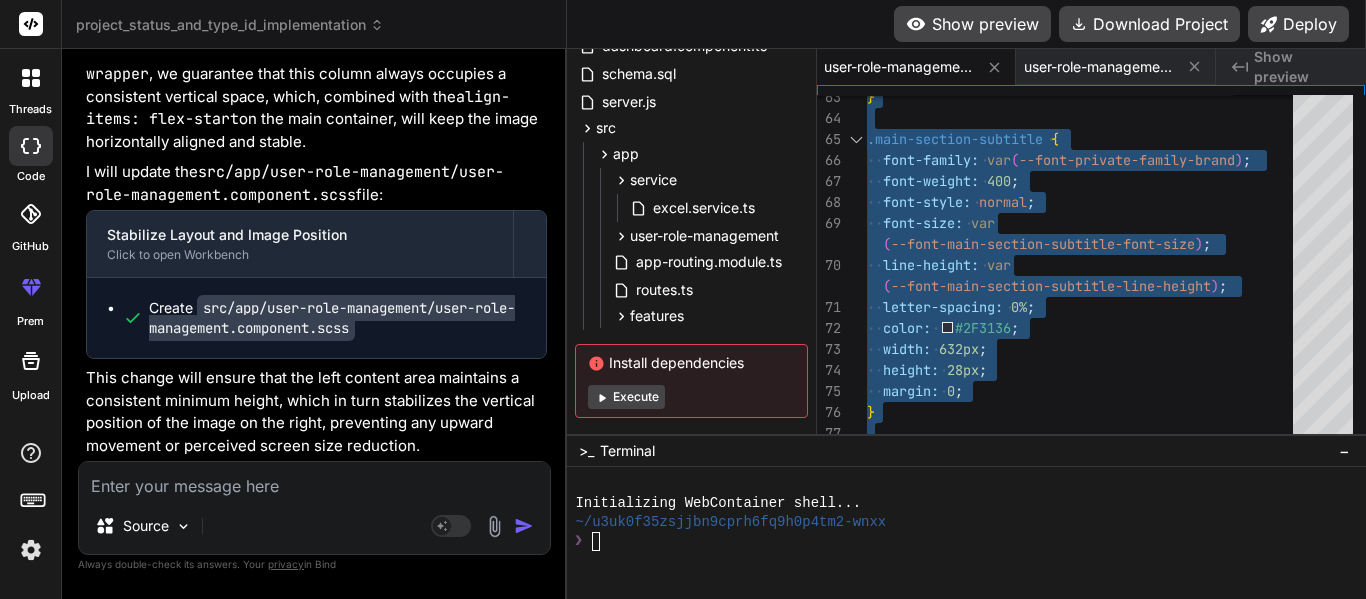 click at bounding box center (314, 480) 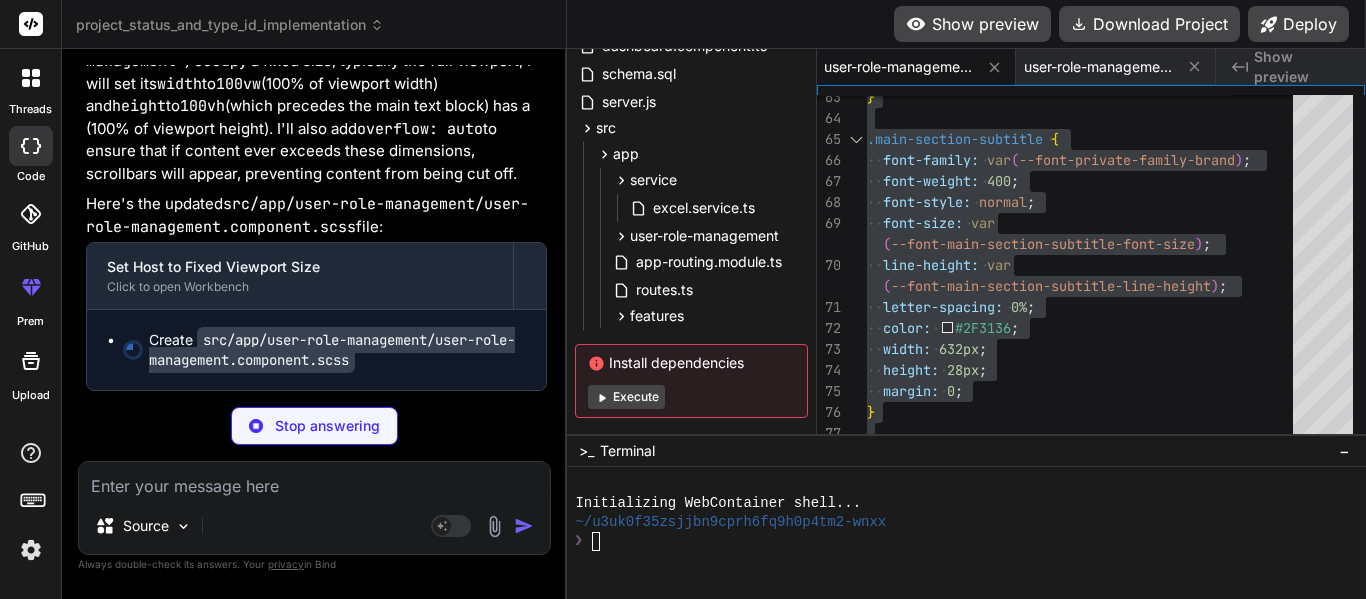 scroll, scrollTop: 57039, scrollLeft: 0, axis: vertical 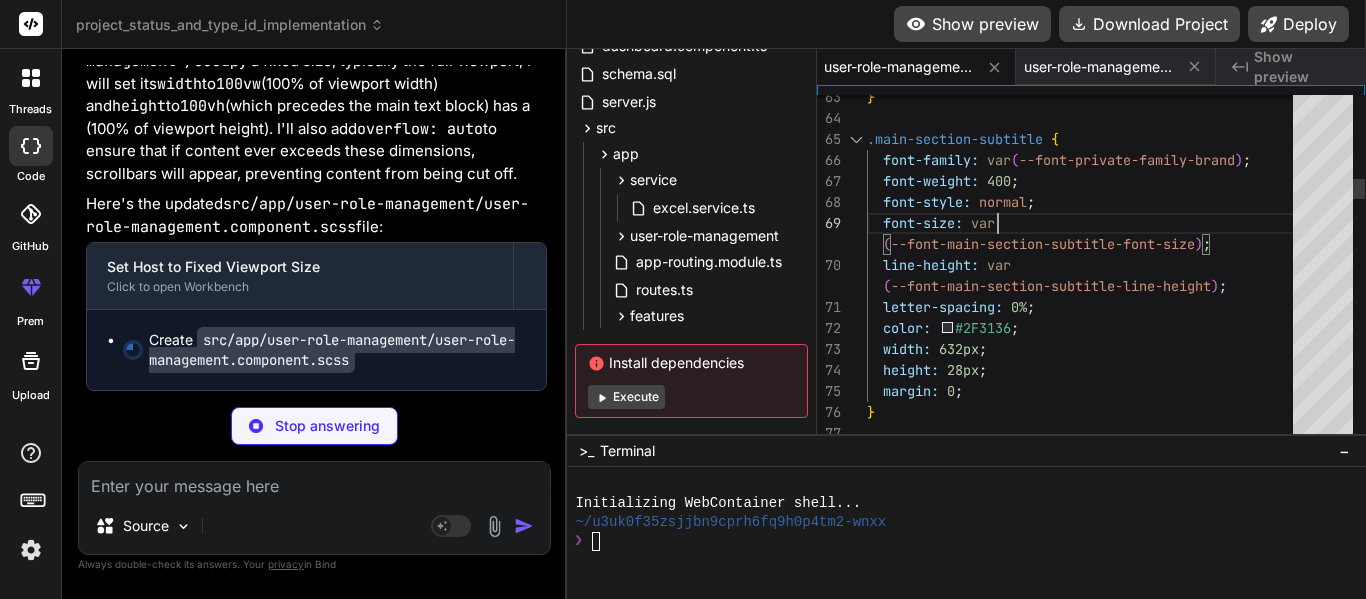 click on ".main-section-subtitle   {    font-family:   var ( --font-private-family-brand ) ;    font-weight:   400 ;    font-style:   normal ;    font-size:   var    ( --font-main-section-subtitle-font-size ) ;    line-height:   var    letter-spacing:   0% ;    color:     #2F3136 ;    width:   632px ;    height:   28px ;    margin:   0 ; } }    ( --font-main-section-subtitle-line-height ) ;" at bounding box center [1086, 1620] 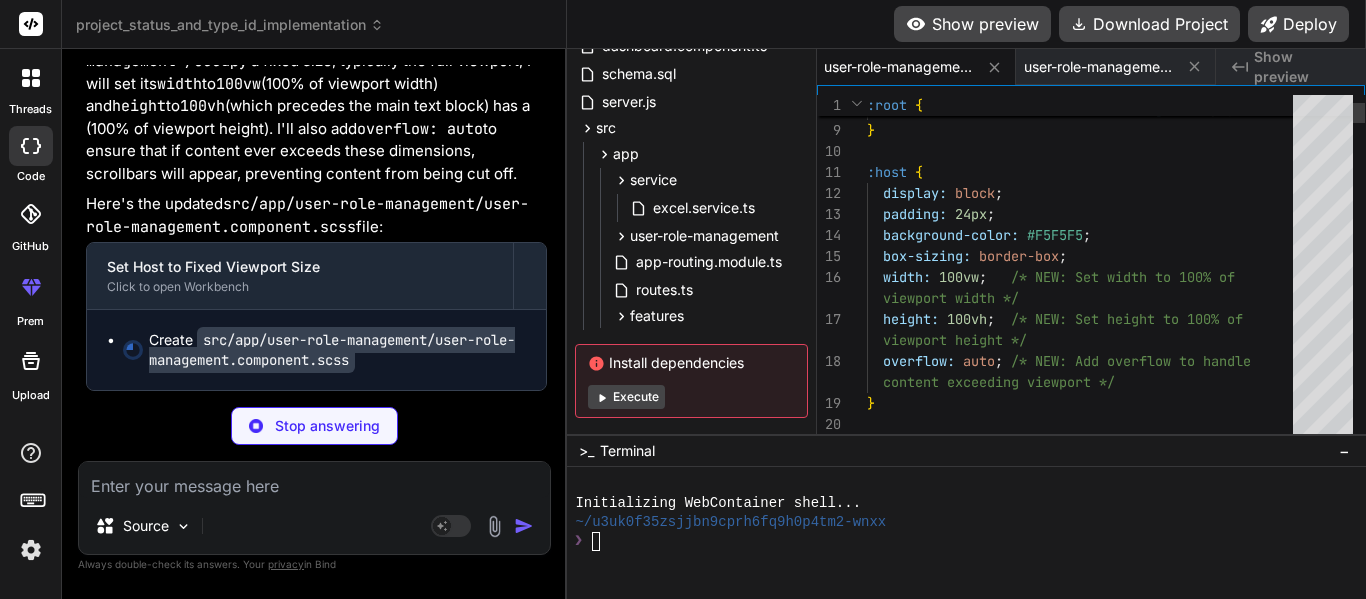 scroll, scrollTop: 56969, scrollLeft: 0, axis: vertical 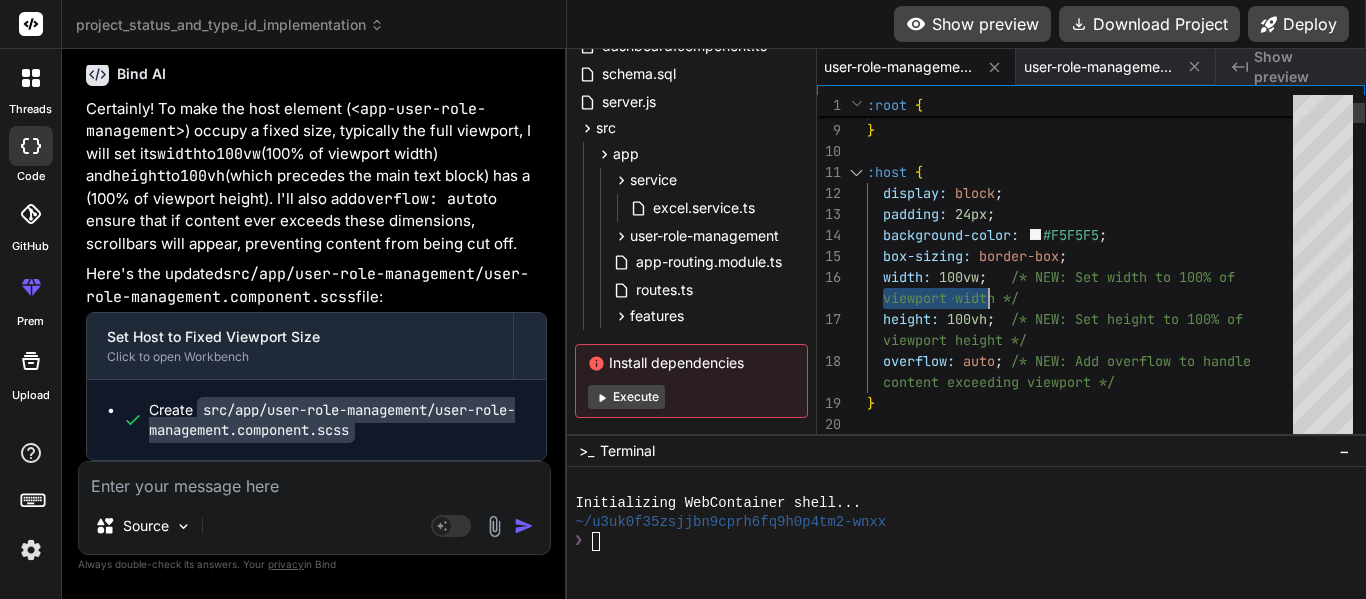 drag, startPoint x: 883, startPoint y: 280, endPoint x: 992, endPoint y: 277, distance: 109.041275 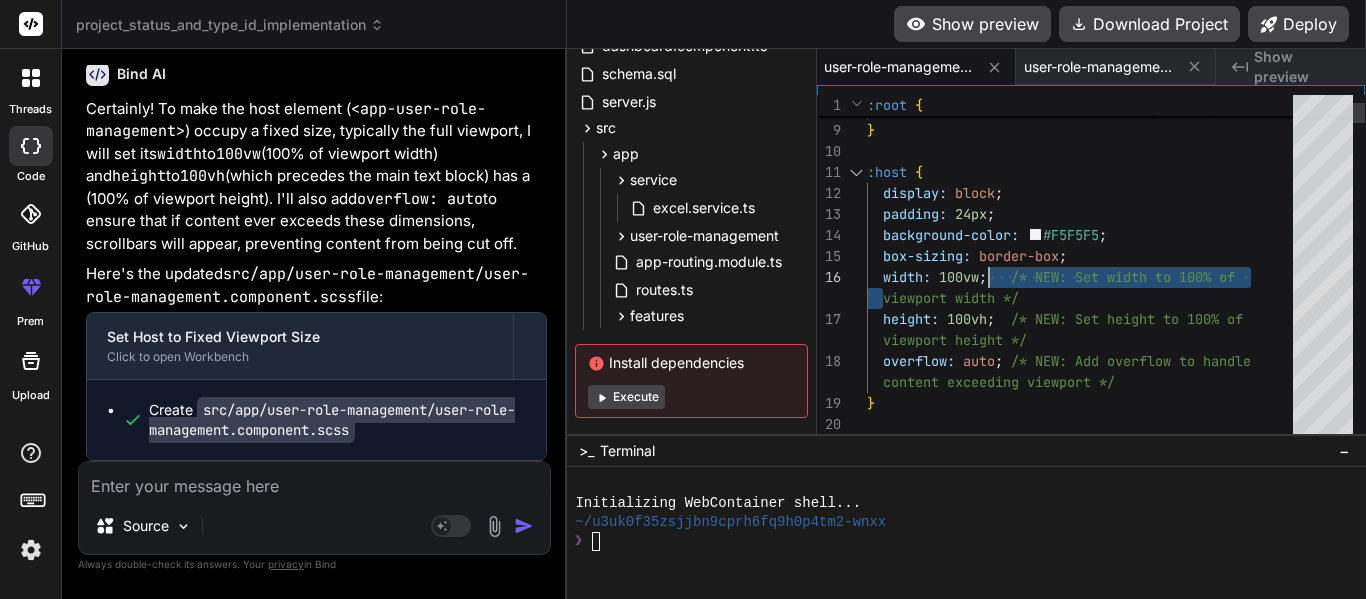 click on ":host { } .user-role-page-container { --font-control-small-text-font-size: 14px; viewport width*/ viewport height*/ content exceeding viewport*/" at bounding box center [1086, 2934] 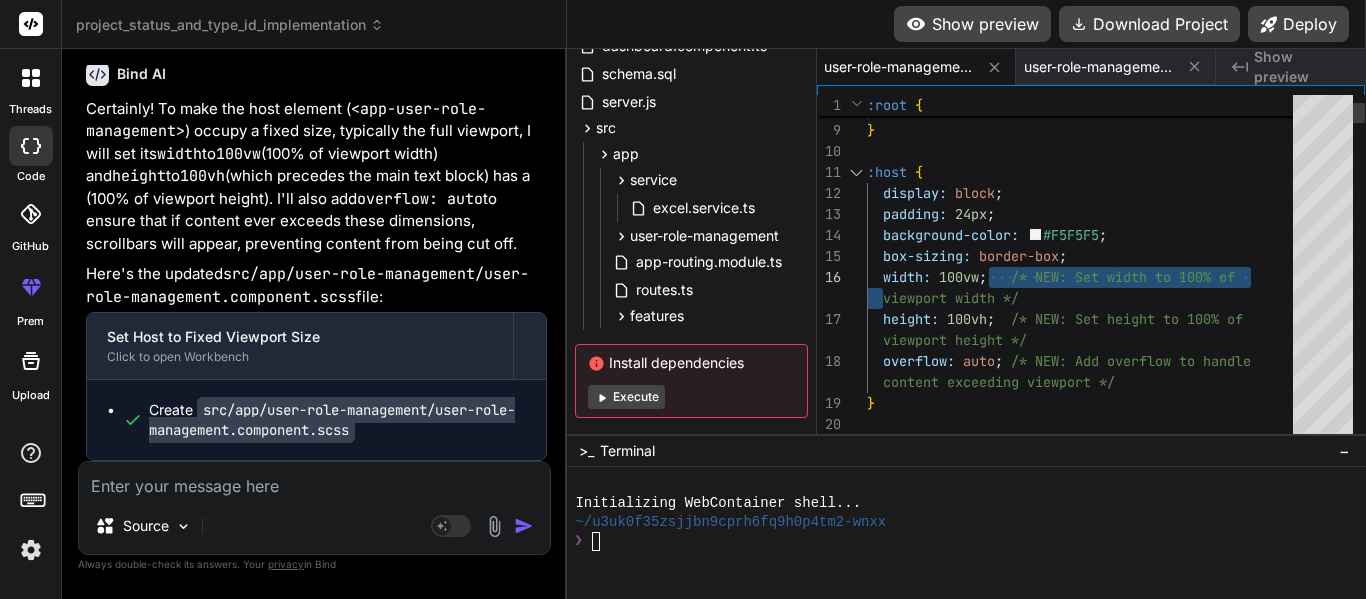 click on ":host { } .user-role-page-container { --font-control-small-text-font-size: 14px; viewport width*/ viewport height*/ content exceeding viewport*/" at bounding box center (1086, 2934) 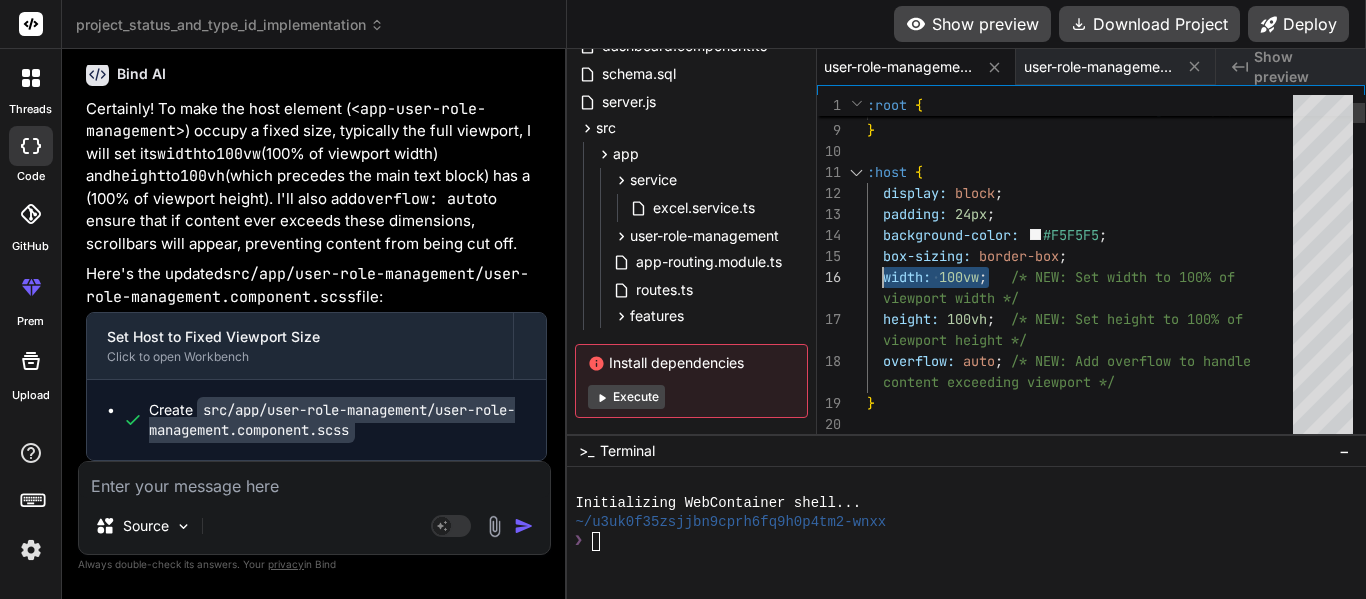 drag, startPoint x: 987, startPoint y: 268, endPoint x: 882, endPoint y: 272, distance: 105.076164 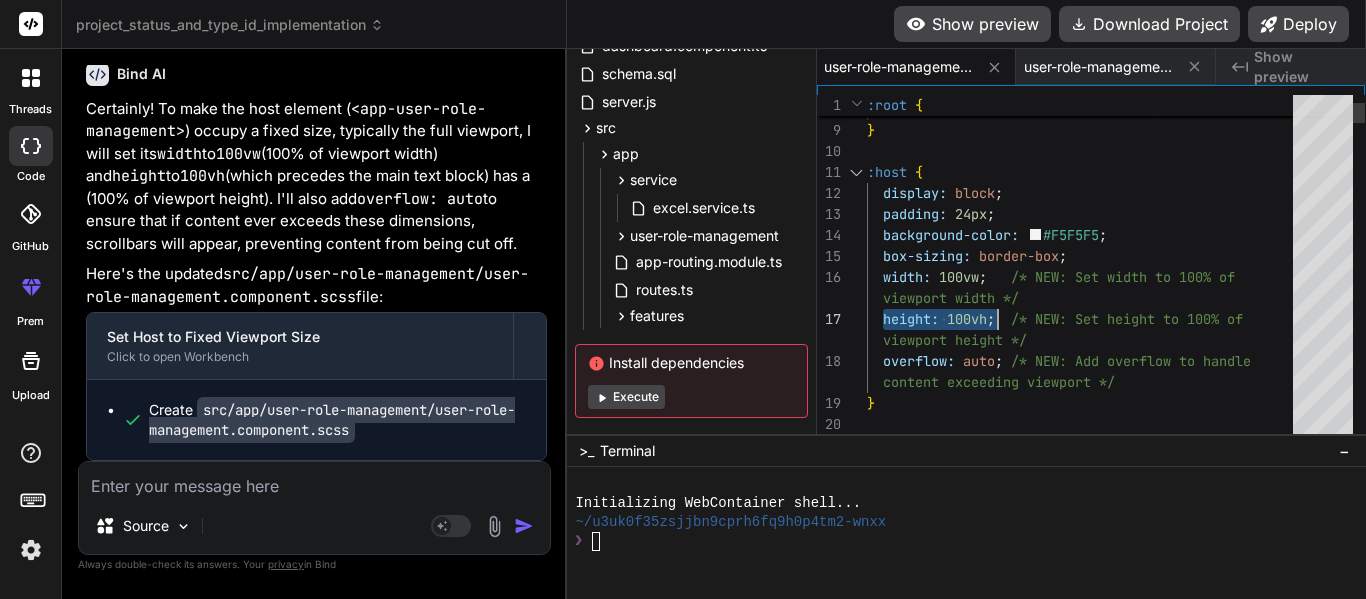 drag, startPoint x: 882, startPoint y: 316, endPoint x: 996, endPoint y: 315, distance: 114.00439 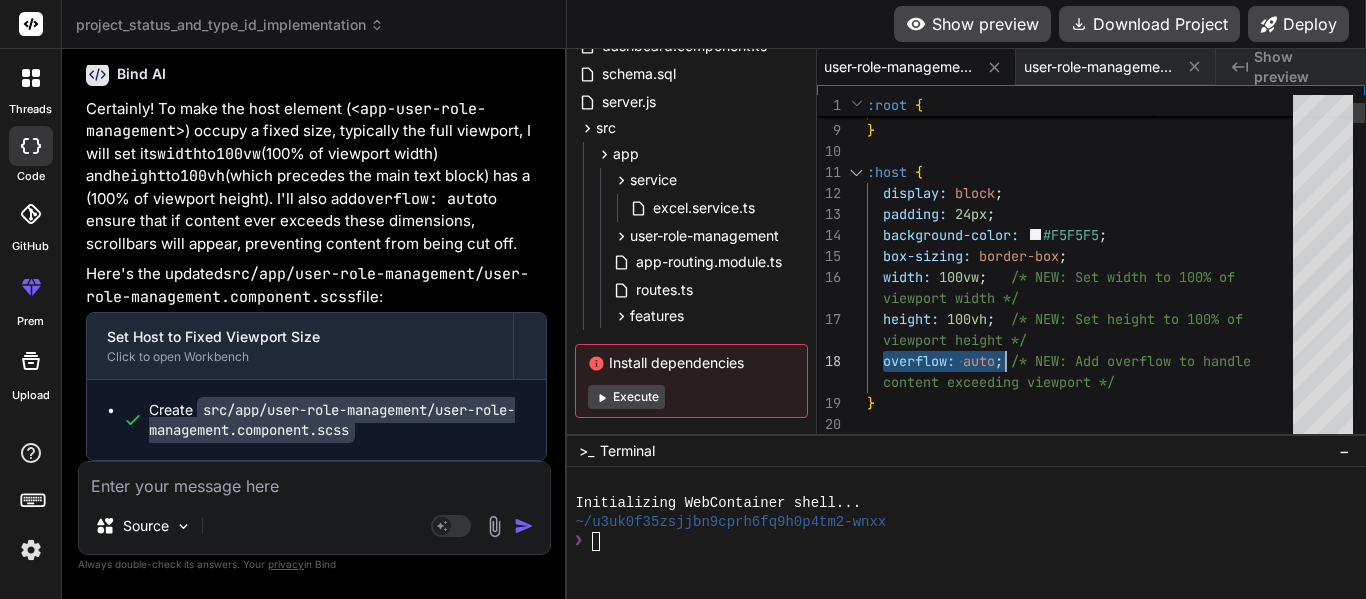 drag, startPoint x: 885, startPoint y: 361, endPoint x: 1005, endPoint y: 359, distance: 120.01666 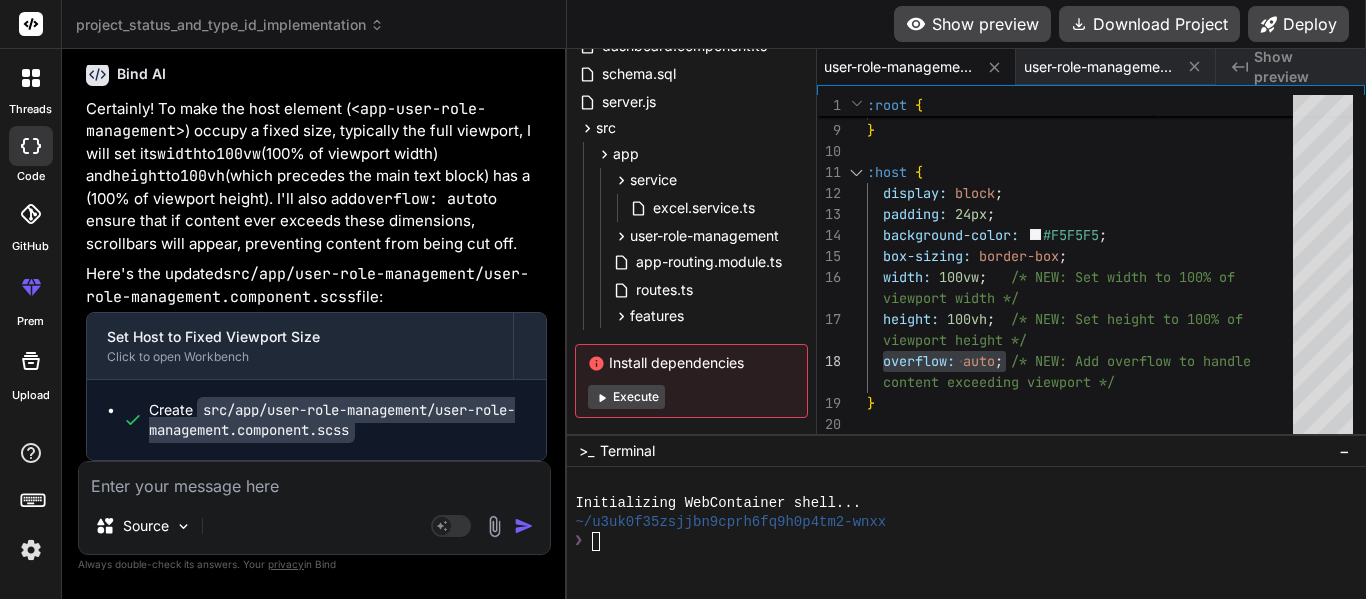 click at bounding box center [314, 480] 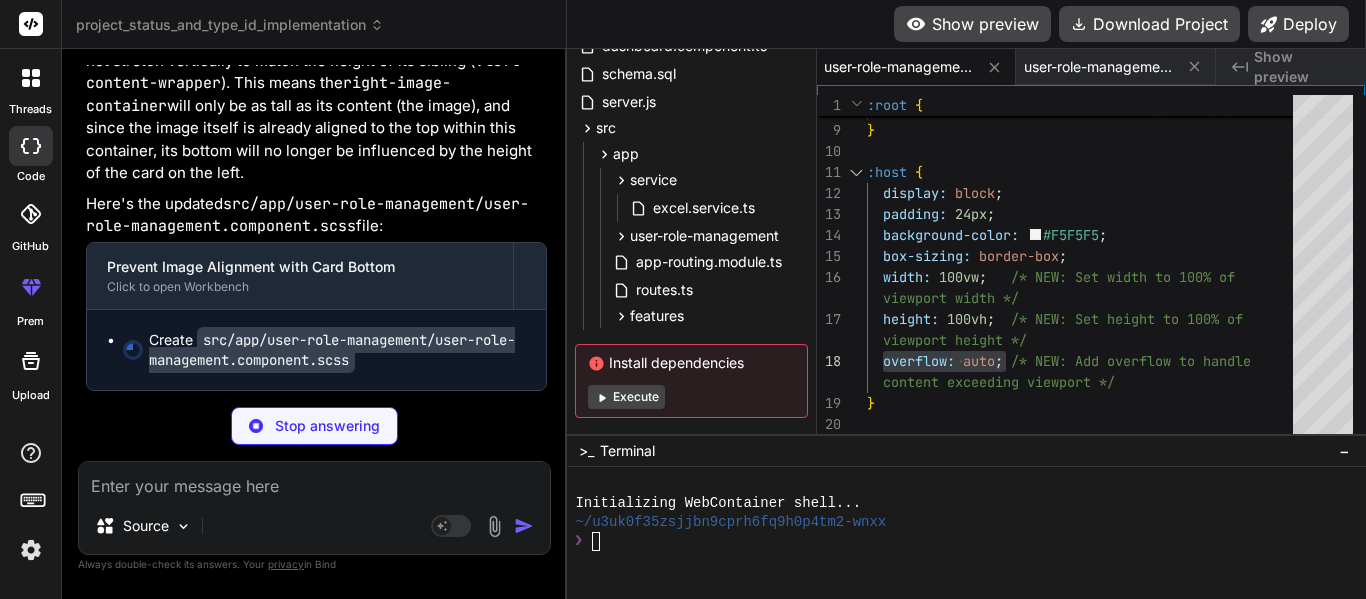 scroll, scrollTop: 57686, scrollLeft: 0, axis: vertical 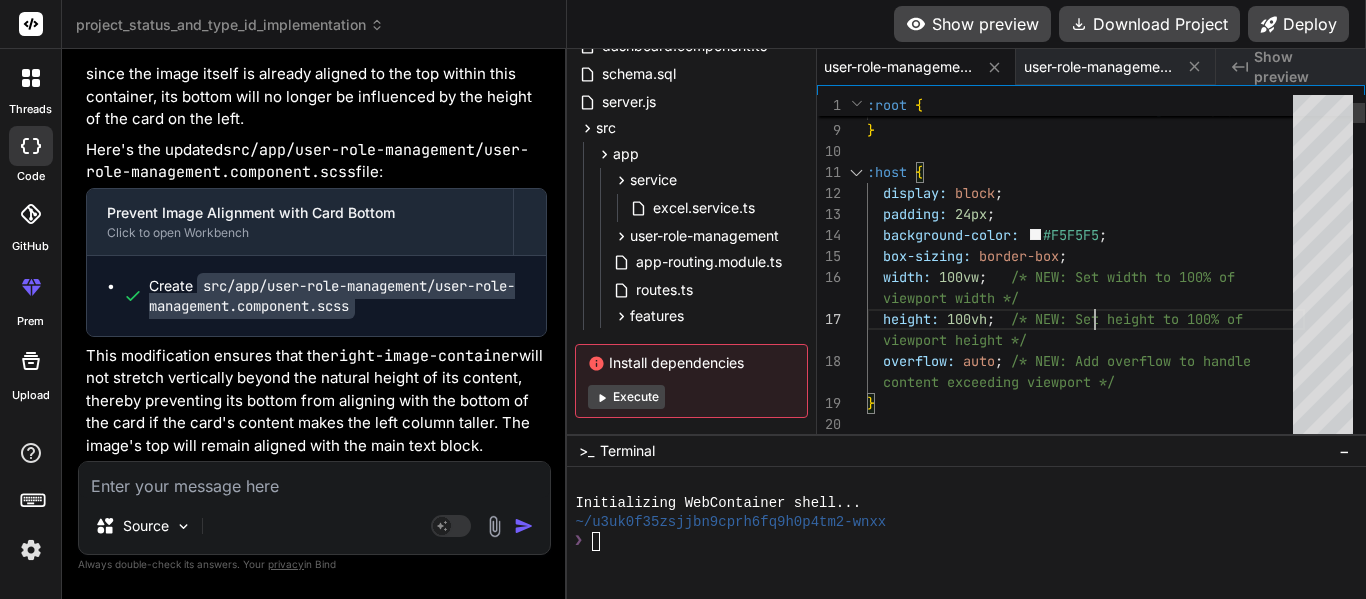 click on ":host { } .user-role-page-container { --font-control-small-text-font-size: 14px; viewport width*/ viewport height*/ content exceeding viewport*/" at bounding box center (1086, 2955) 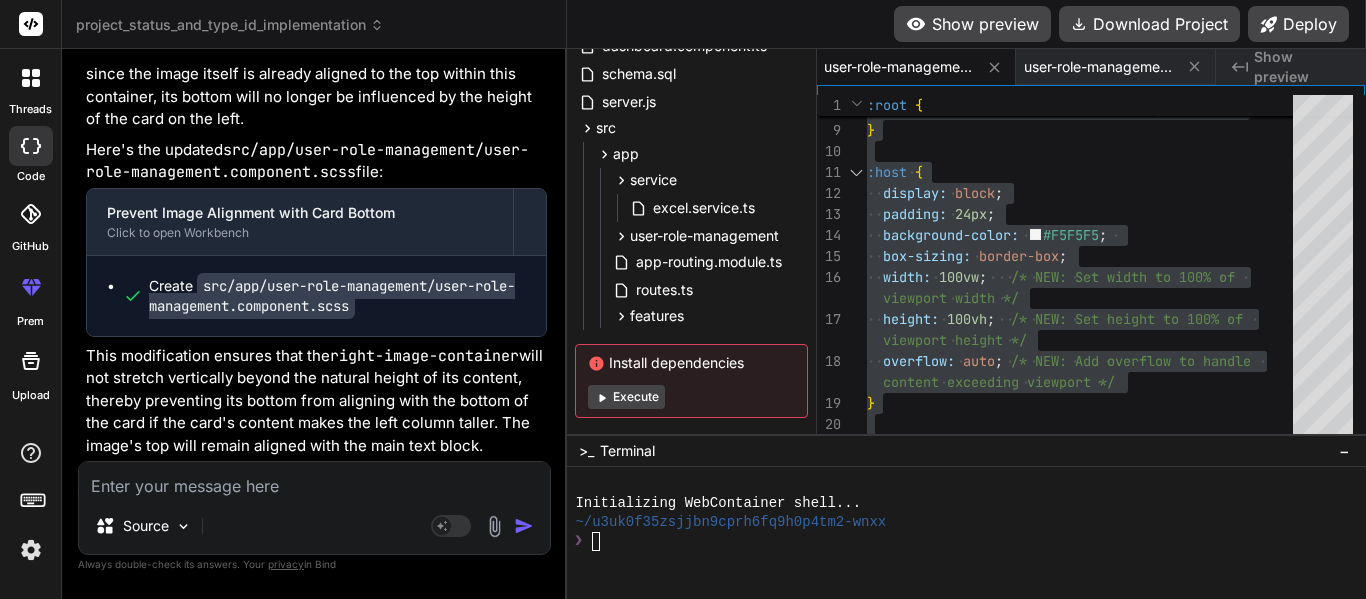 click at bounding box center [314, 480] 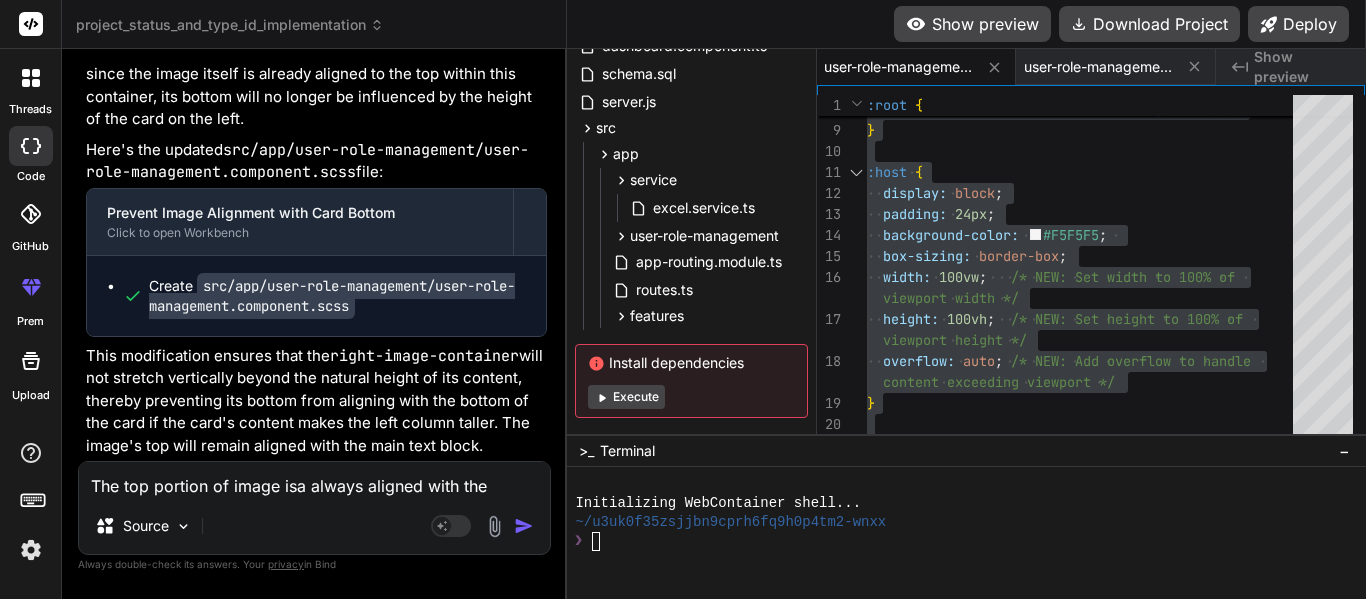 paste on "Turn HMI Screenshots into Ready-to-Use Projects — Instantly!" 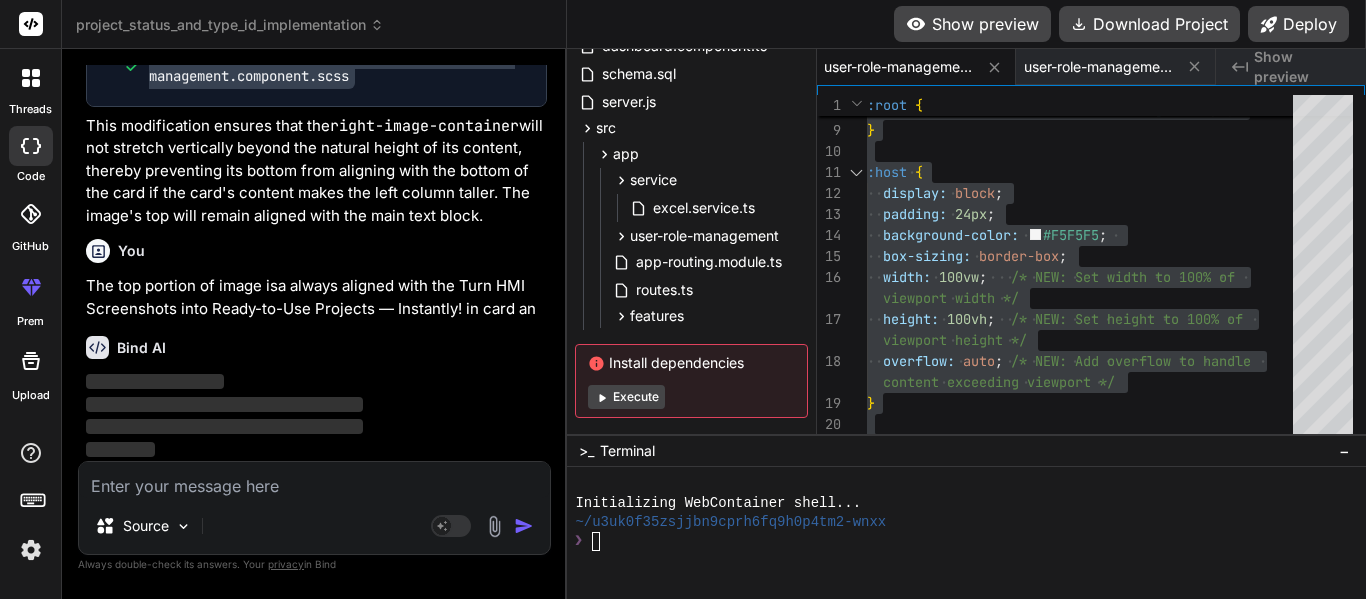 scroll, scrollTop: 57993, scrollLeft: 0, axis: vertical 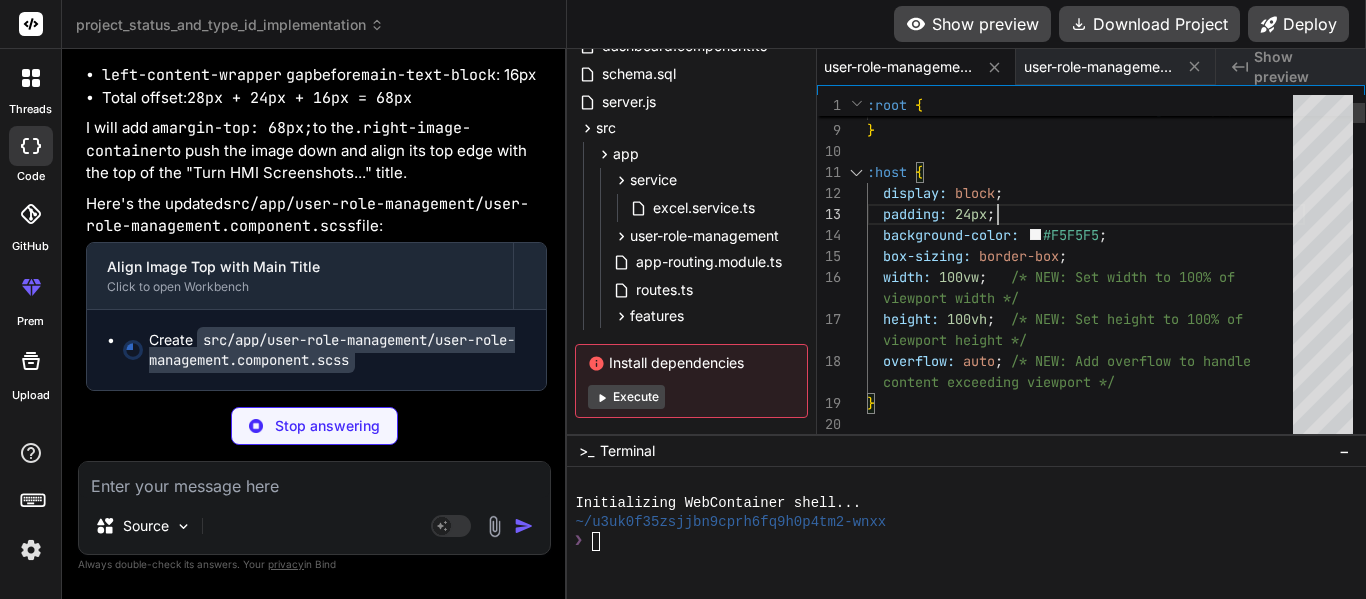 click on ":host { } .user-role-page-container { --font-control-small-text-font-size: 14px; viewport width*/ viewport height*/ content exceeding viewport*/" at bounding box center [1086, 2955] 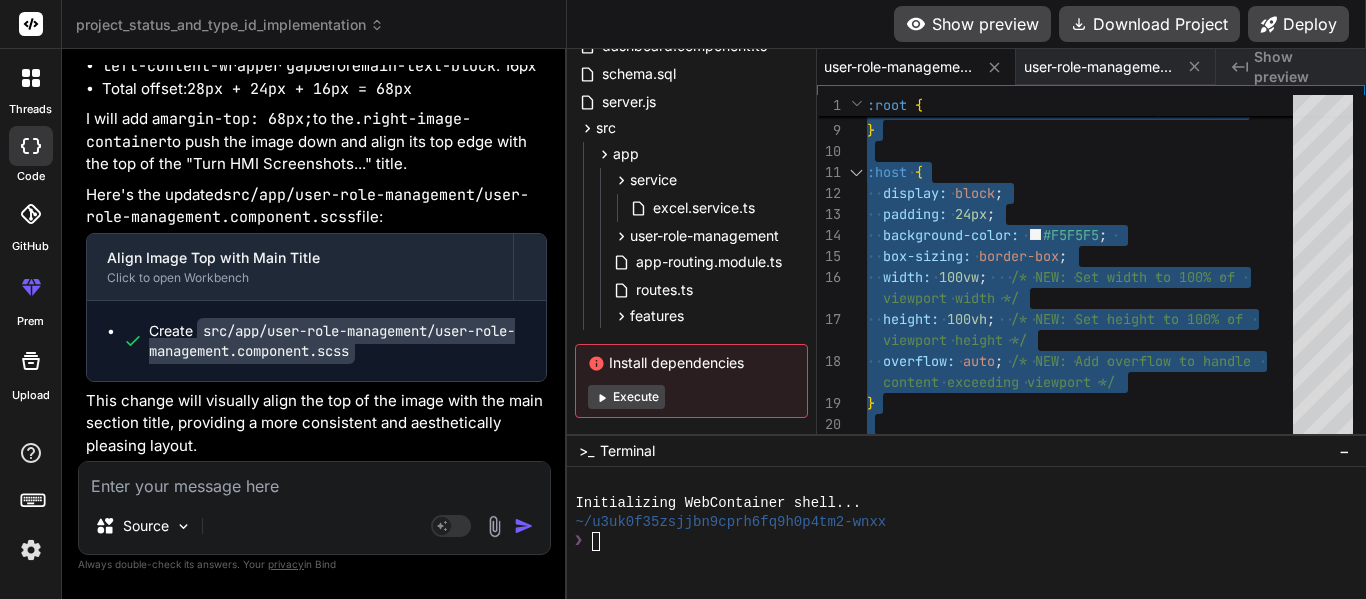scroll, scrollTop: 58697, scrollLeft: 0, axis: vertical 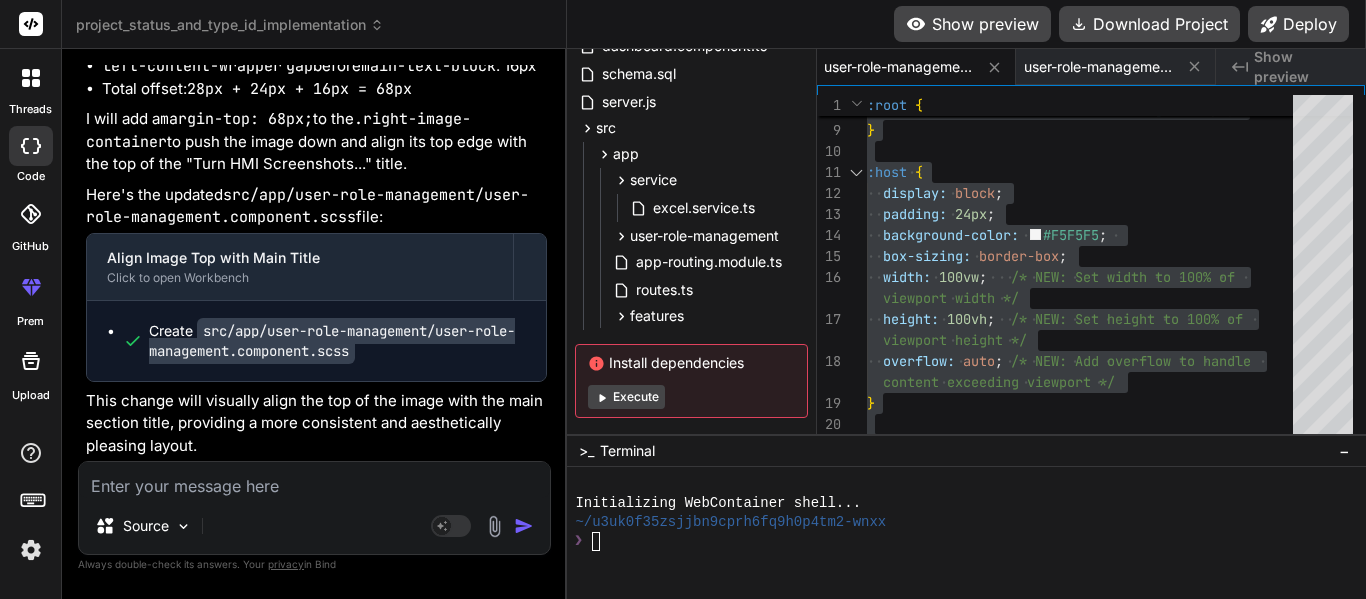 click at bounding box center (314, 480) 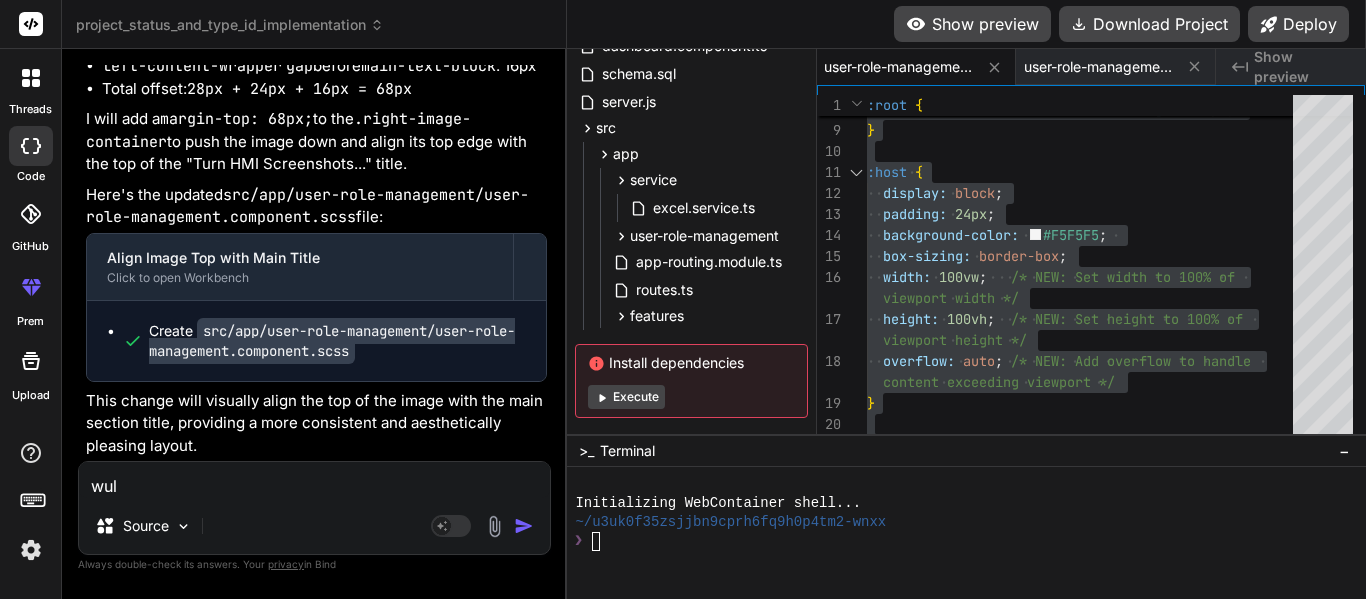 click on "wul" at bounding box center [314, 480] 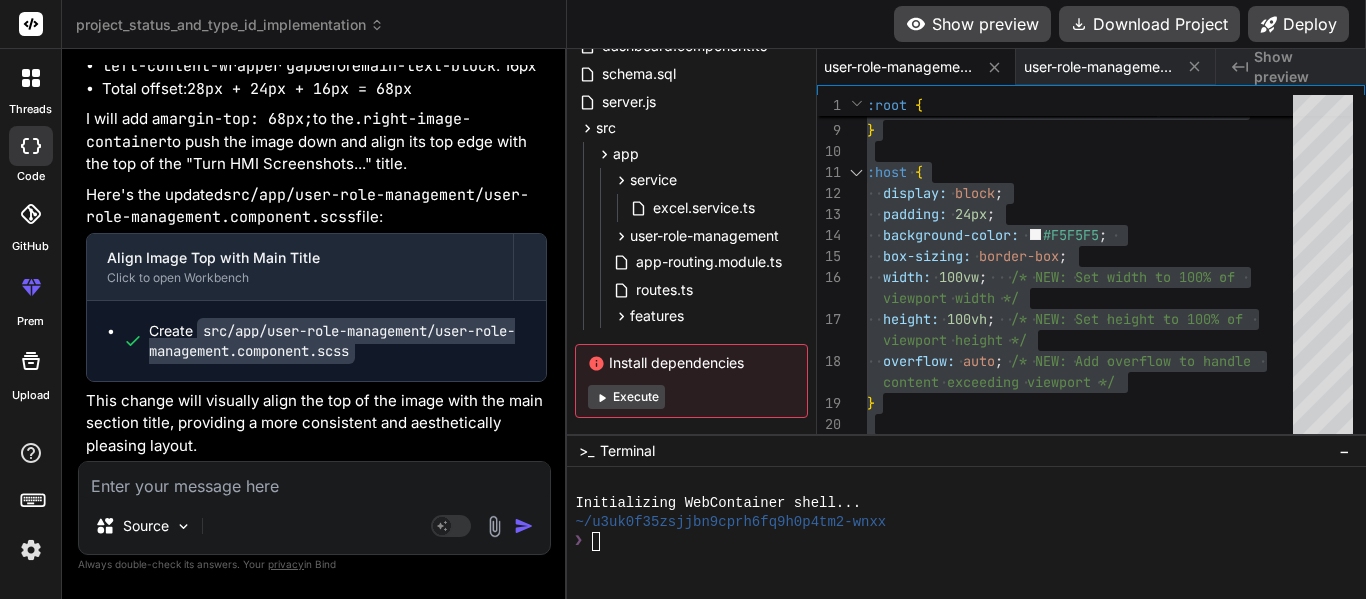 paste on "will be notified via e-mail" 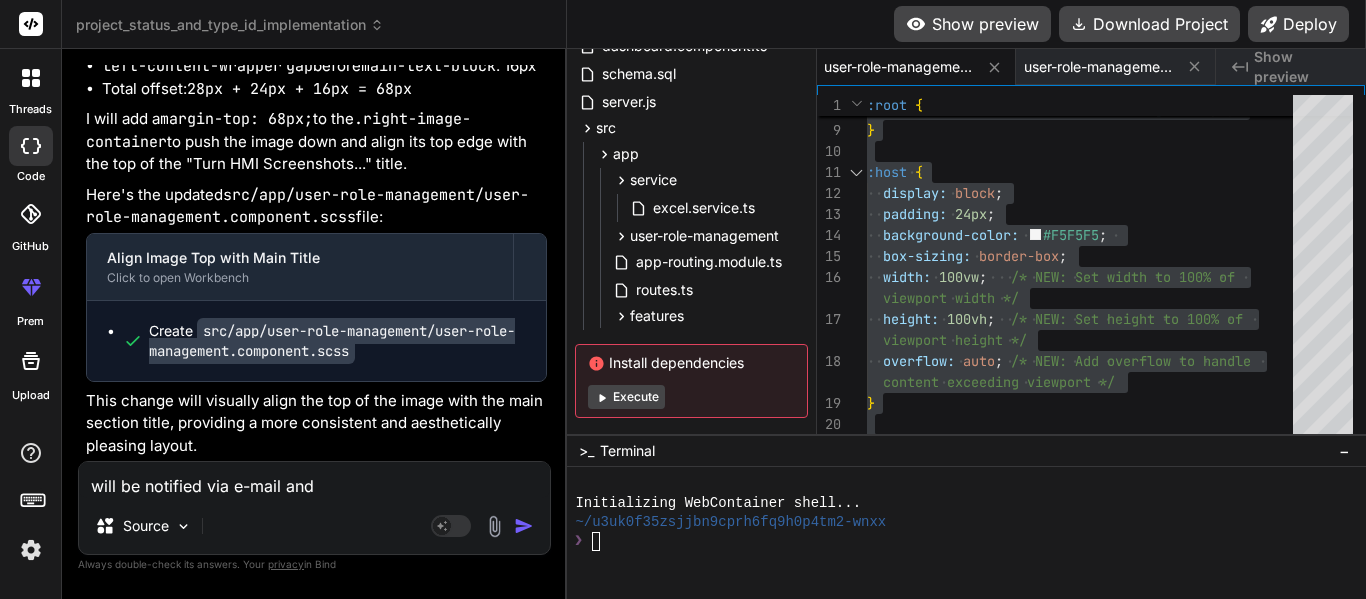 paste on "request status and approval" 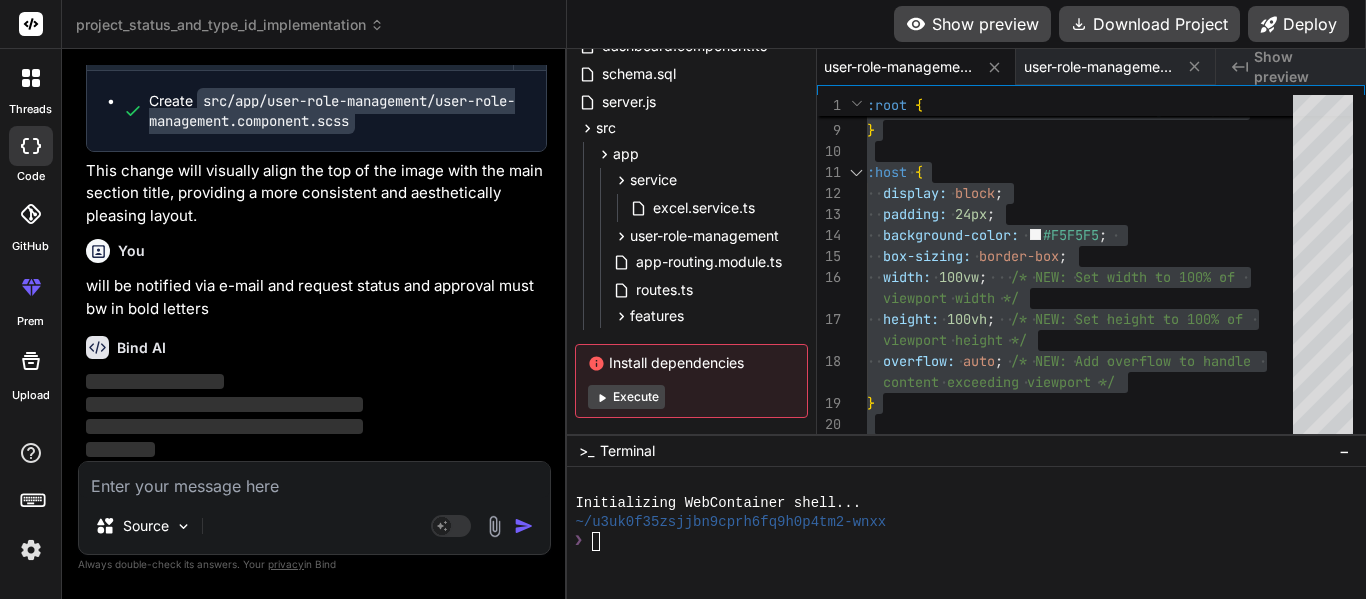 scroll, scrollTop: 58927, scrollLeft: 0, axis: vertical 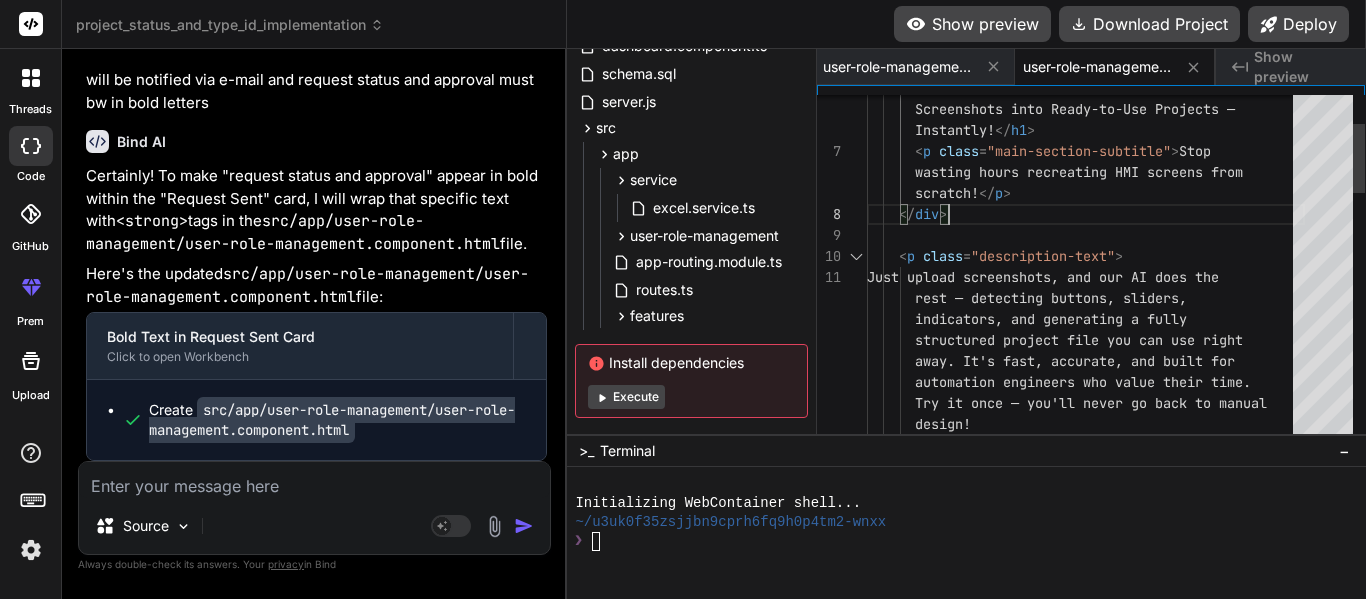 click on "Turn HMI Screenshots into Ready-to-Use Projects — Instantly! Stop wasting hours recreating HMI screens from scratch! rest — detecting buttons, sliders, indicators, and generating a fully structured project file you can use right away. It's fast, accurate, and built for automation engineers who value their time. Try it once — you'll never go back to manual design!" at bounding box center [1086, 823] 